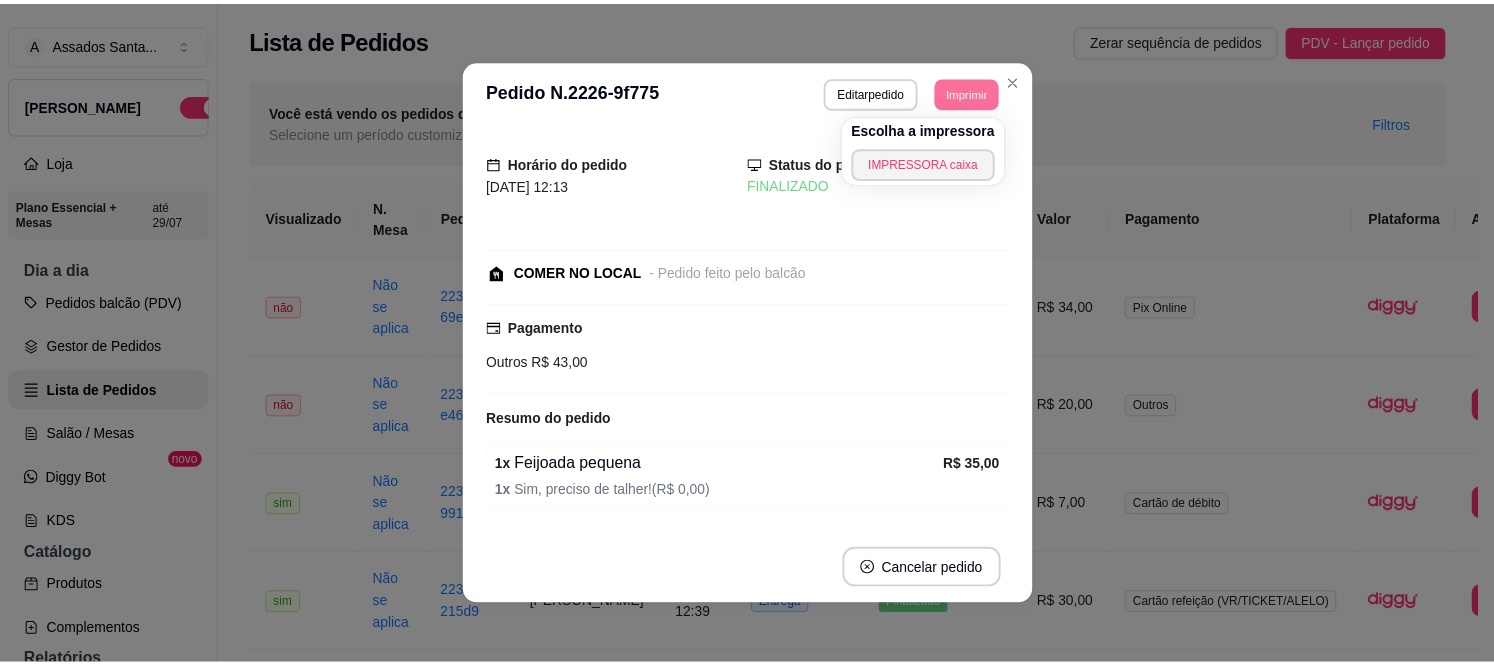 scroll, scrollTop: 0, scrollLeft: 0, axis: both 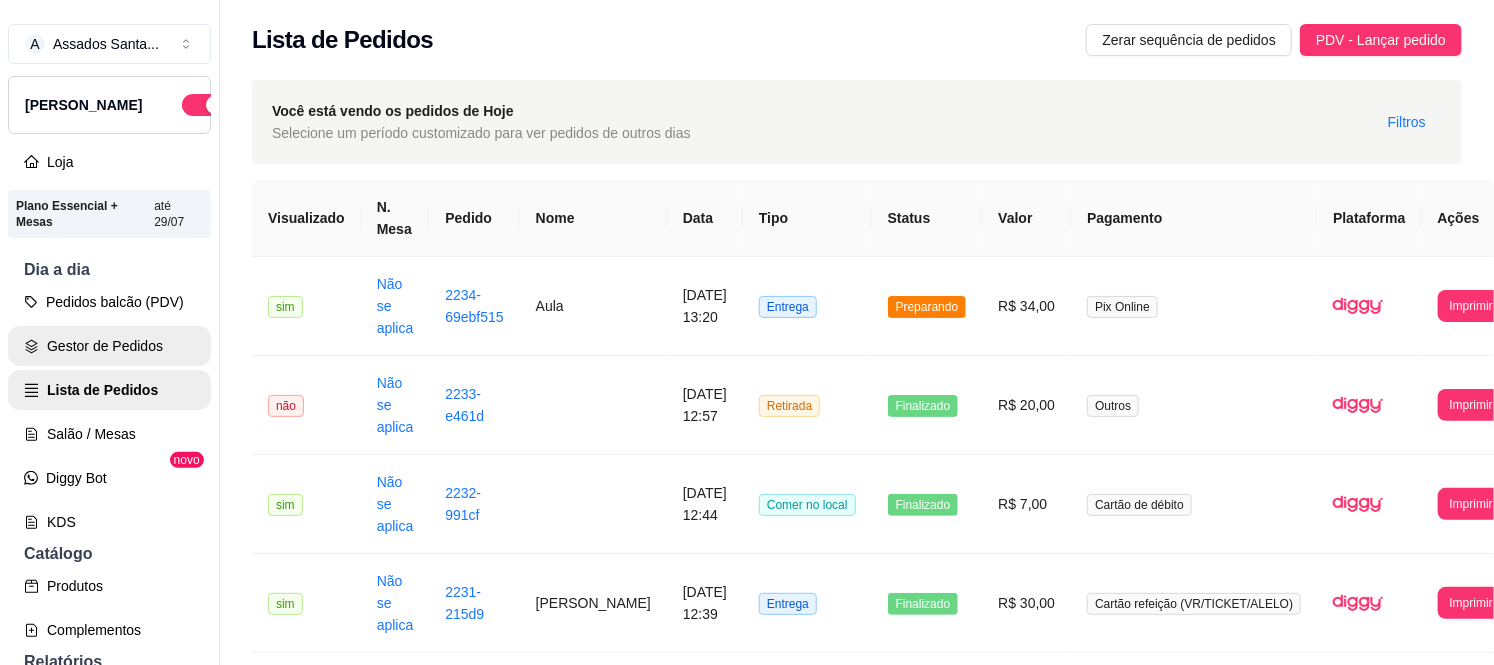 click on "Gestor de Pedidos" at bounding box center [109, 346] 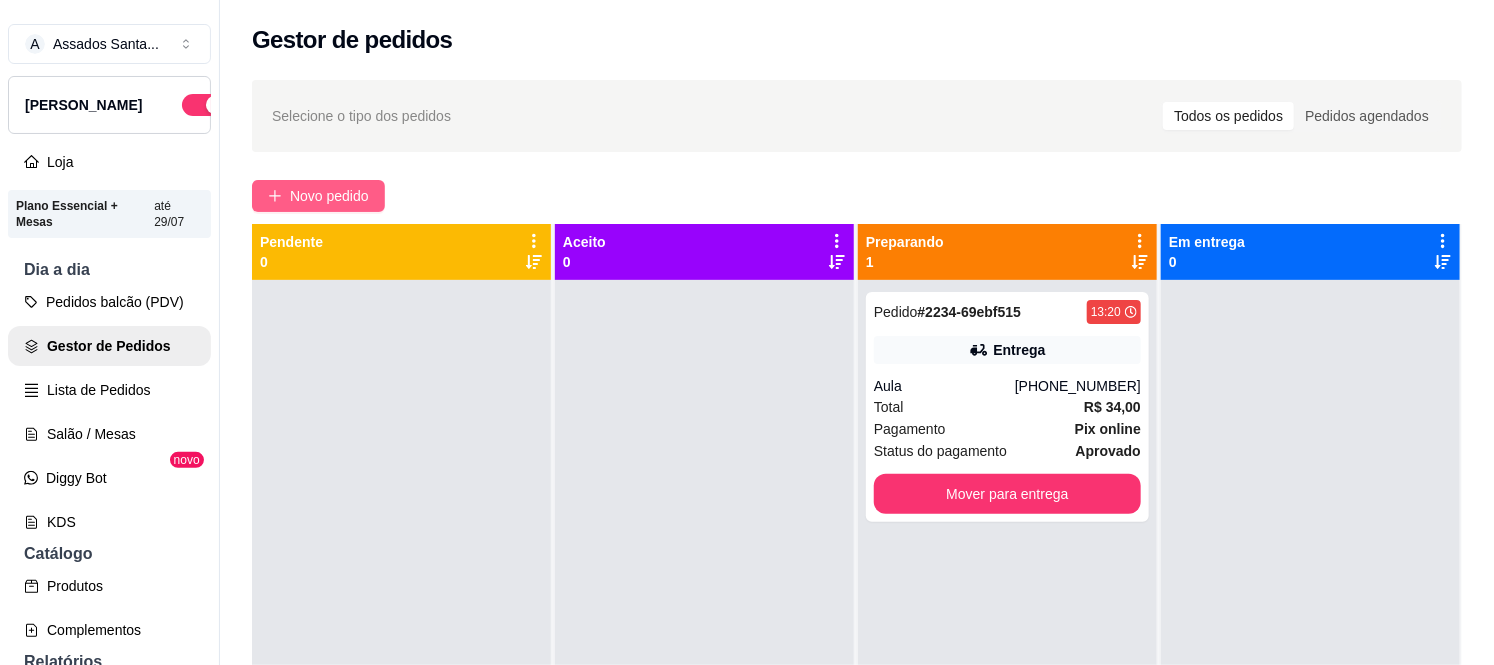 click on "Novo pedido" at bounding box center (318, 196) 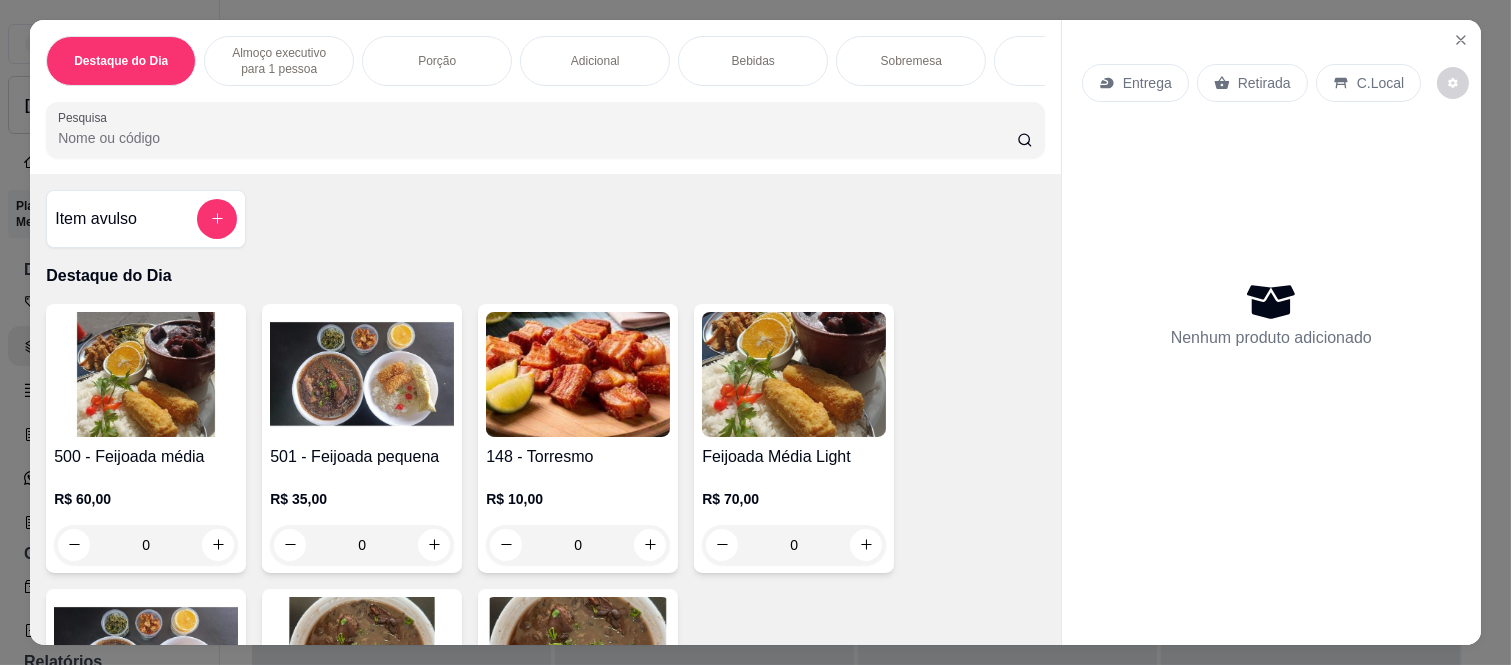 click on "Retirada" at bounding box center [1264, 83] 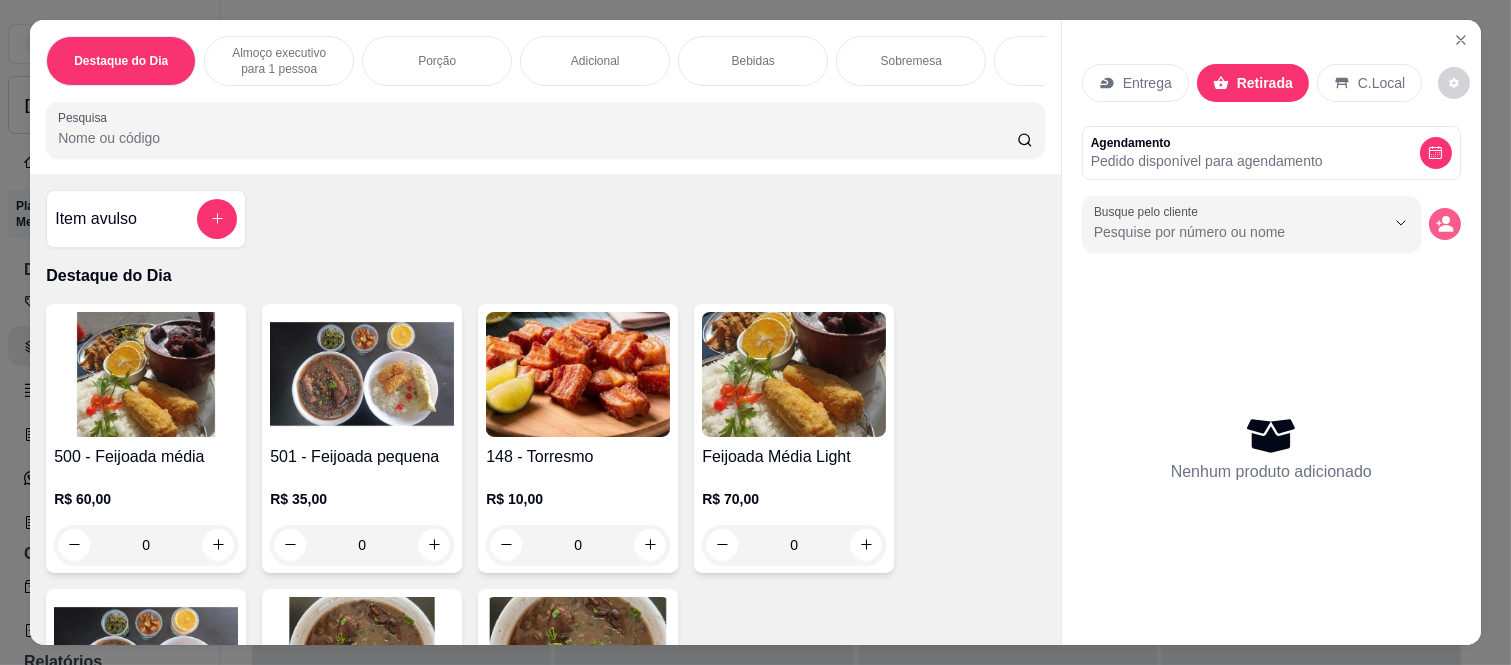 click 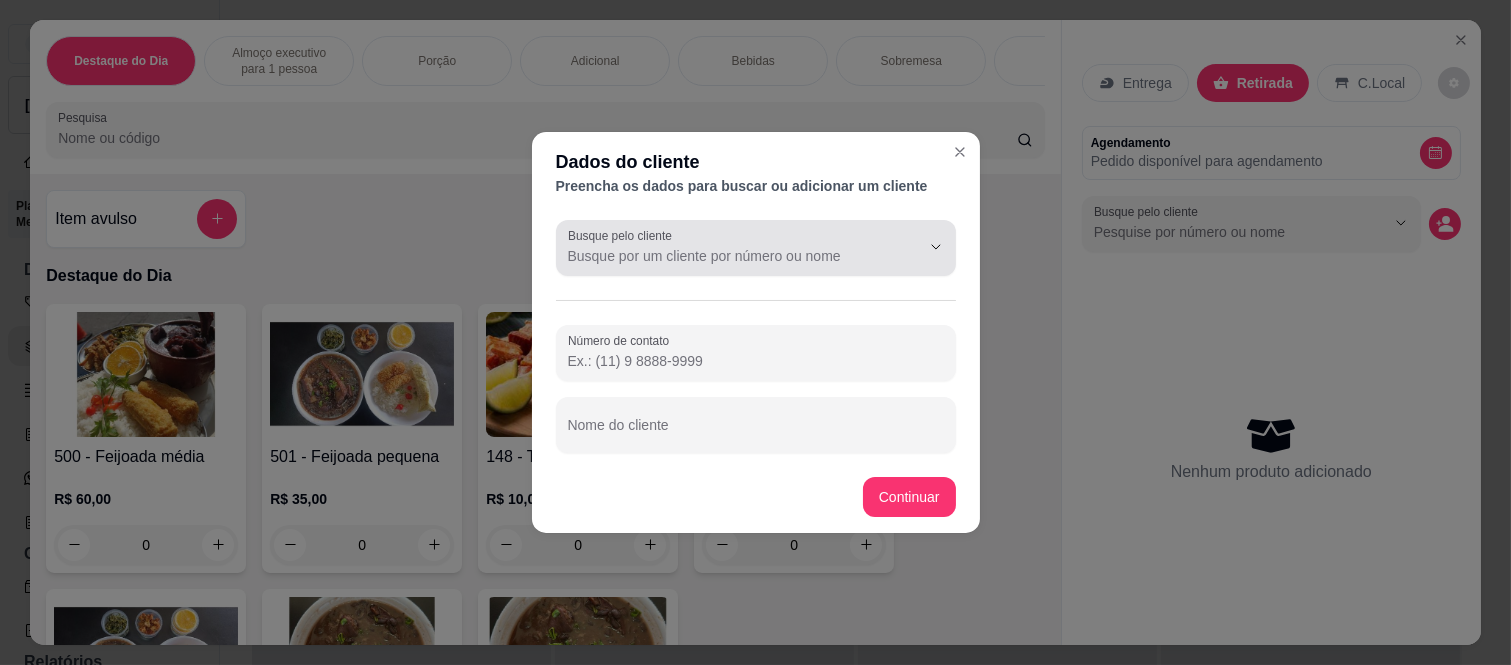 click on "Busque pelo cliente" at bounding box center (728, 256) 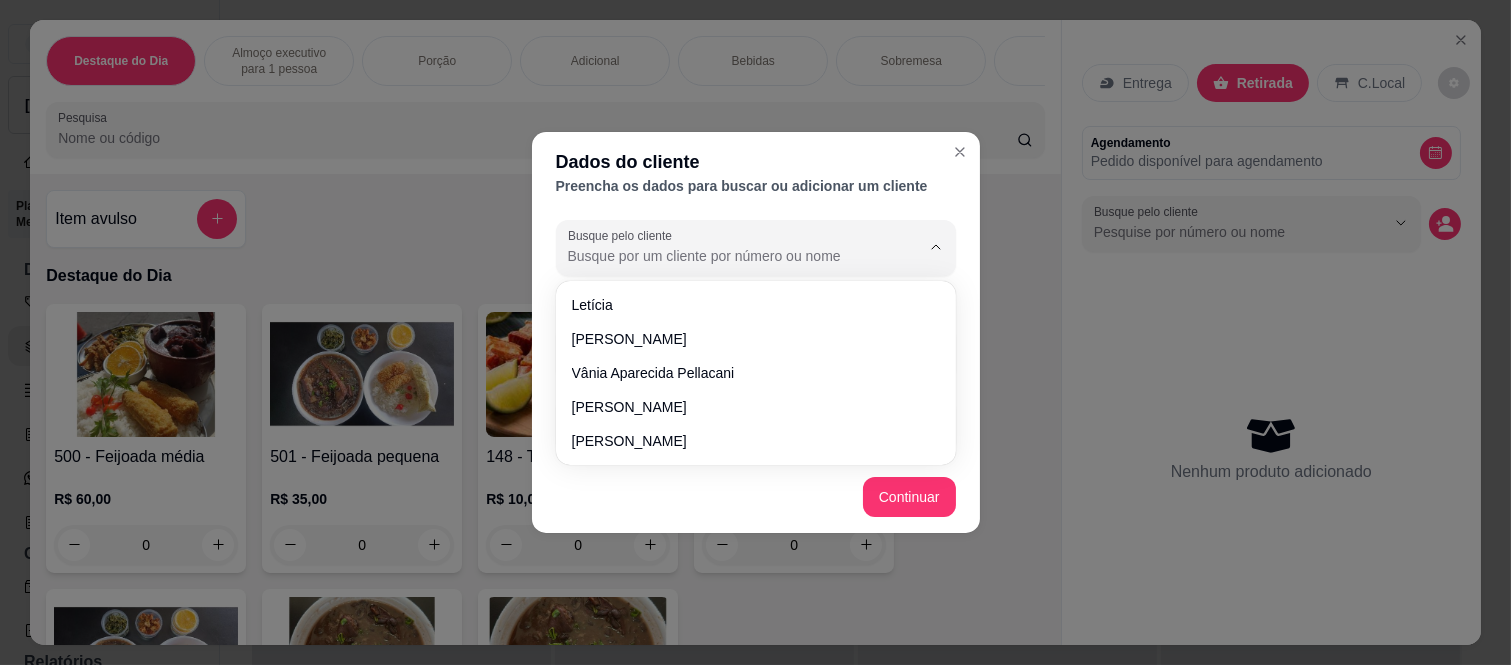 paste on "[GEOGRAPHIC_DATA]" 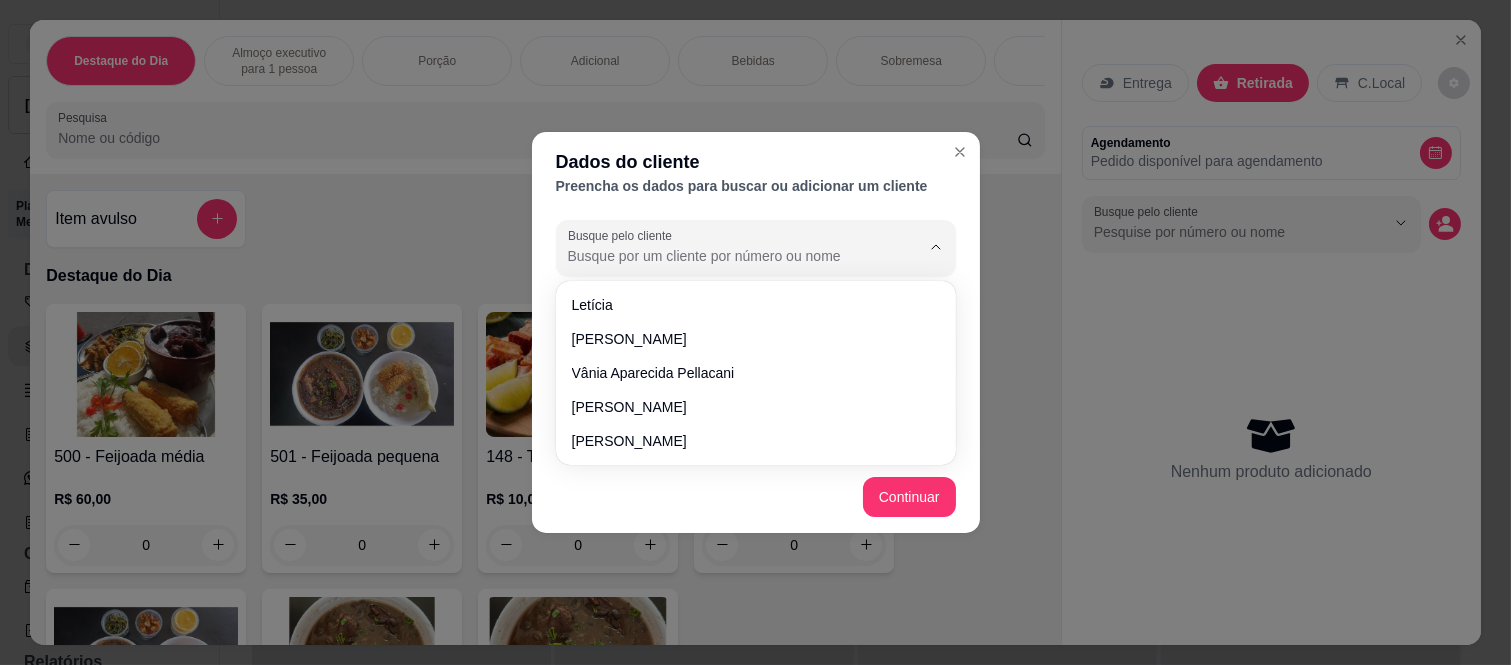 type on "[GEOGRAPHIC_DATA]" 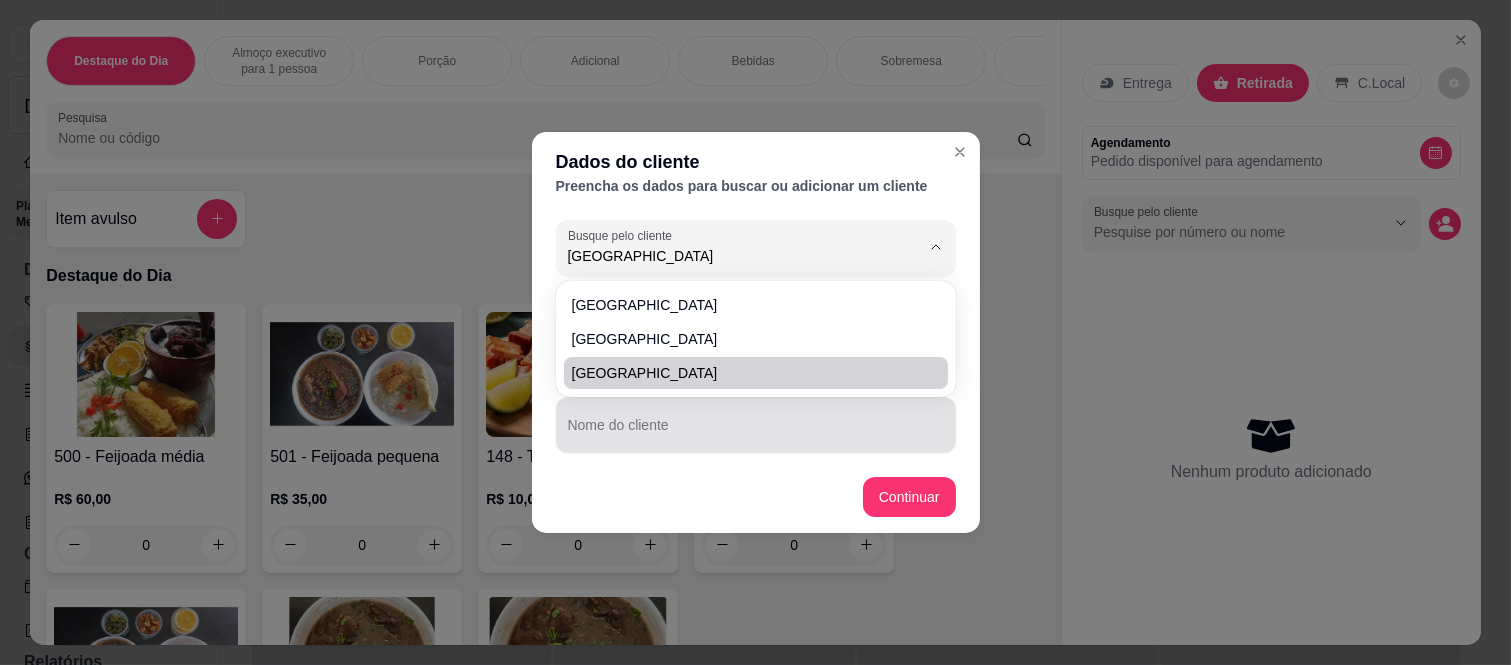 click on "Nome do cliente" at bounding box center (756, 433) 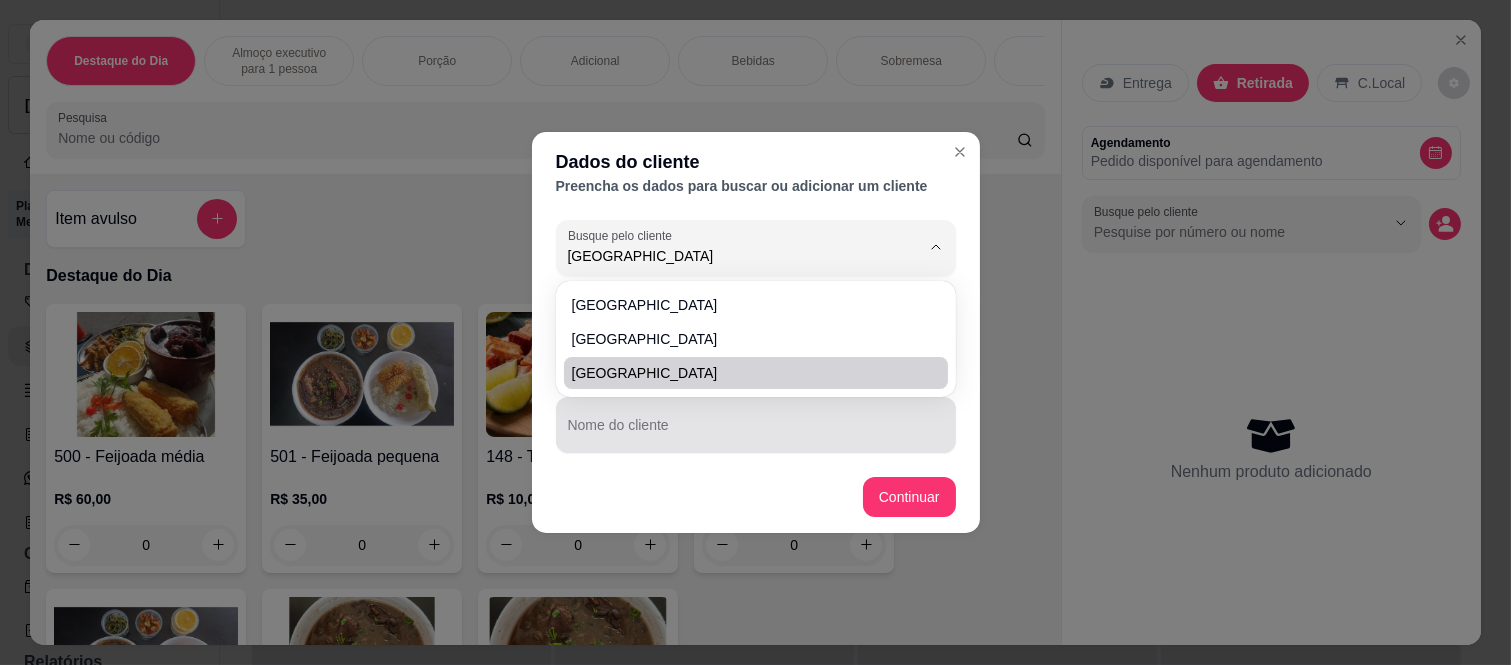 type 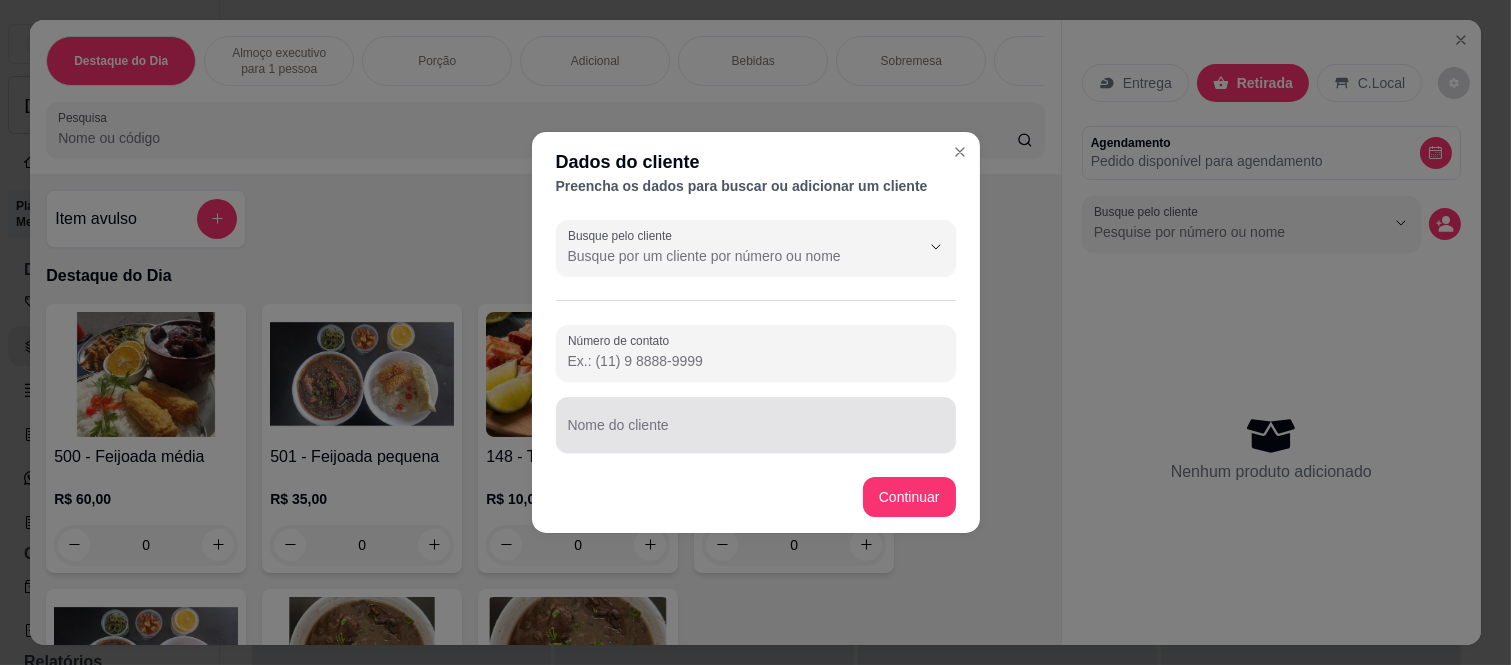 click on "Nome do cliente" at bounding box center [756, 433] 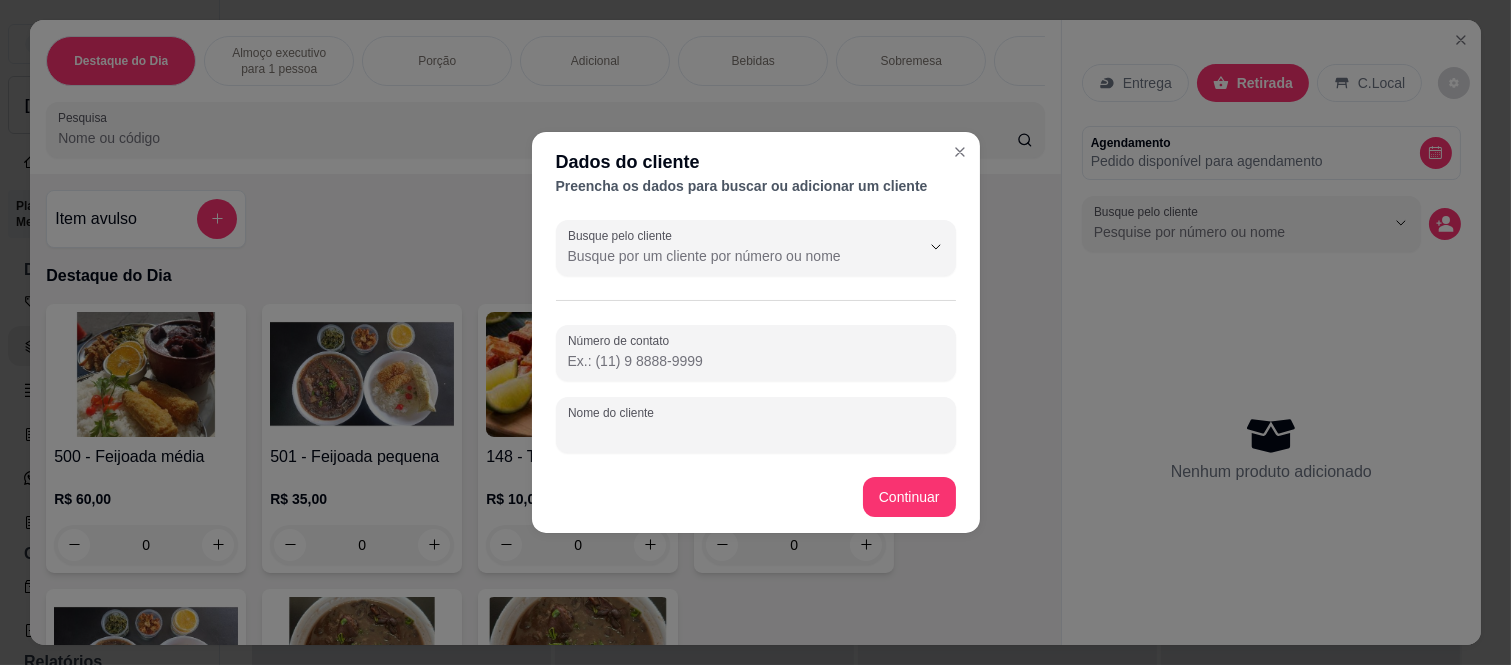 paste on "[GEOGRAPHIC_DATA]" 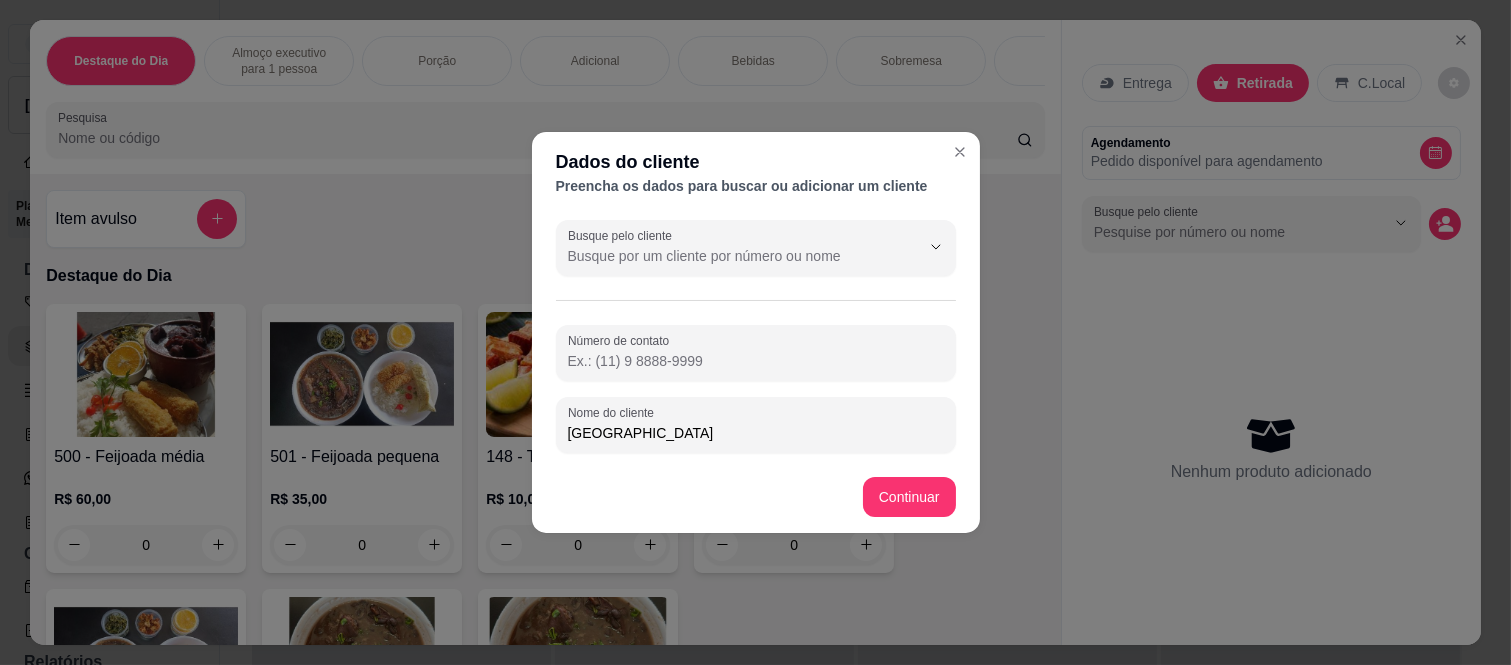 type on "[GEOGRAPHIC_DATA]" 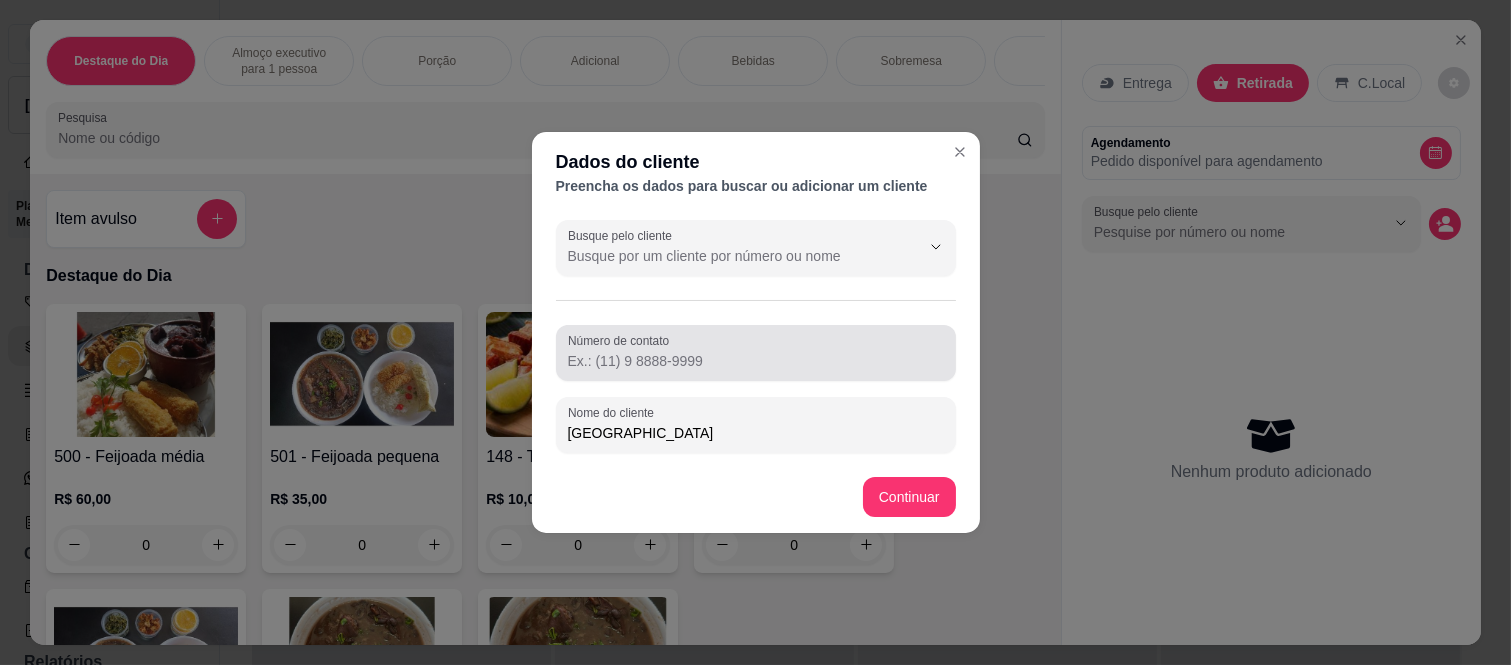 click on "Número de contato" at bounding box center [756, 361] 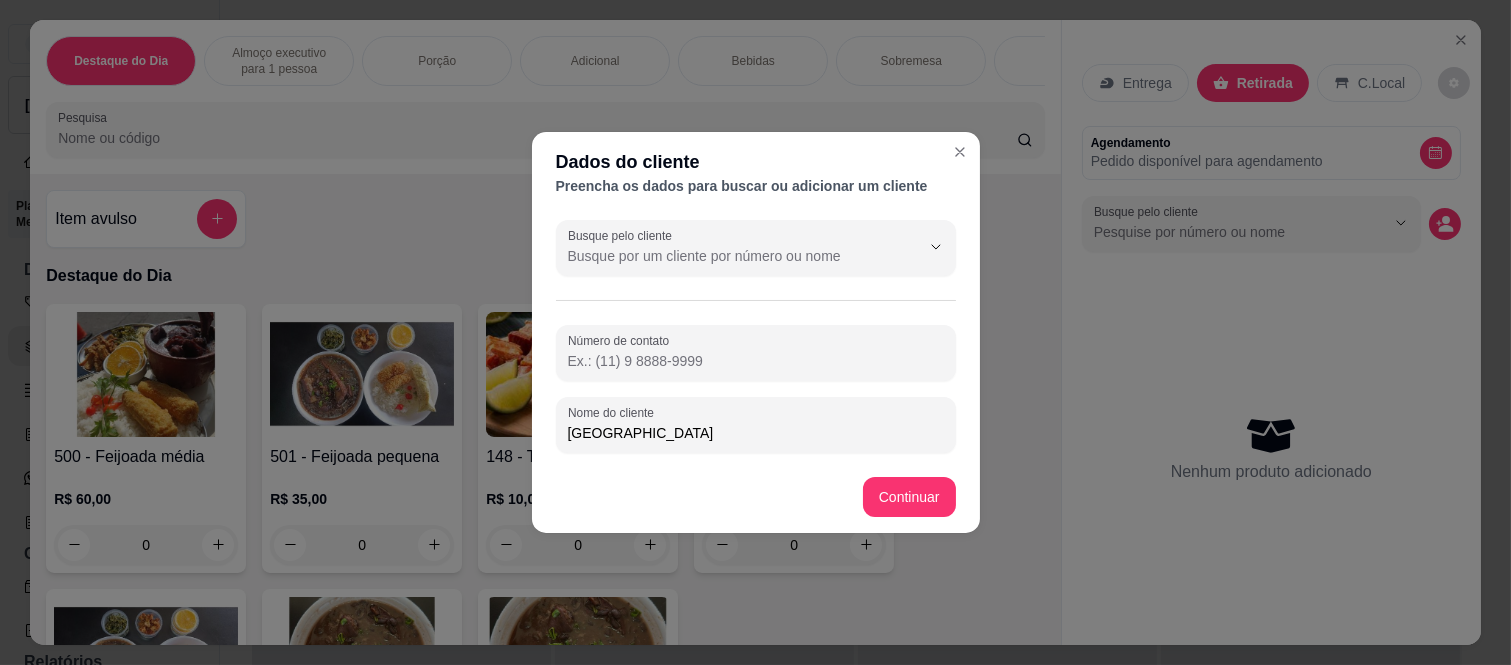 paste on "[PHONE_NUMBER]" 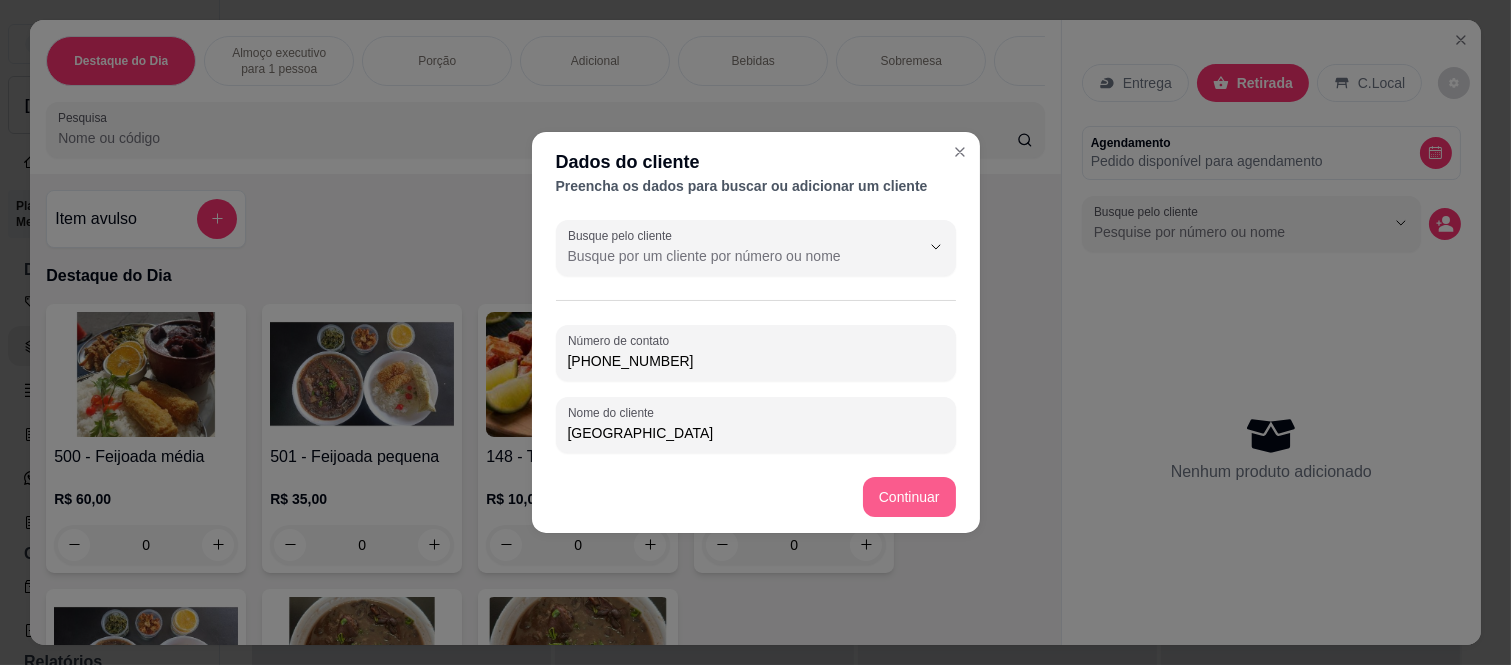 type on "[PHONE_NUMBER]" 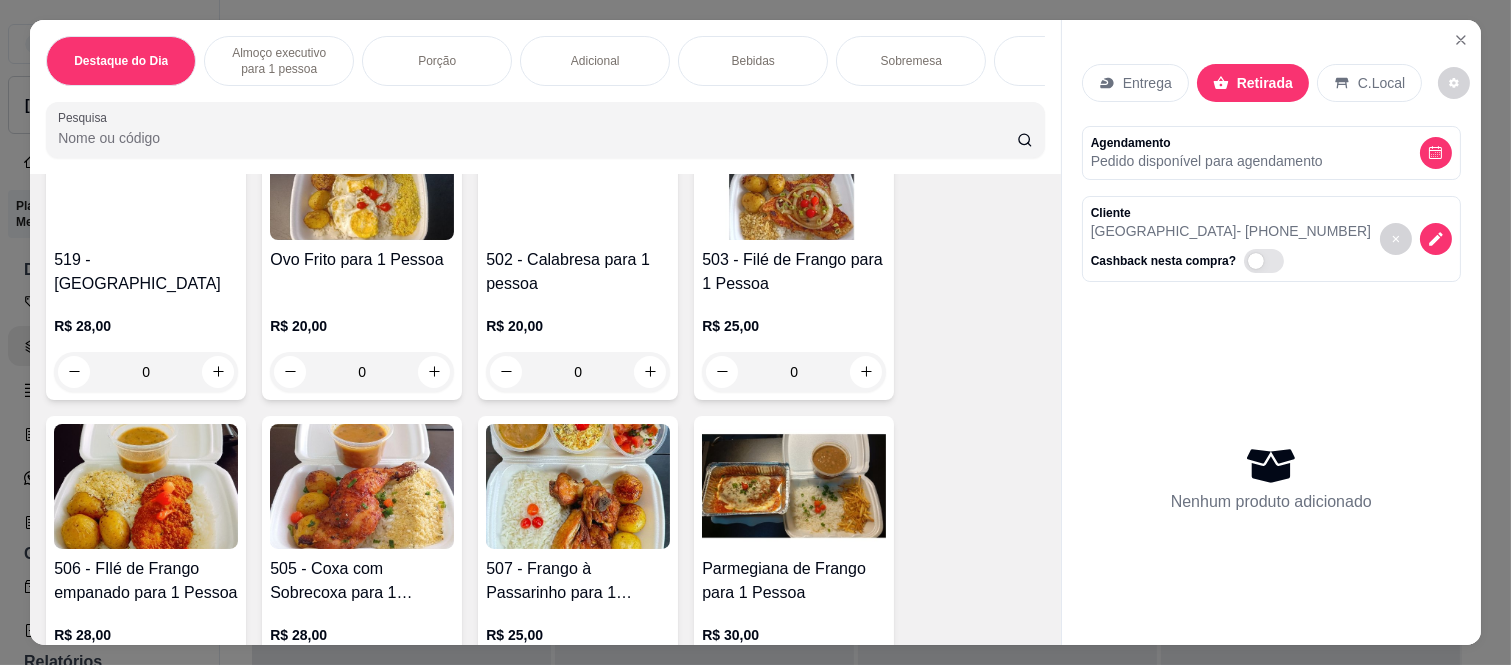 scroll, scrollTop: 888, scrollLeft: 0, axis: vertical 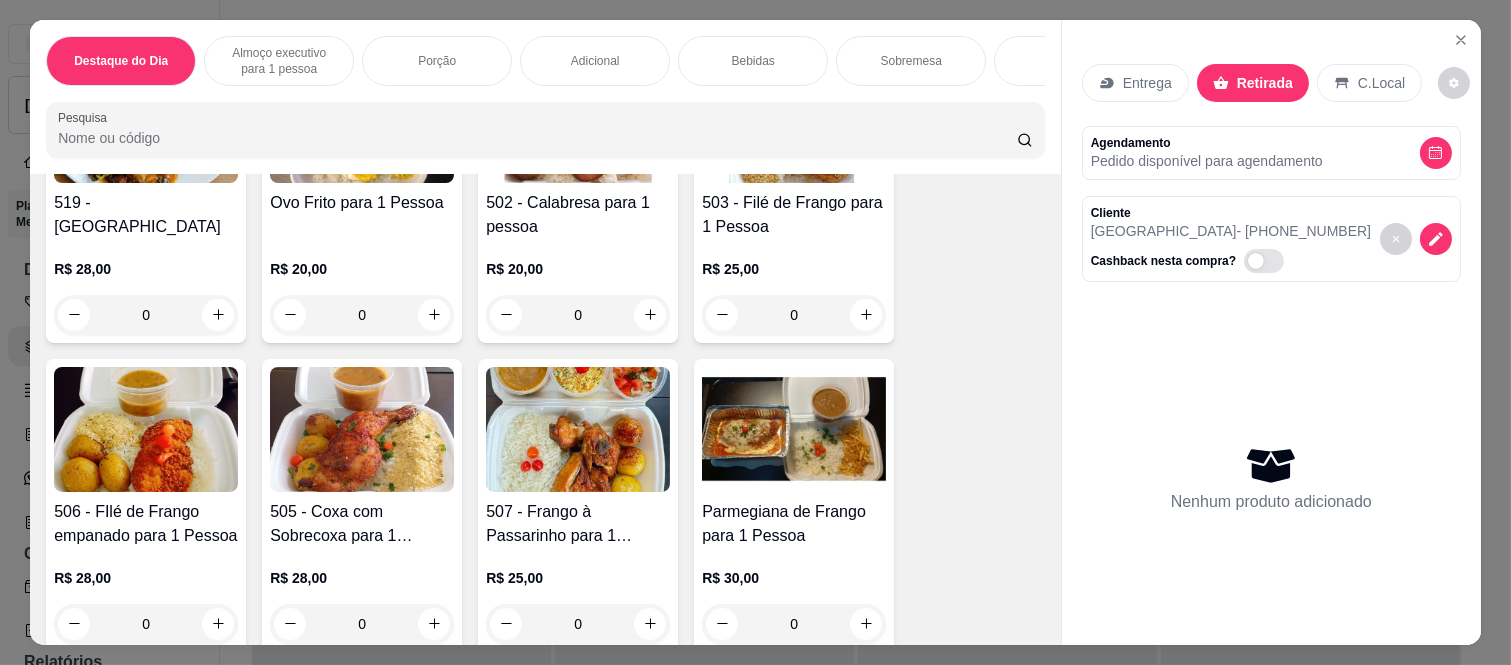 click on "0" at bounding box center [578, 315] 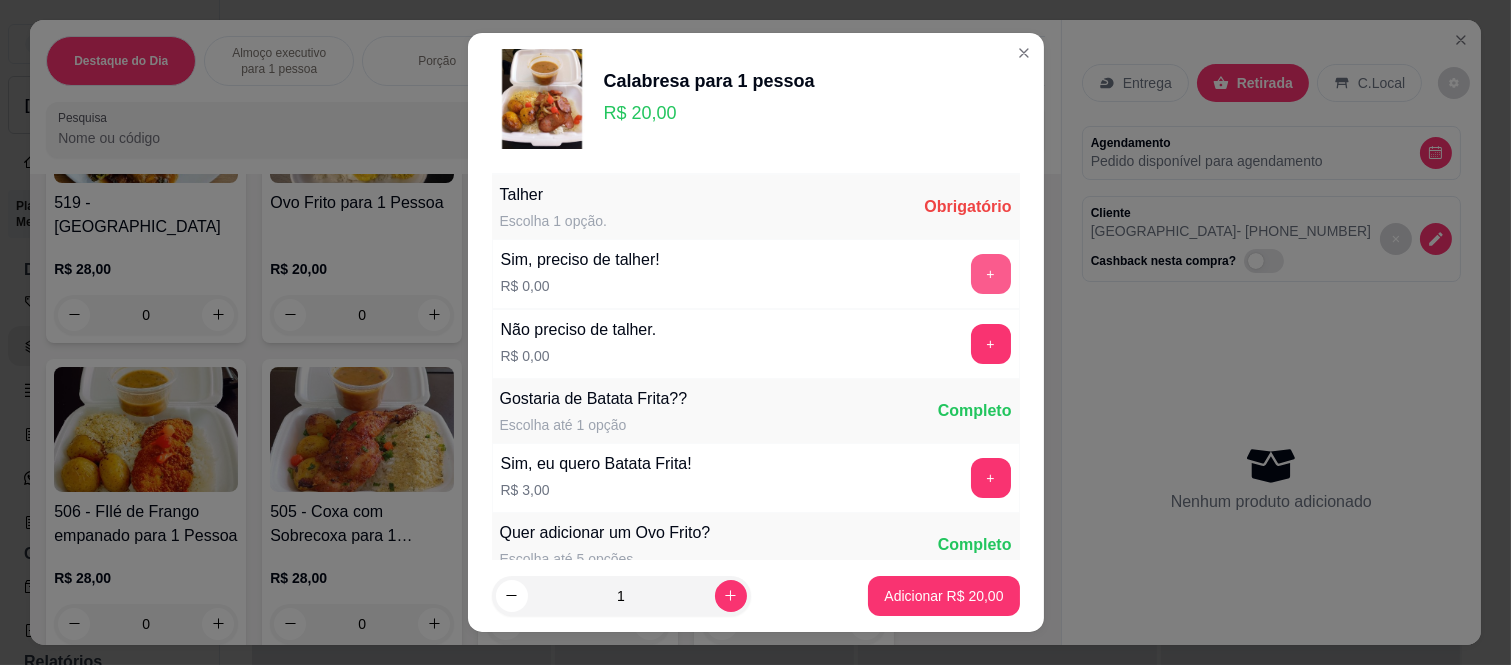 click on "+" at bounding box center [991, 274] 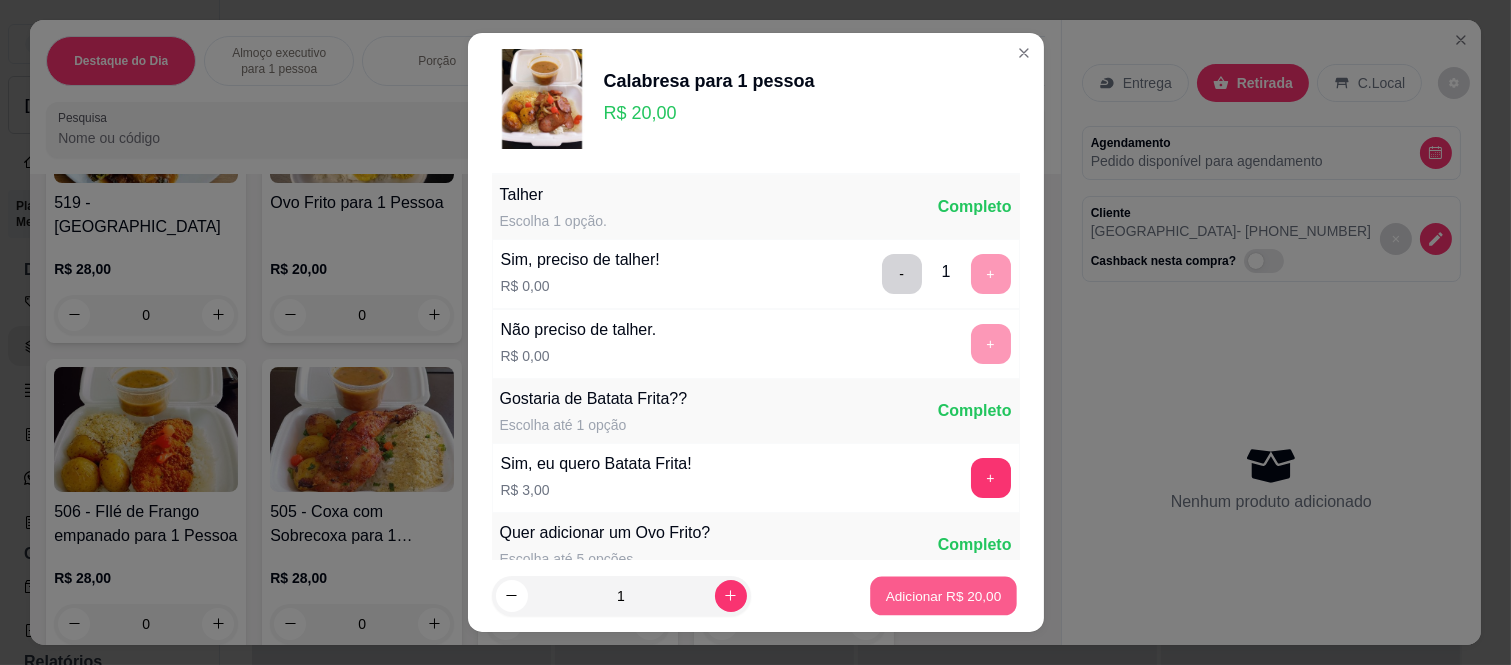 click on "Adicionar   R$ 20,00" at bounding box center (944, 595) 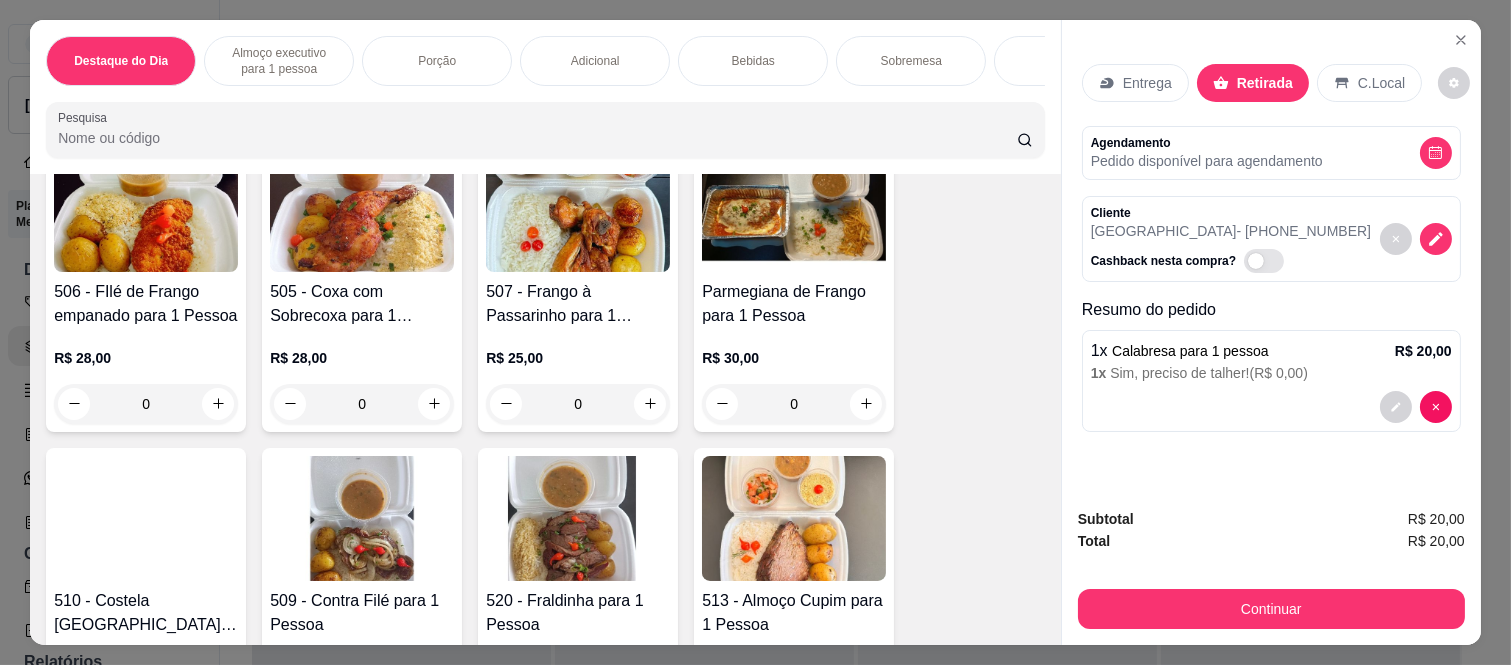 scroll, scrollTop: 1111, scrollLeft: 0, axis: vertical 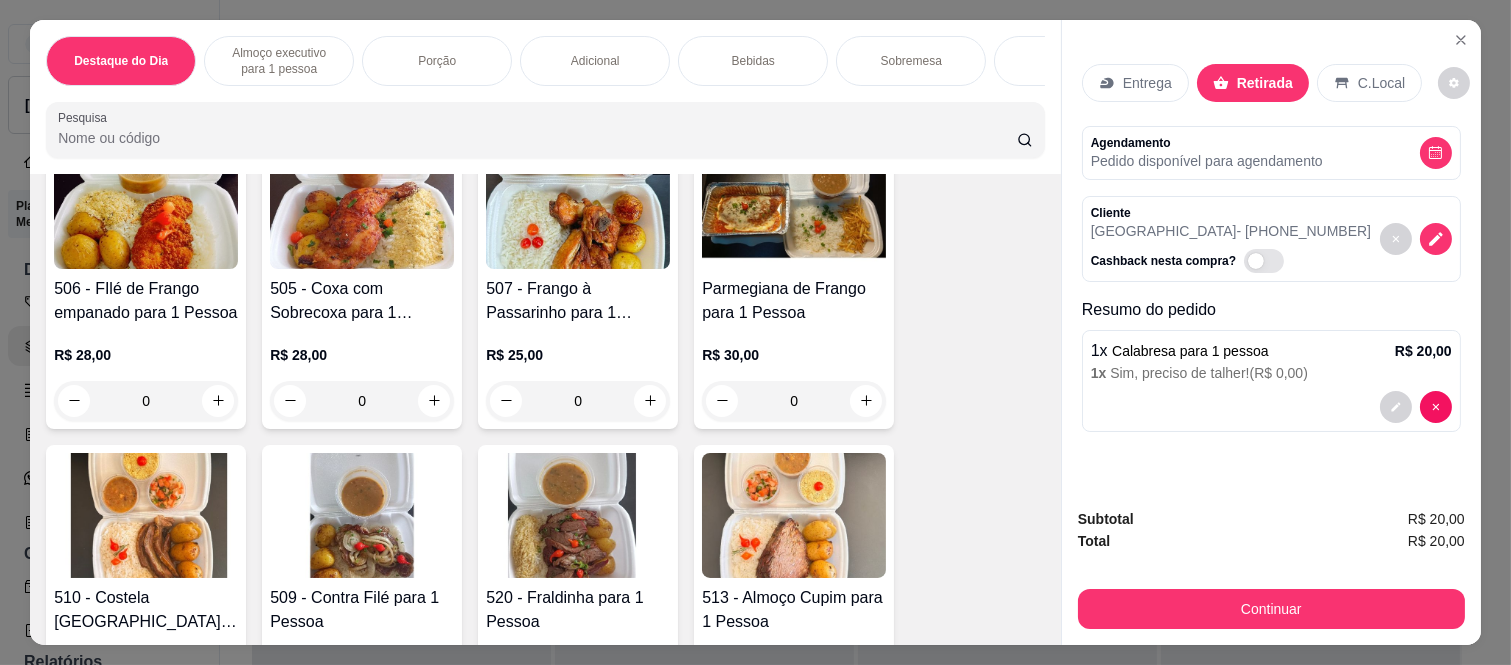 click on "0" at bounding box center [362, 401] 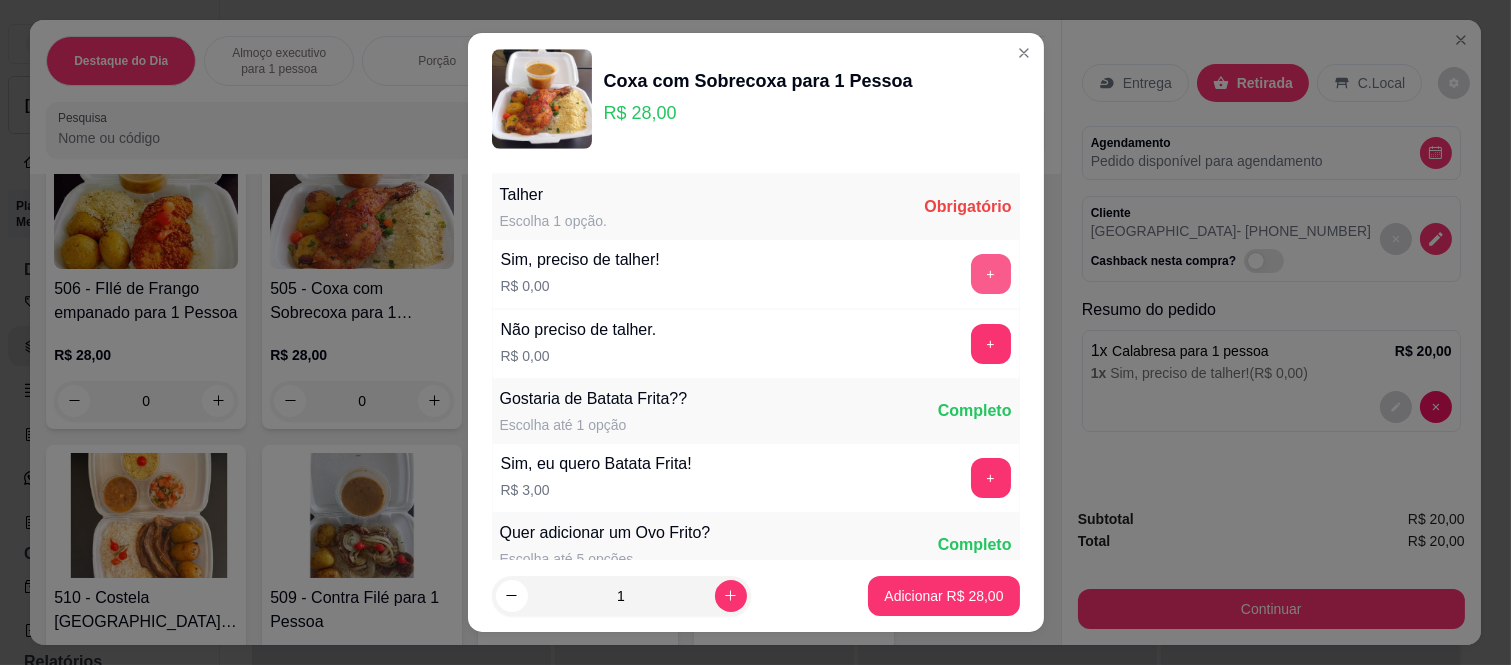 click on "+" at bounding box center (991, 274) 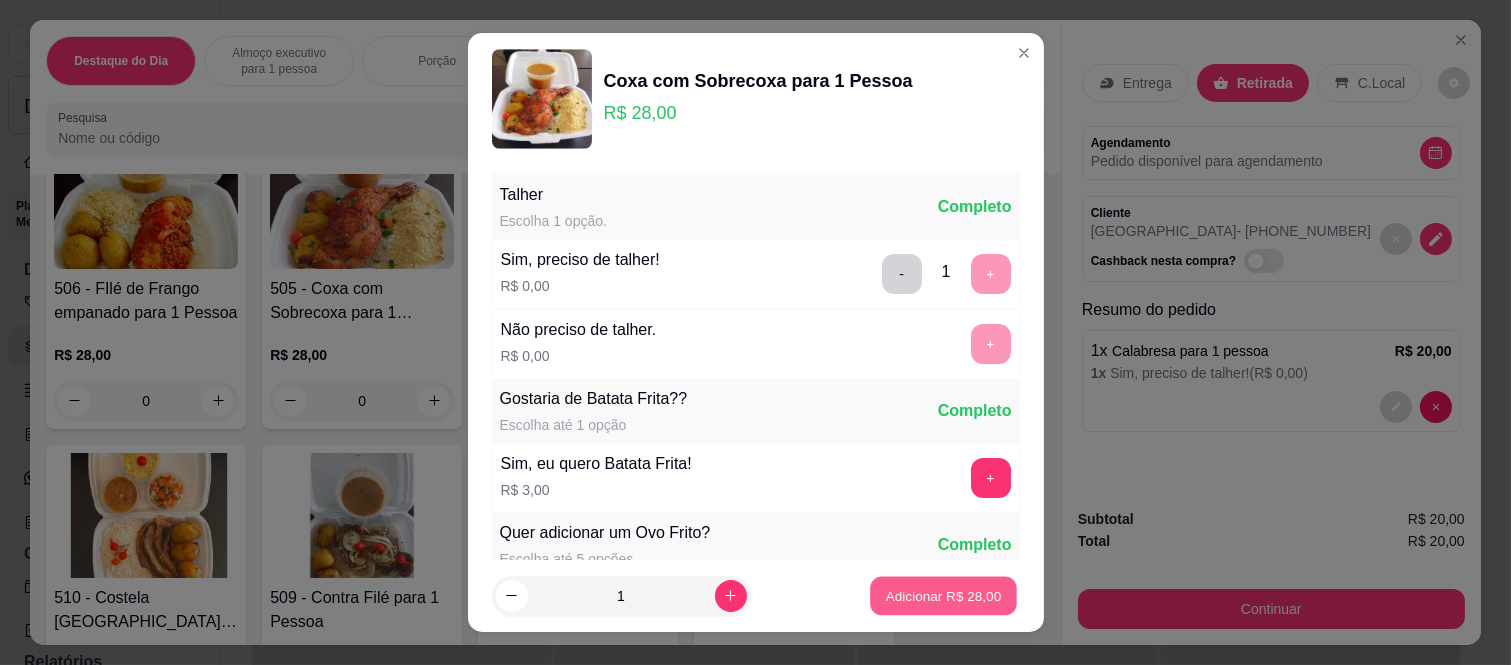 click on "Adicionar   R$ 28,00" at bounding box center (944, 595) 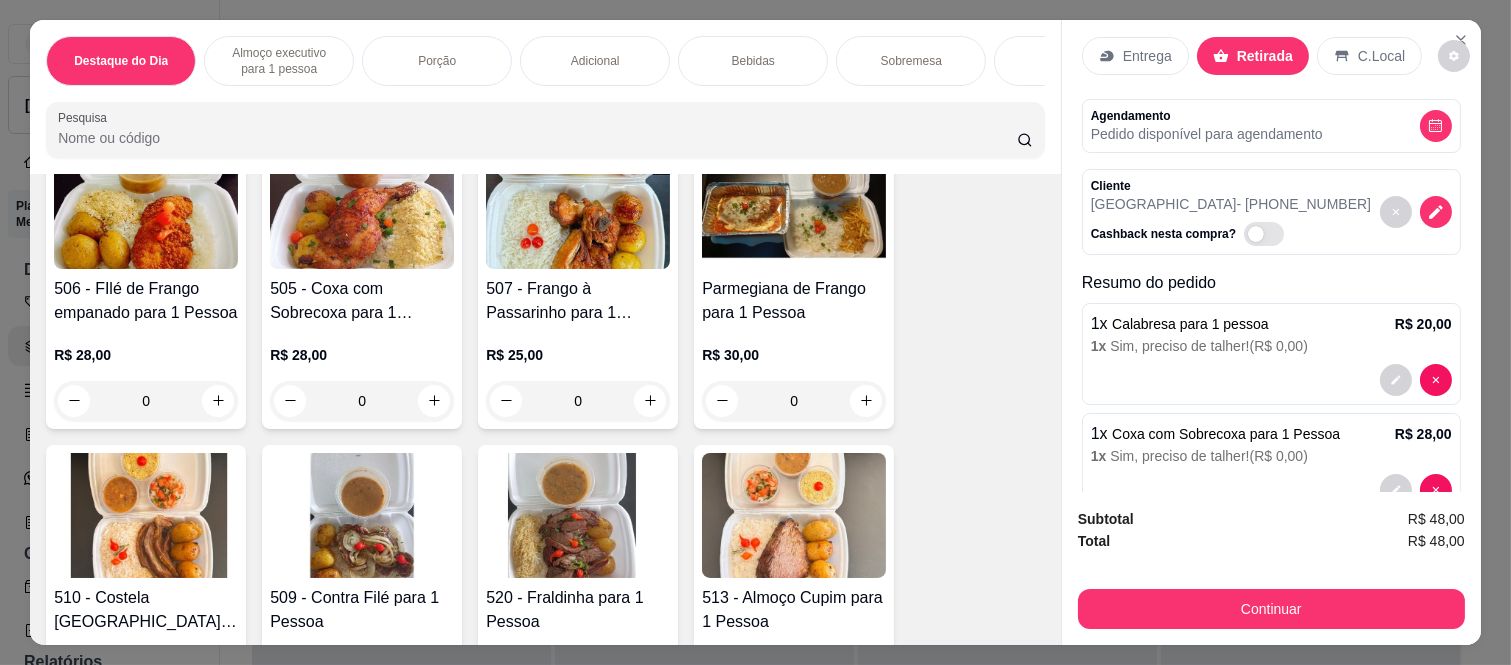 scroll, scrollTop: 0, scrollLeft: 0, axis: both 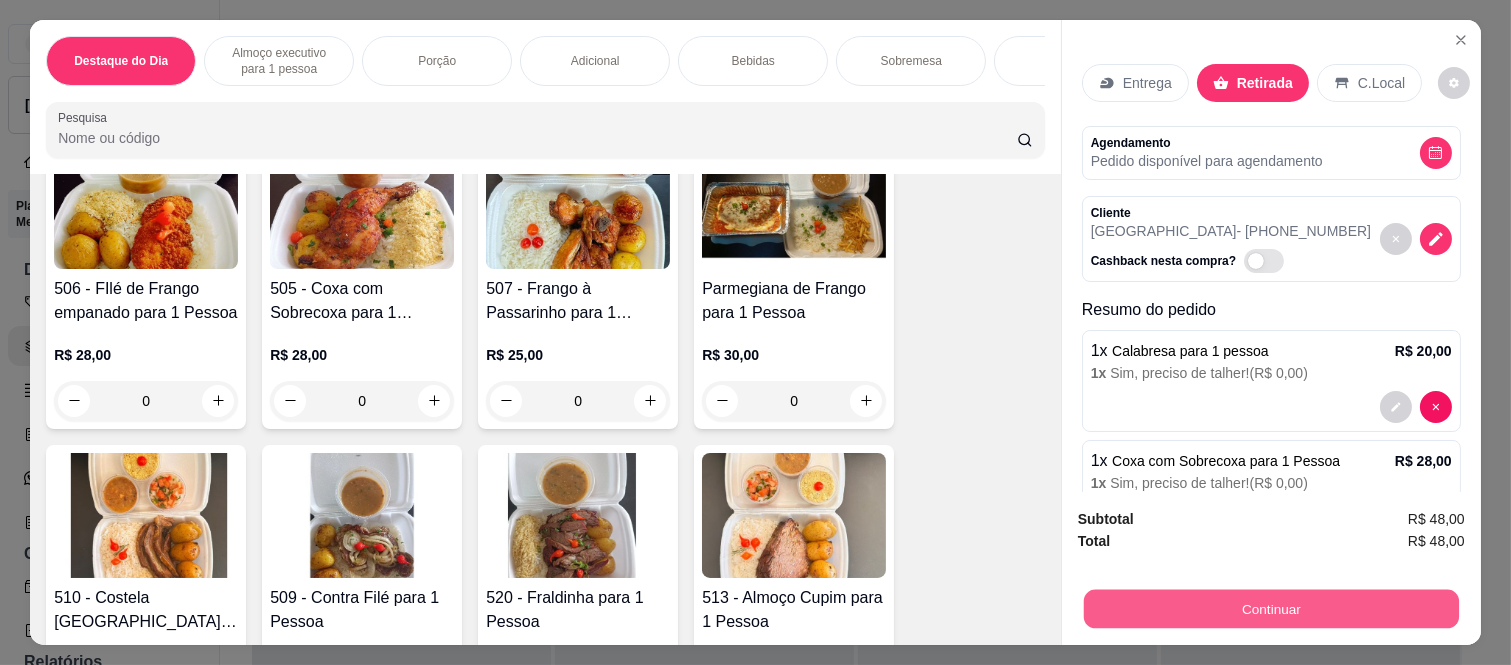 click on "Continuar" at bounding box center (1271, 609) 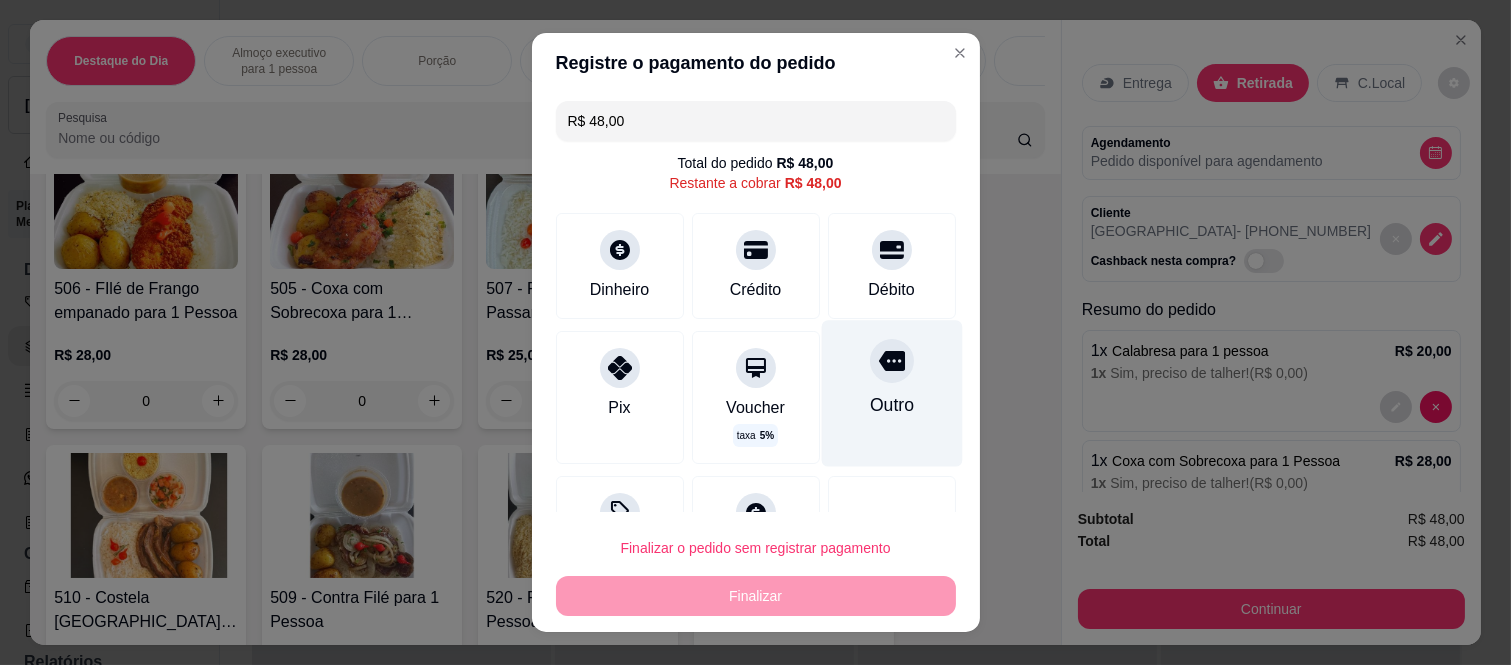 click at bounding box center [892, 361] 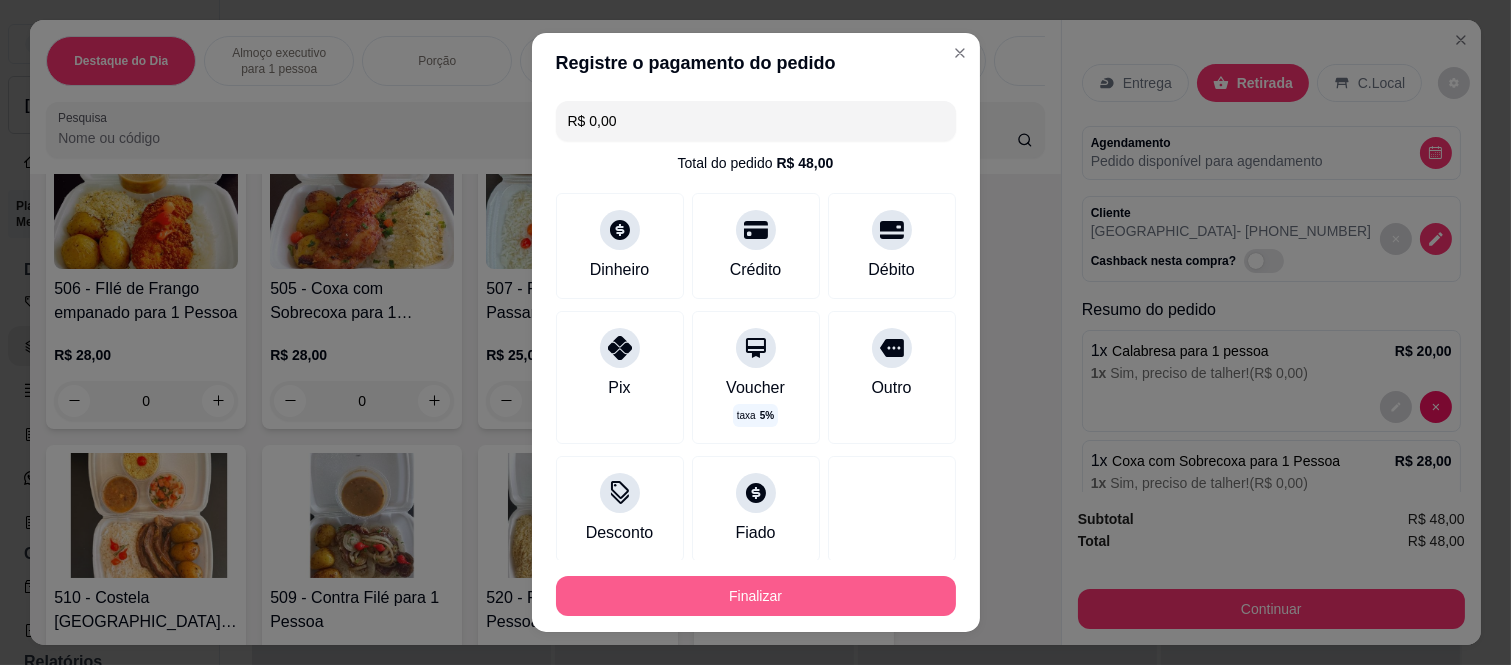click on "Finalizar" at bounding box center (756, 596) 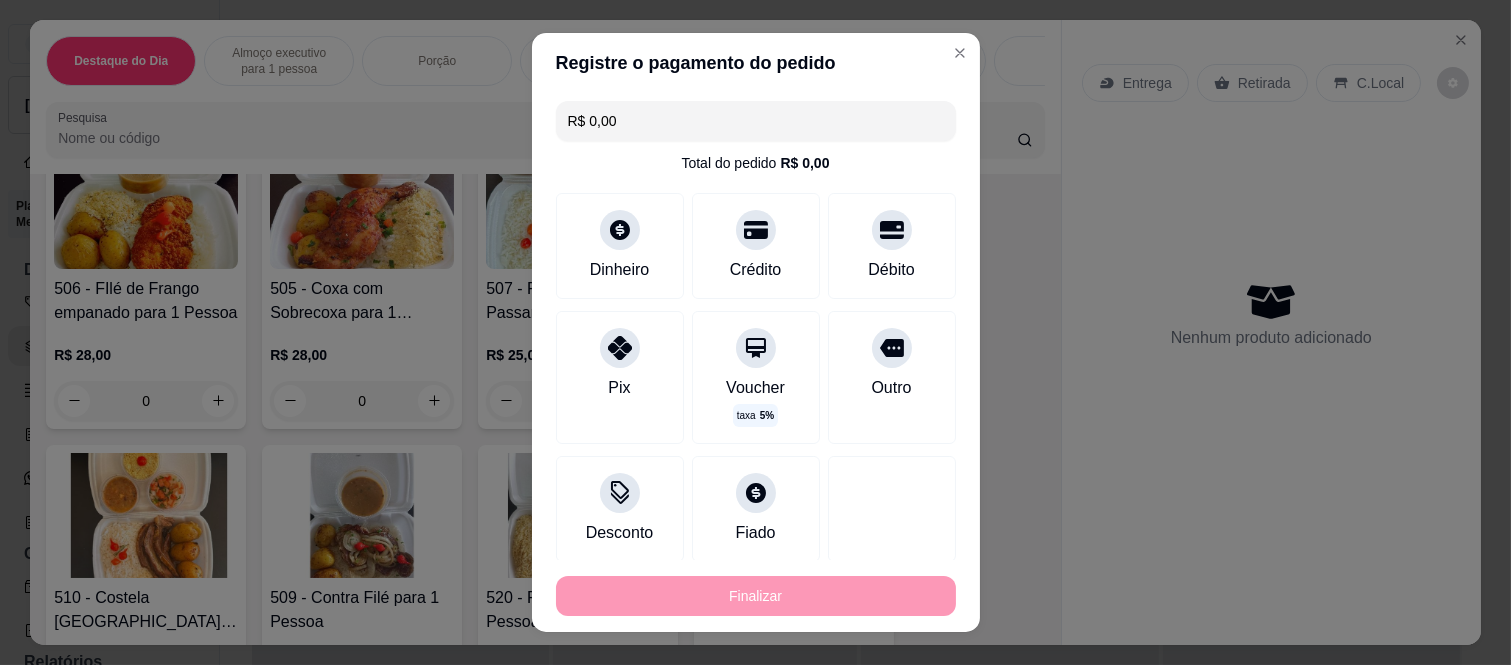 type on "-R$ 48,00" 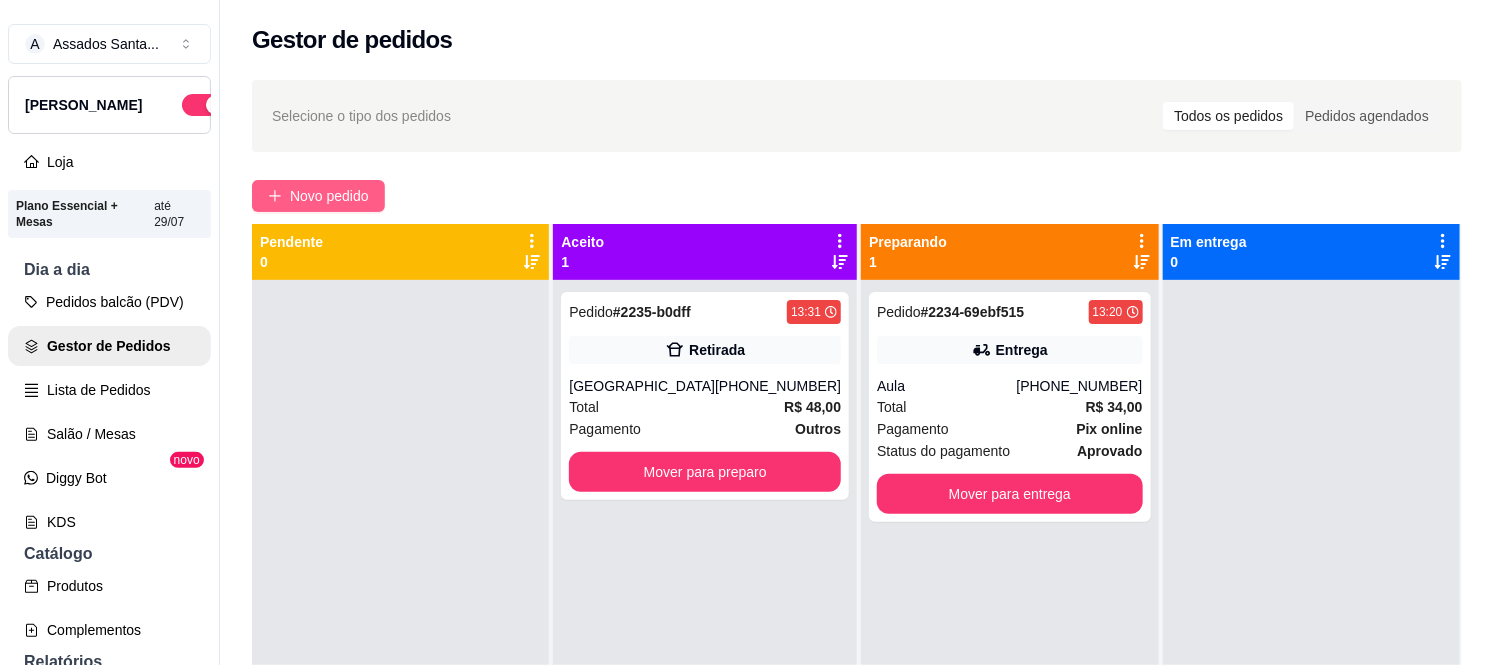 click on "Novo pedido" at bounding box center (329, 196) 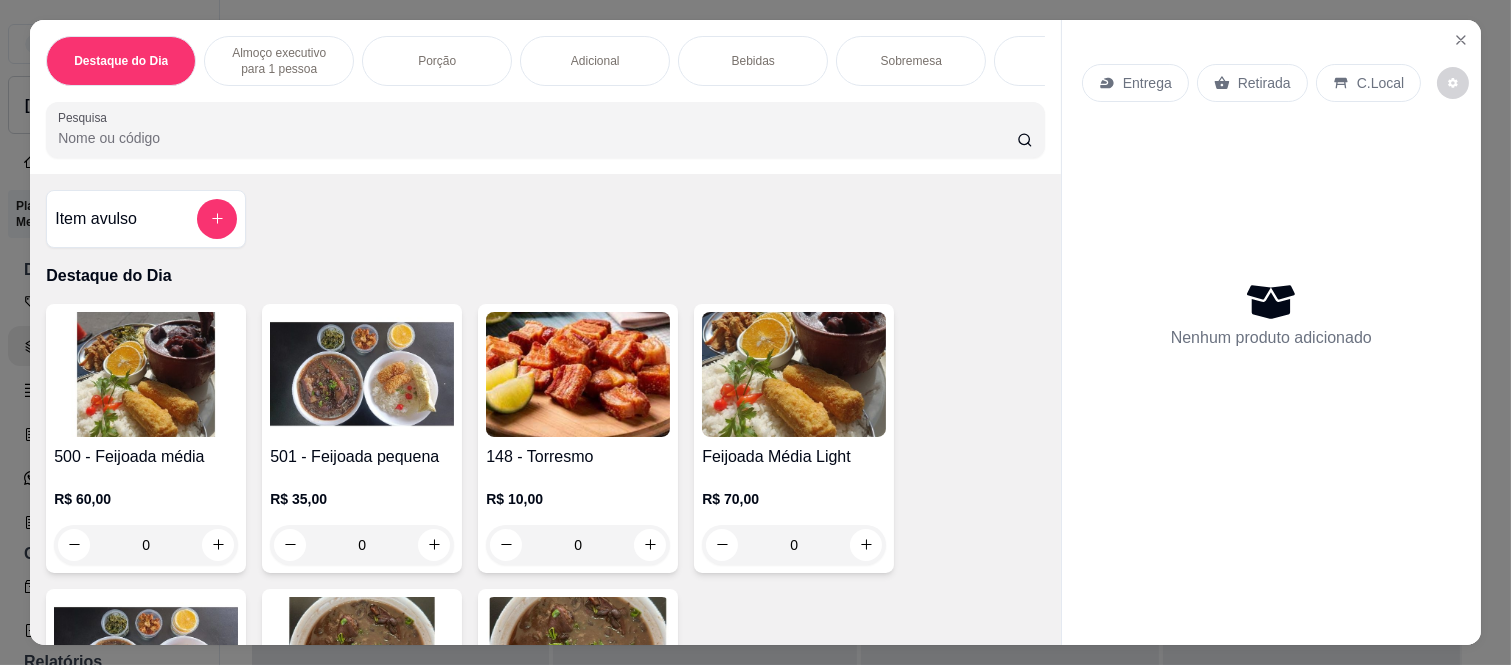 click on "Entrega" at bounding box center [1147, 83] 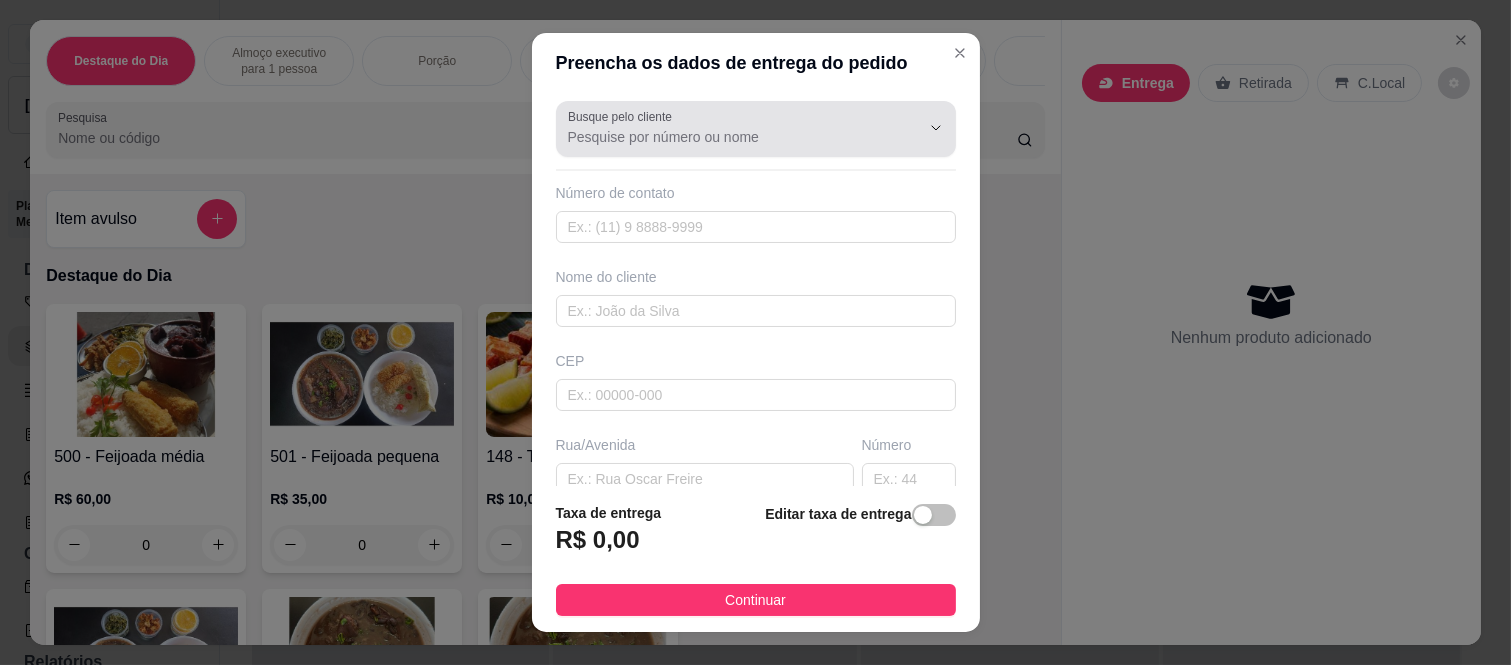 click on "Busque pelo cliente" at bounding box center (728, 137) 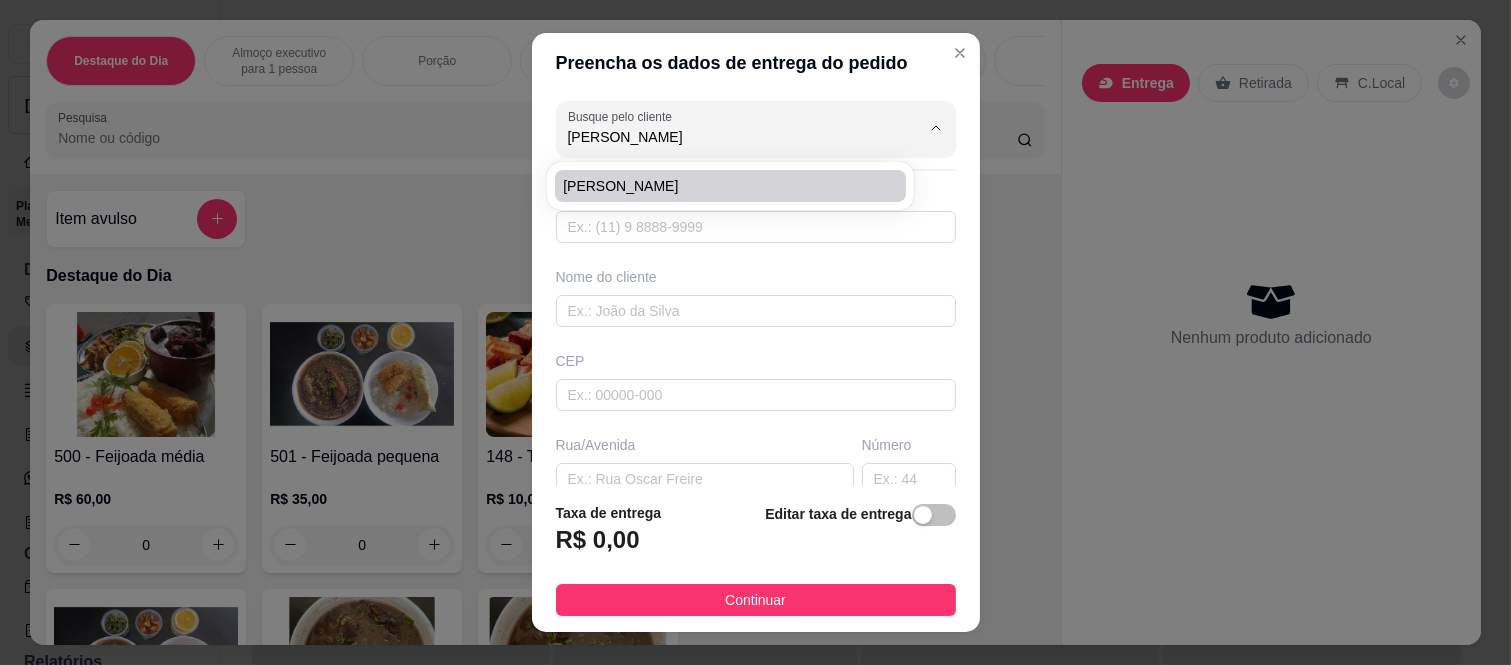 click on "[PERSON_NAME]" at bounding box center (730, 186) 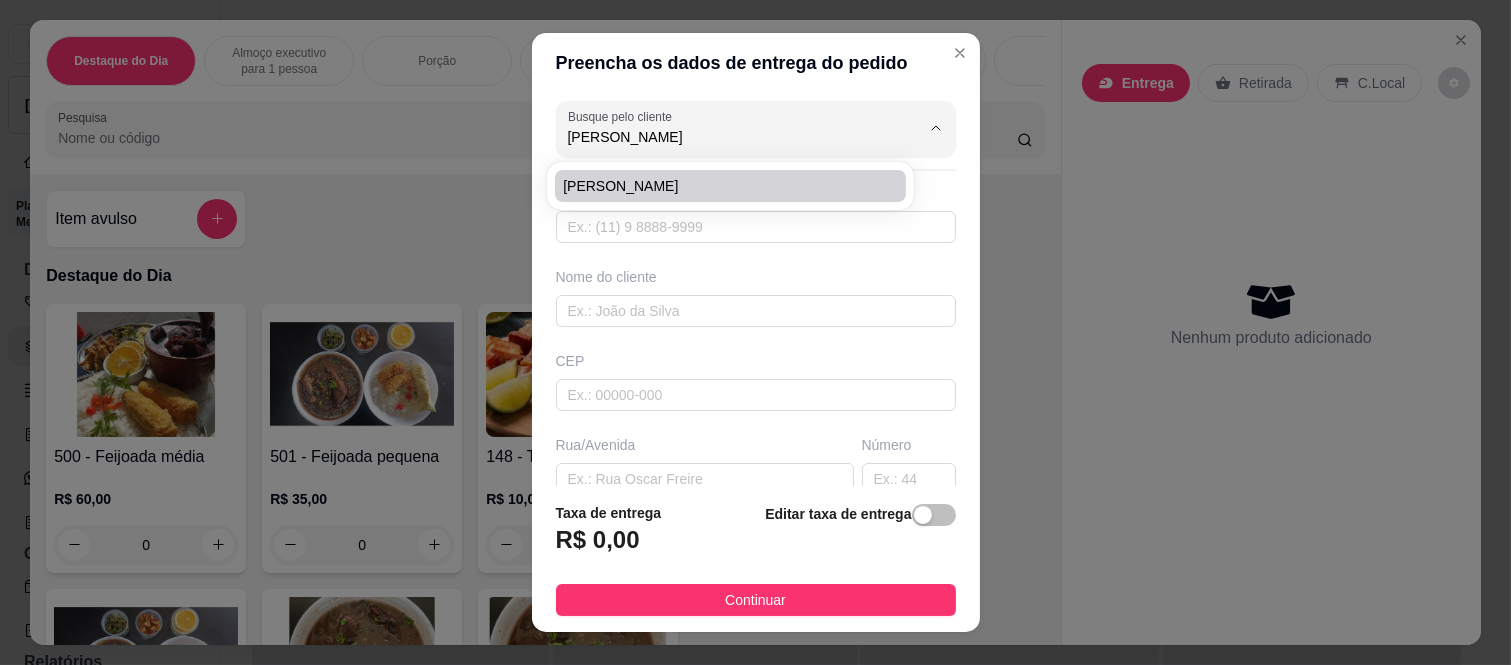type on "[PERSON_NAME]" 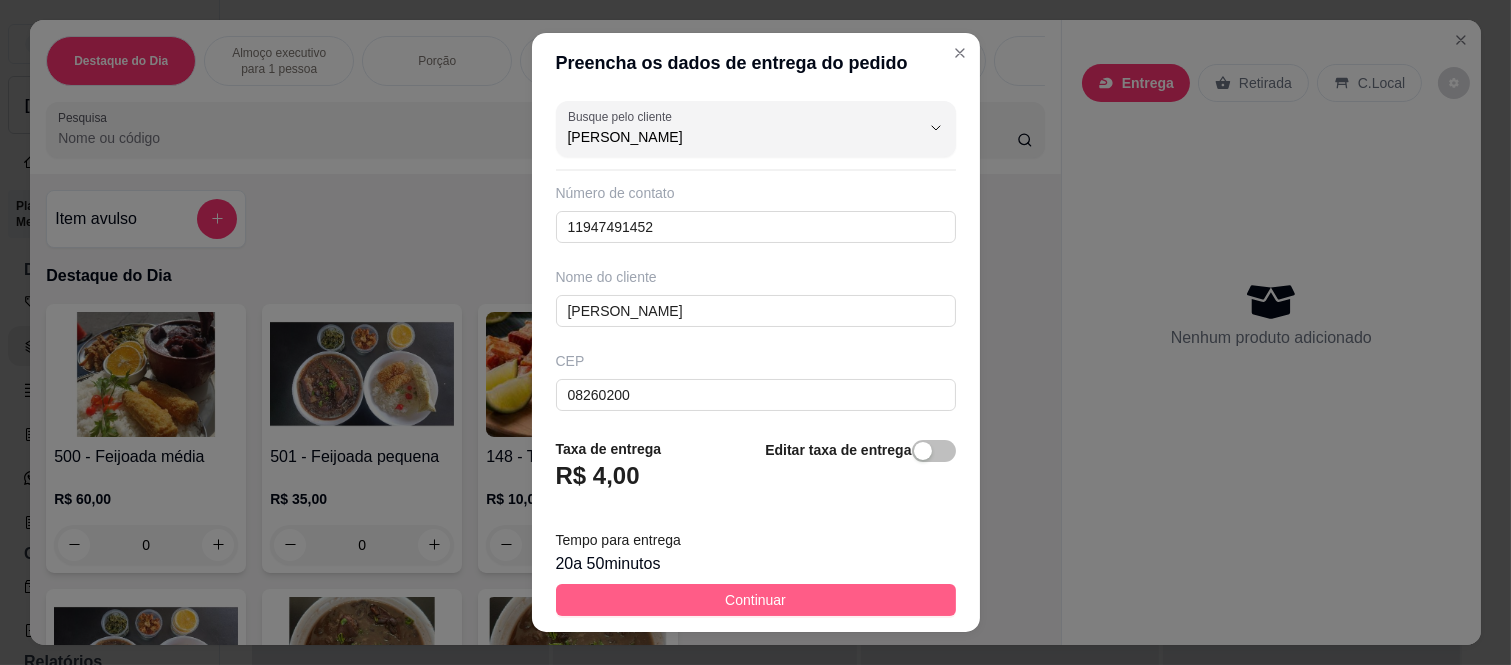 type on "[PERSON_NAME]" 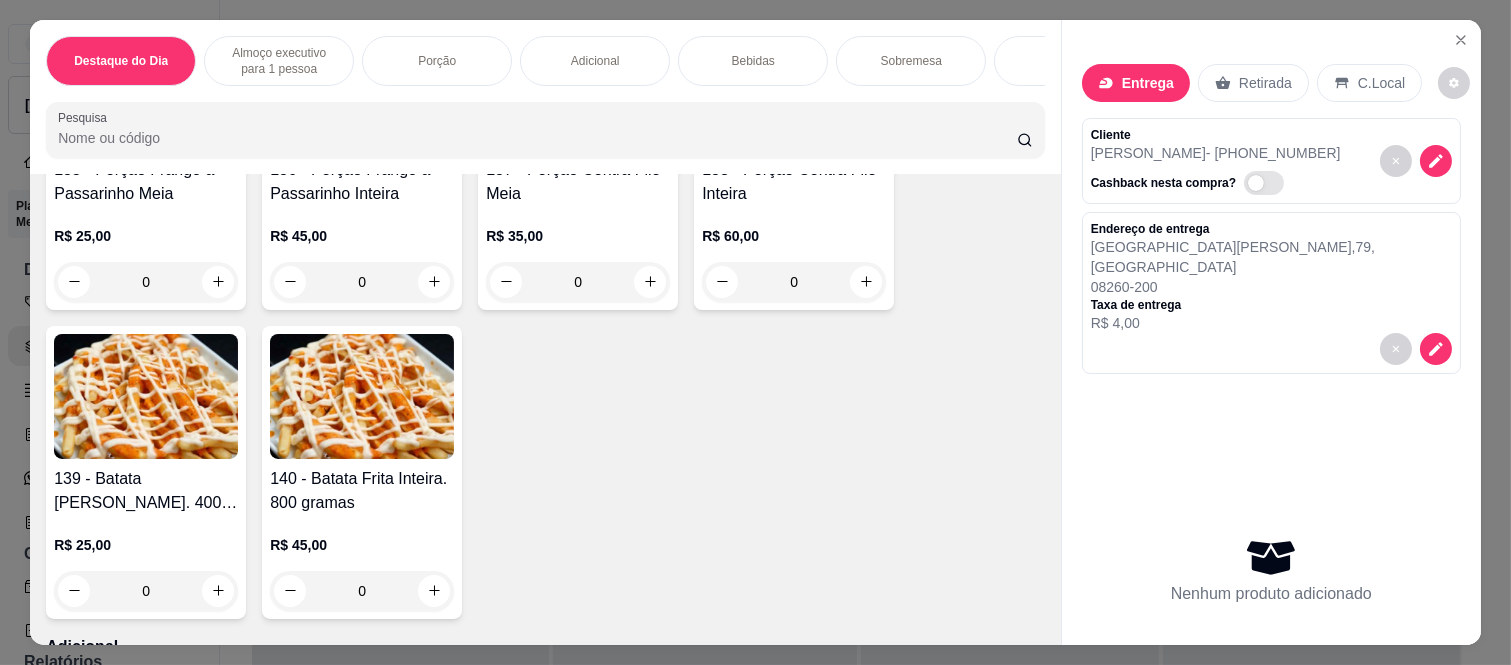 scroll, scrollTop: 1777, scrollLeft: 0, axis: vertical 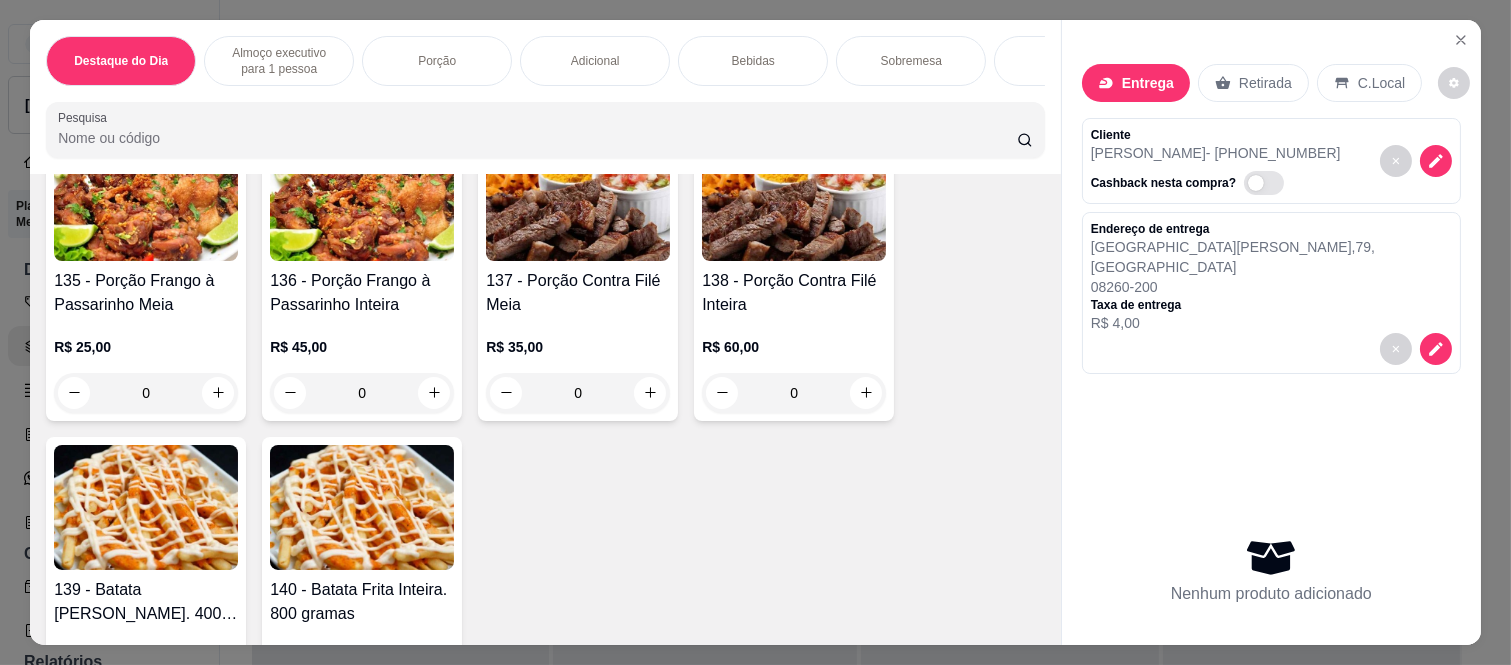 click on "0" at bounding box center [794, 393] 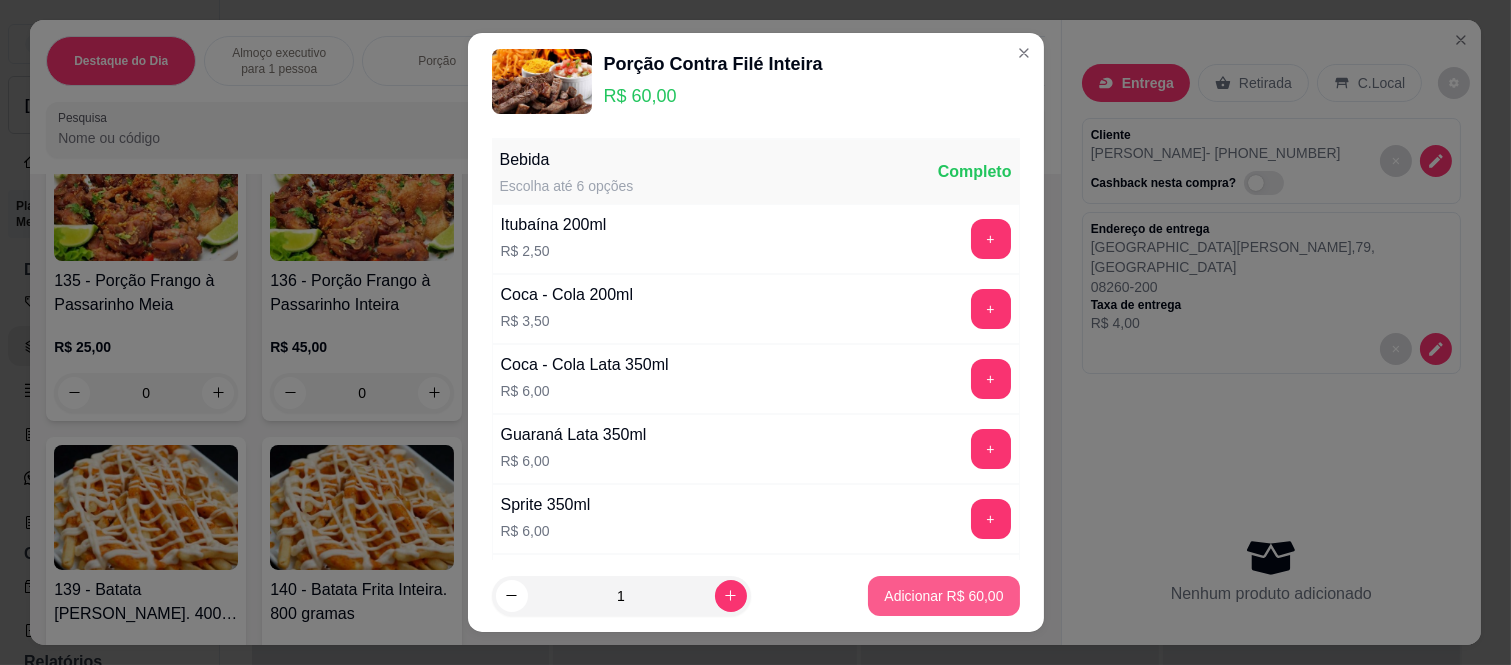 click on "Adicionar   R$ 60,00" at bounding box center (943, 596) 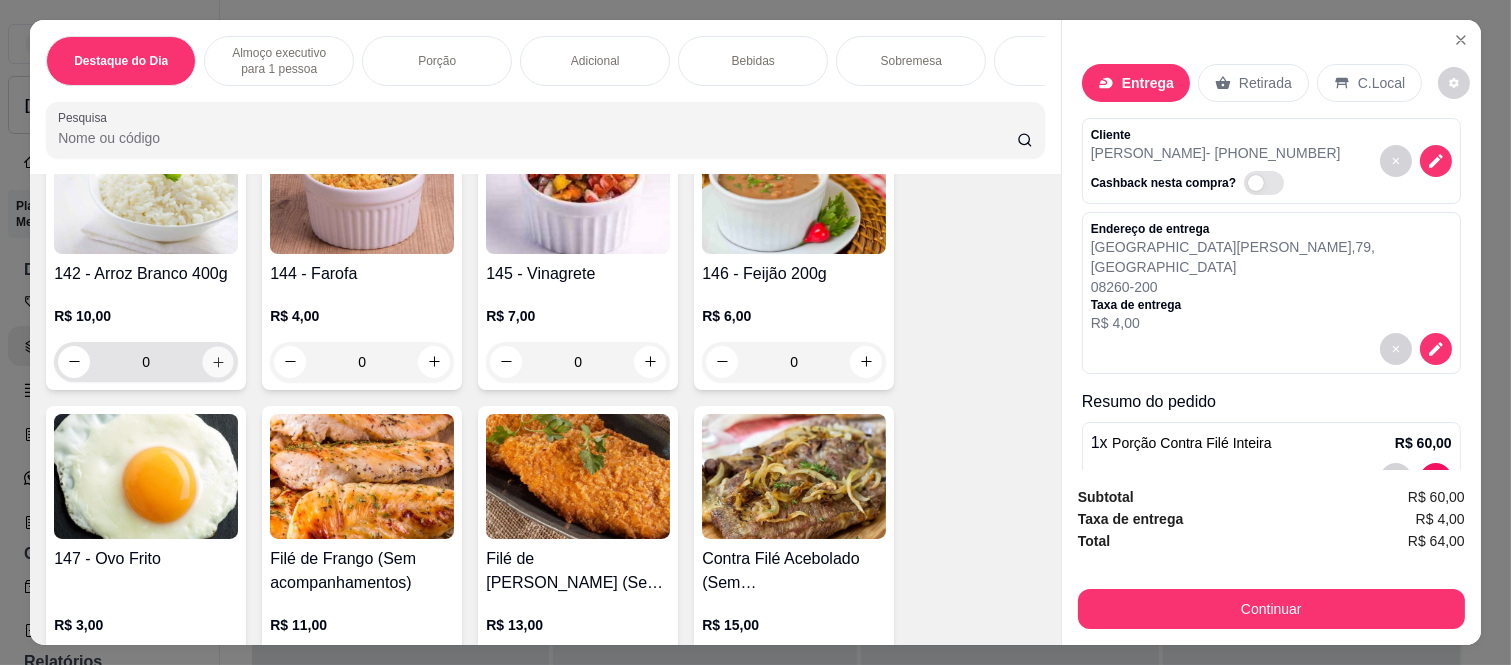 click 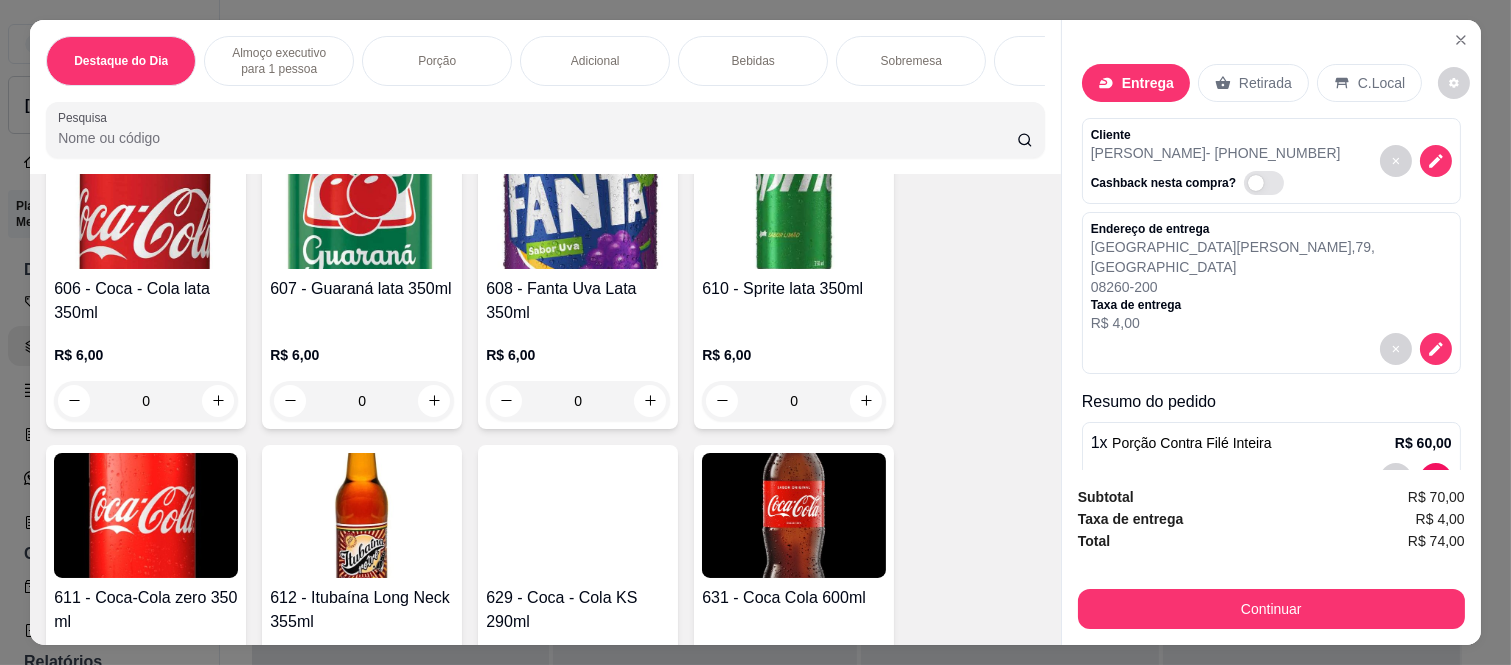 scroll, scrollTop: 4223, scrollLeft: 0, axis: vertical 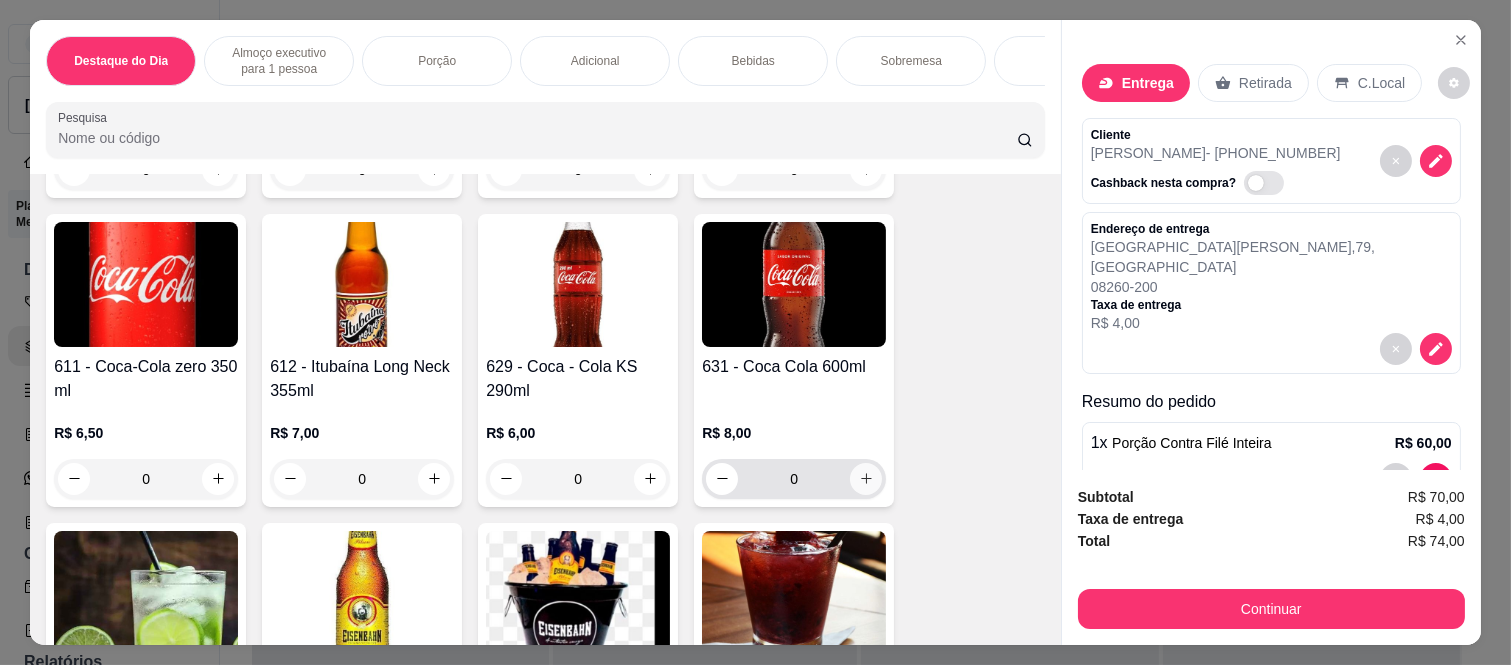 click at bounding box center [866, 479] 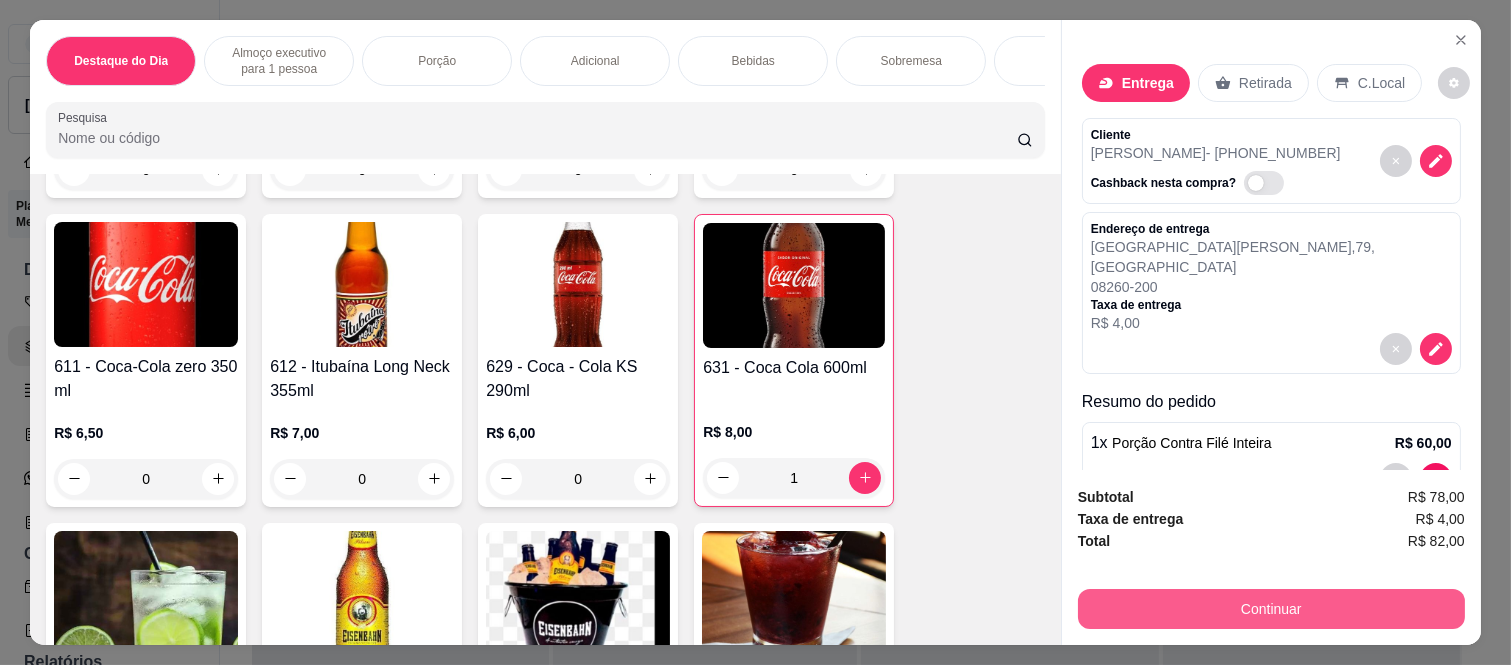 click on "Continuar" at bounding box center (1271, 609) 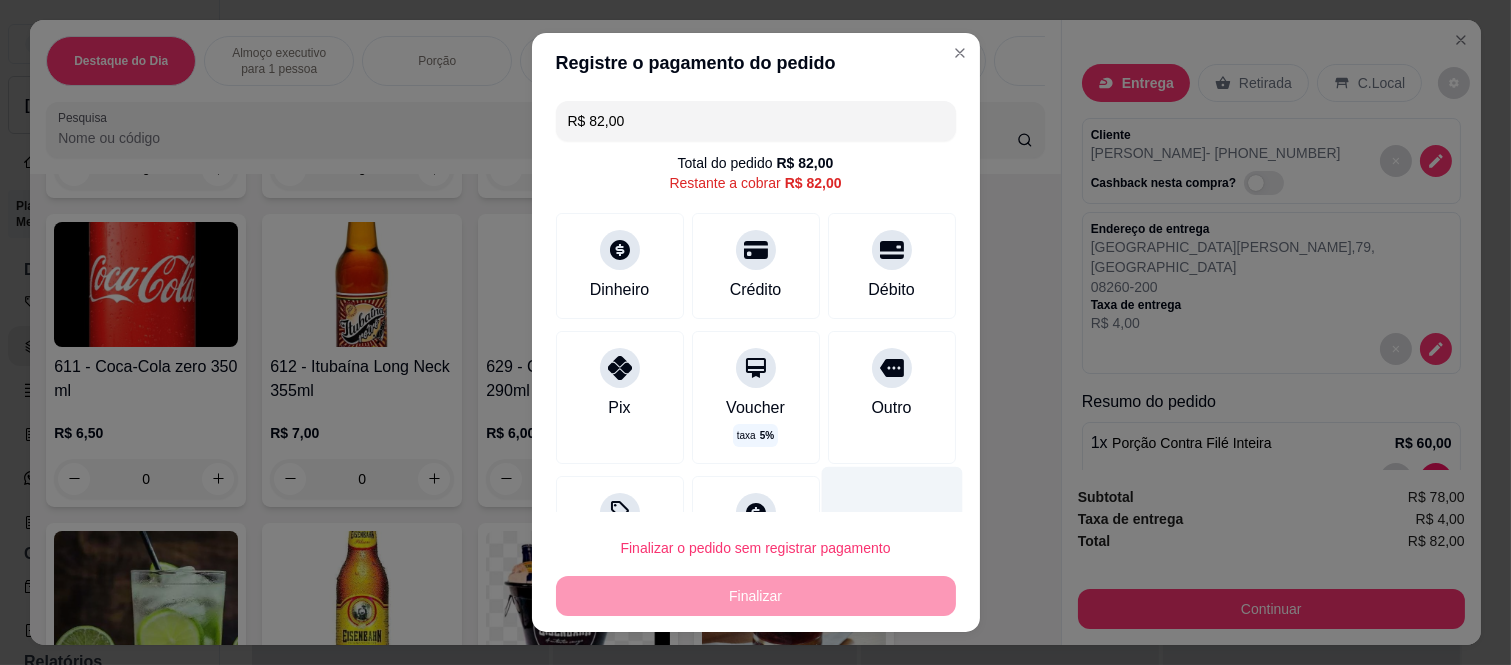 drag, startPoint x: 864, startPoint y: 392, endPoint x: 867, endPoint y: 510, distance: 118.03813 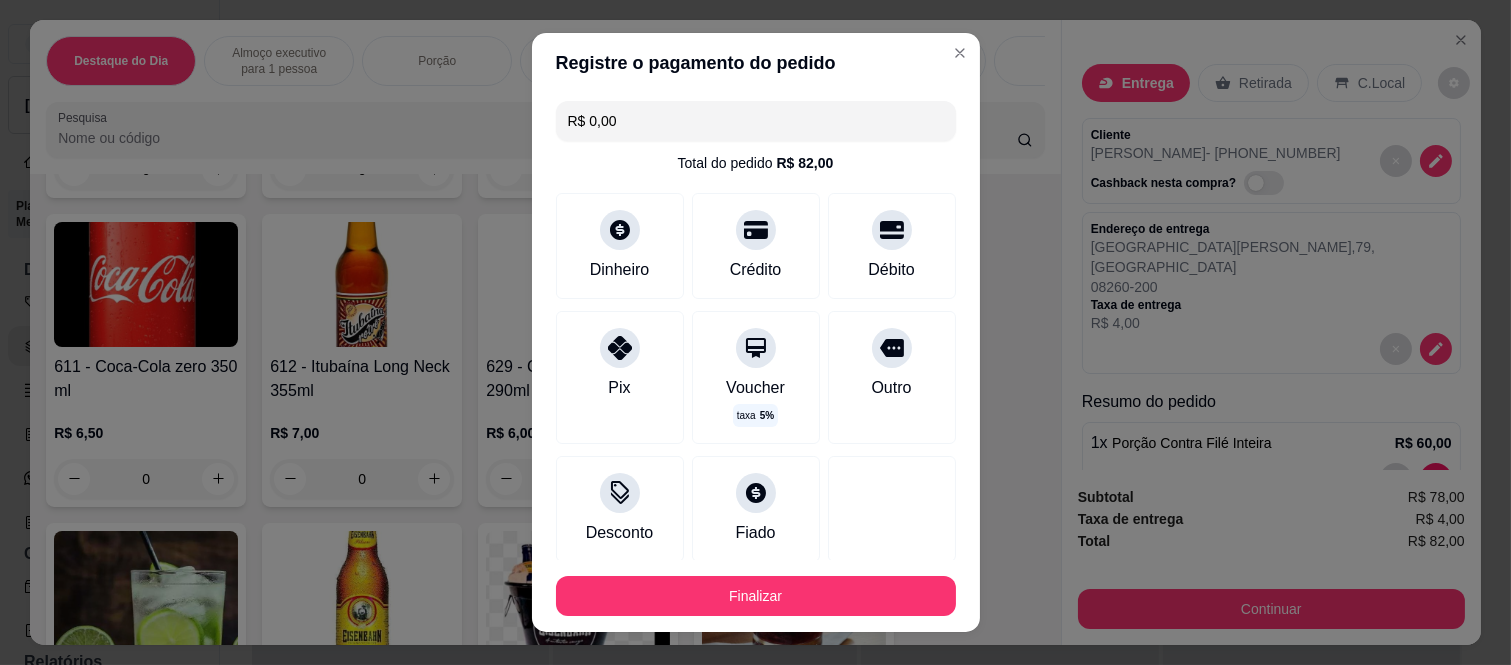 click on "Finalizar" at bounding box center [756, 596] 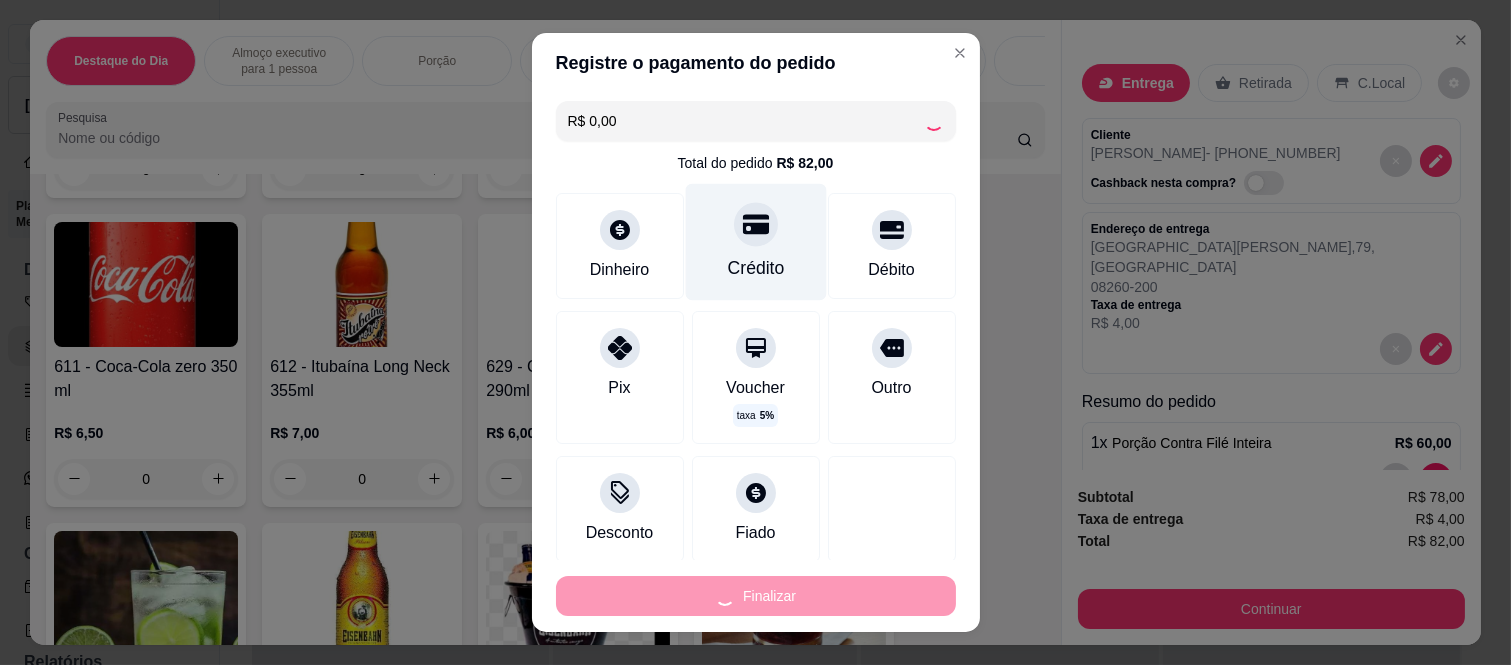 type on "0" 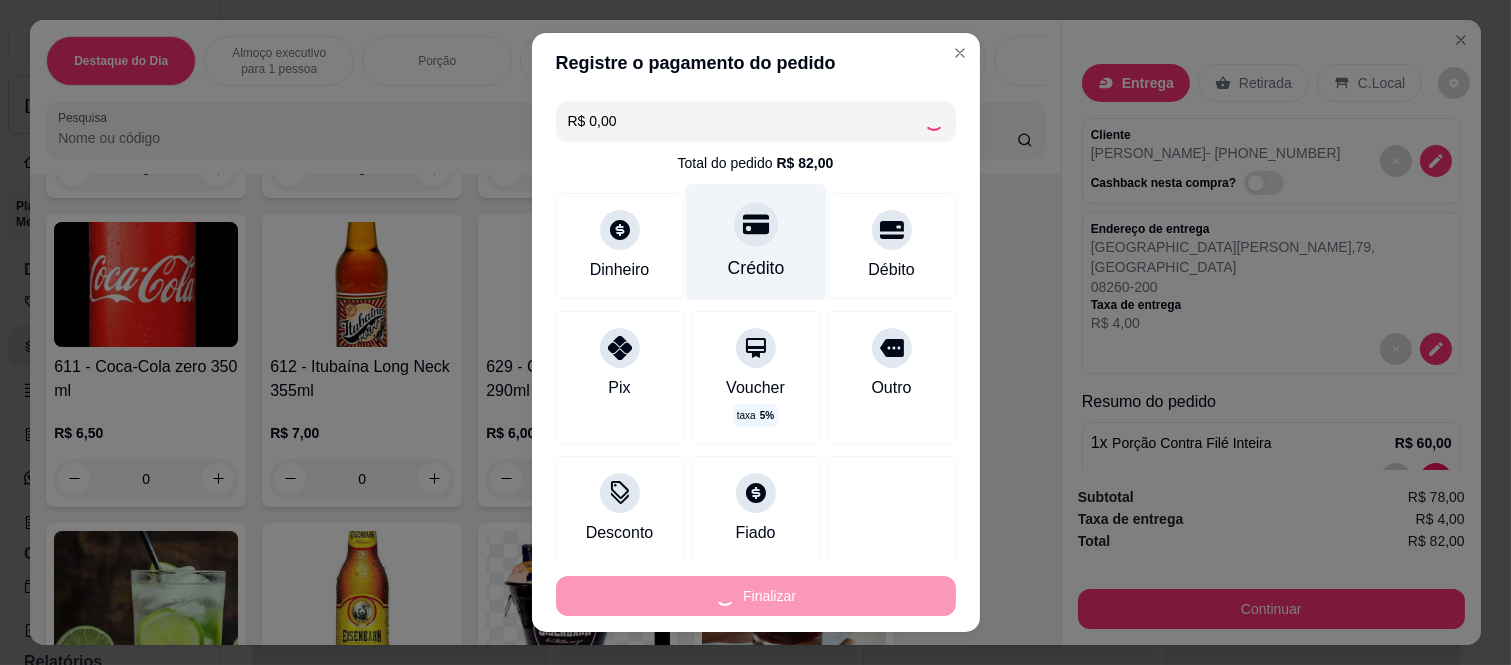 type on "0" 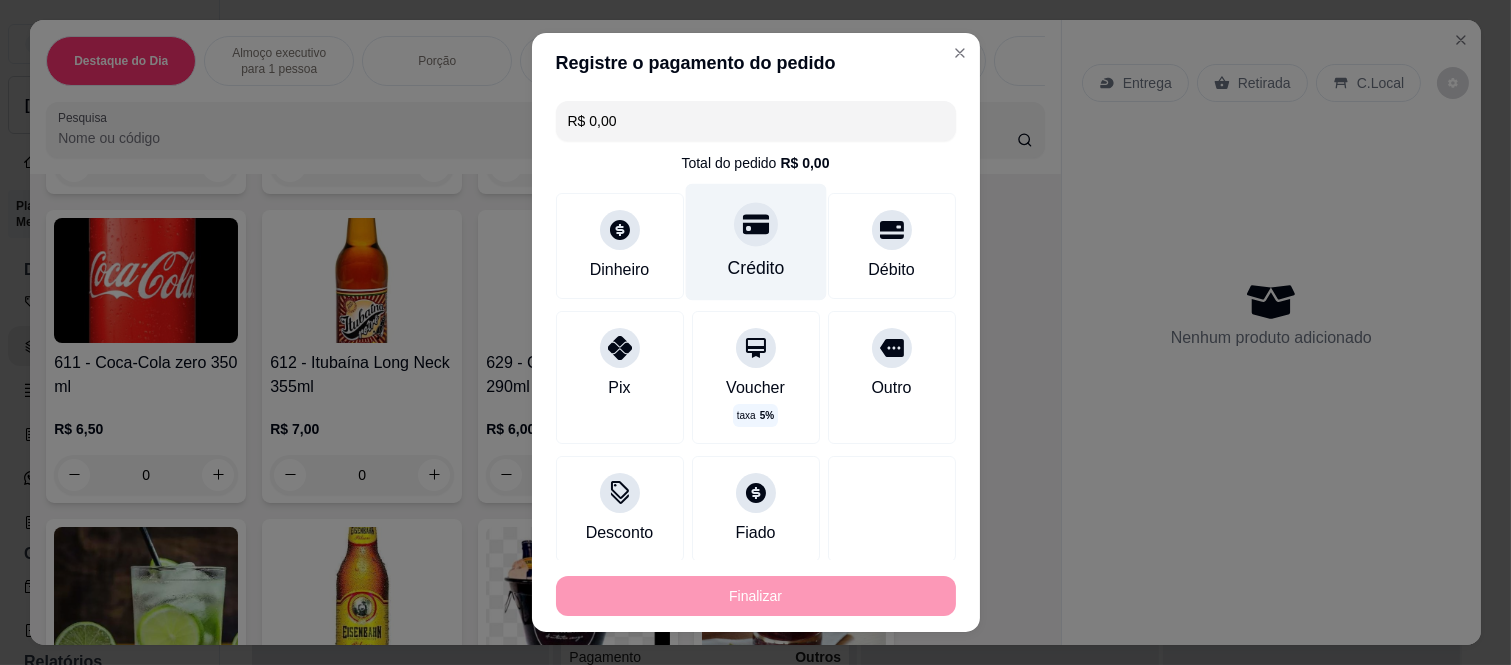 type on "-R$ 82,00" 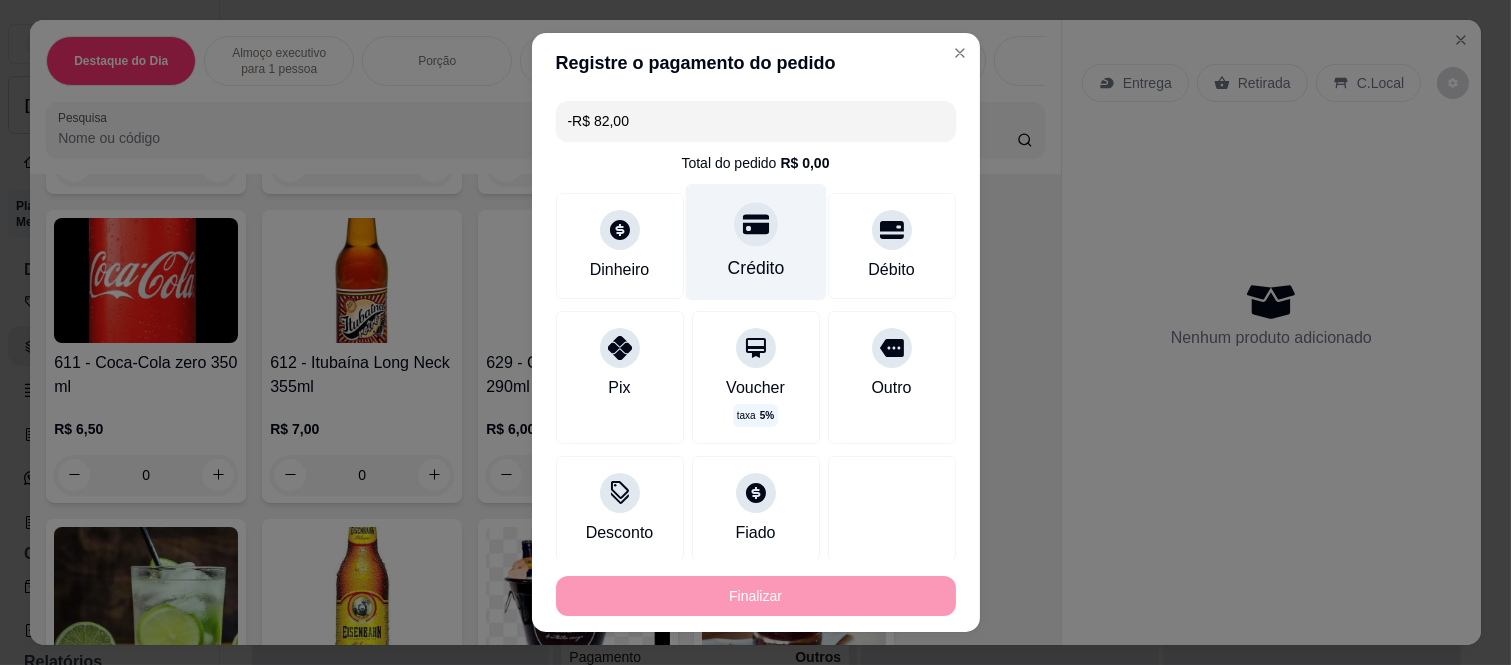 scroll, scrollTop: 4218, scrollLeft: 0, axis: vertical 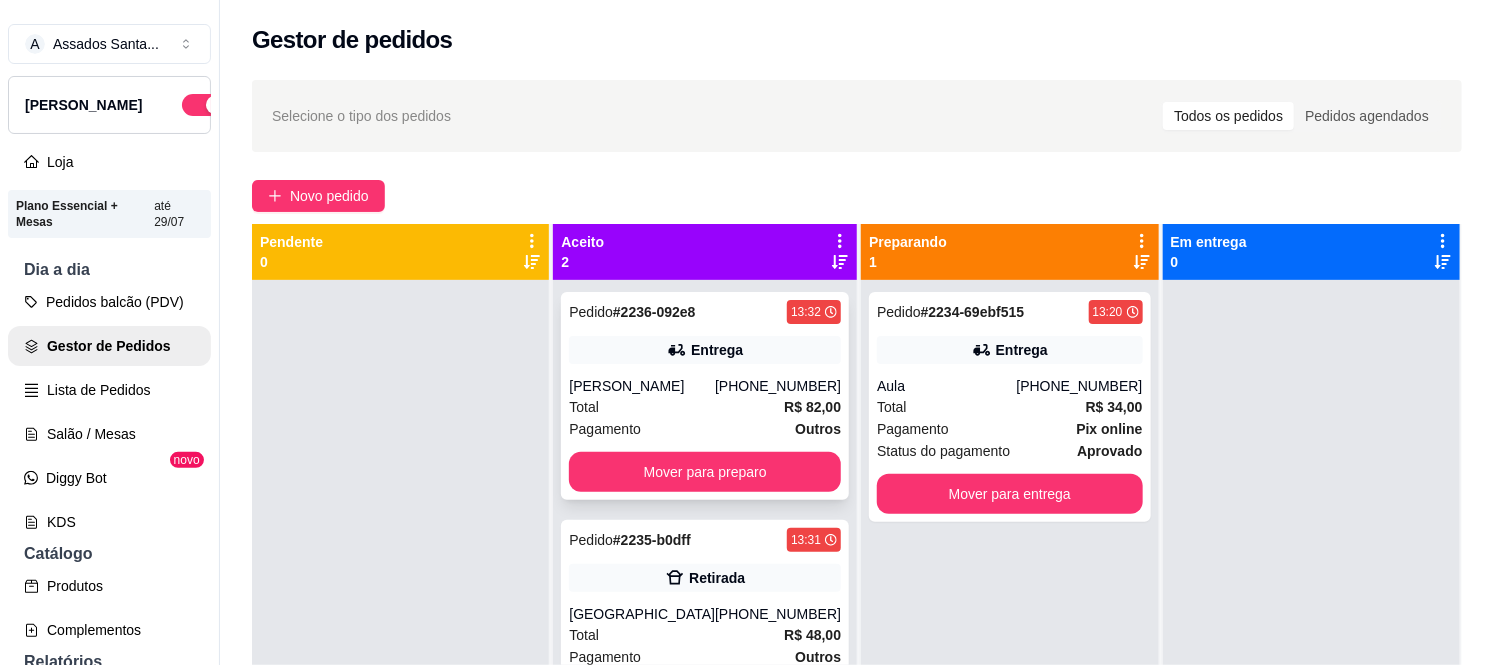 click on "Pedido  # 2236-092e8 13:32 Entrega [PERSON_NAME] [PHONE_NUMBER] Total R$ 82,00 Pagamento Outros Mover para preparo" at bounding box center [705, 396] 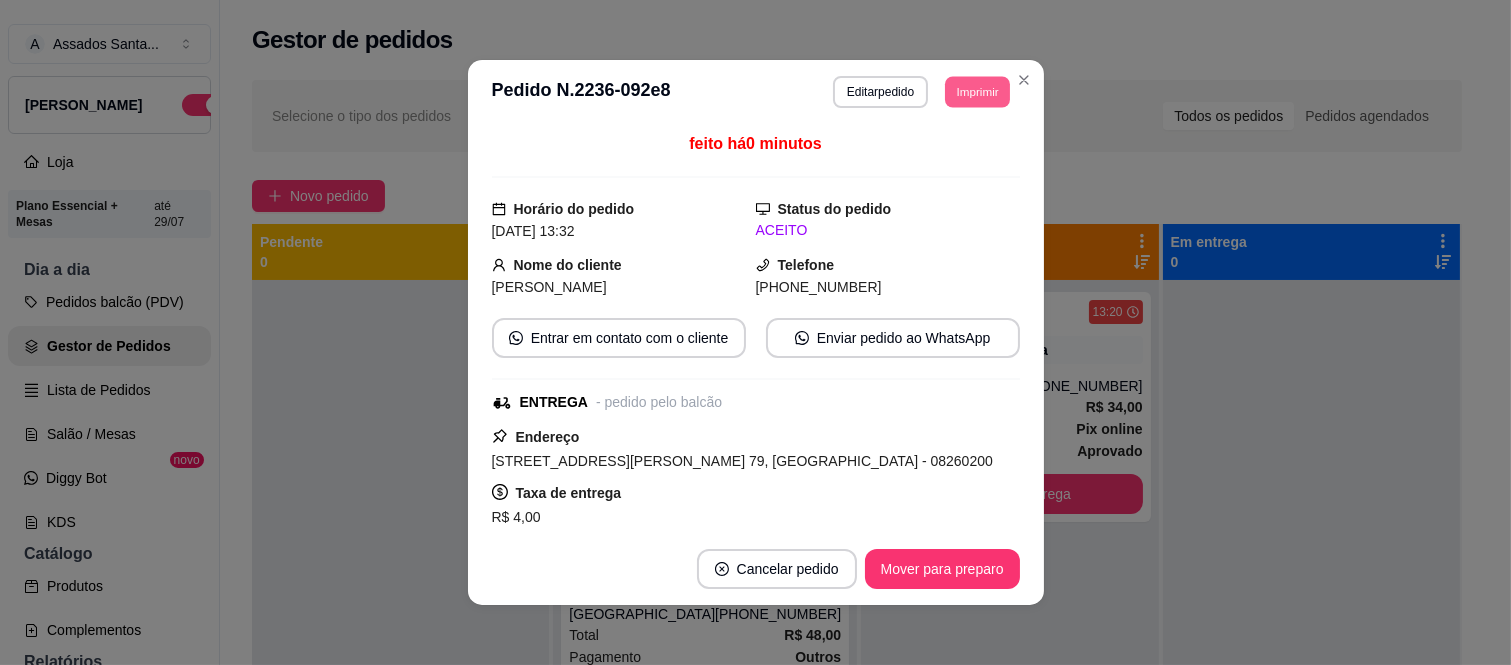 click on "Imprimir" at bounding box center (977, 91) 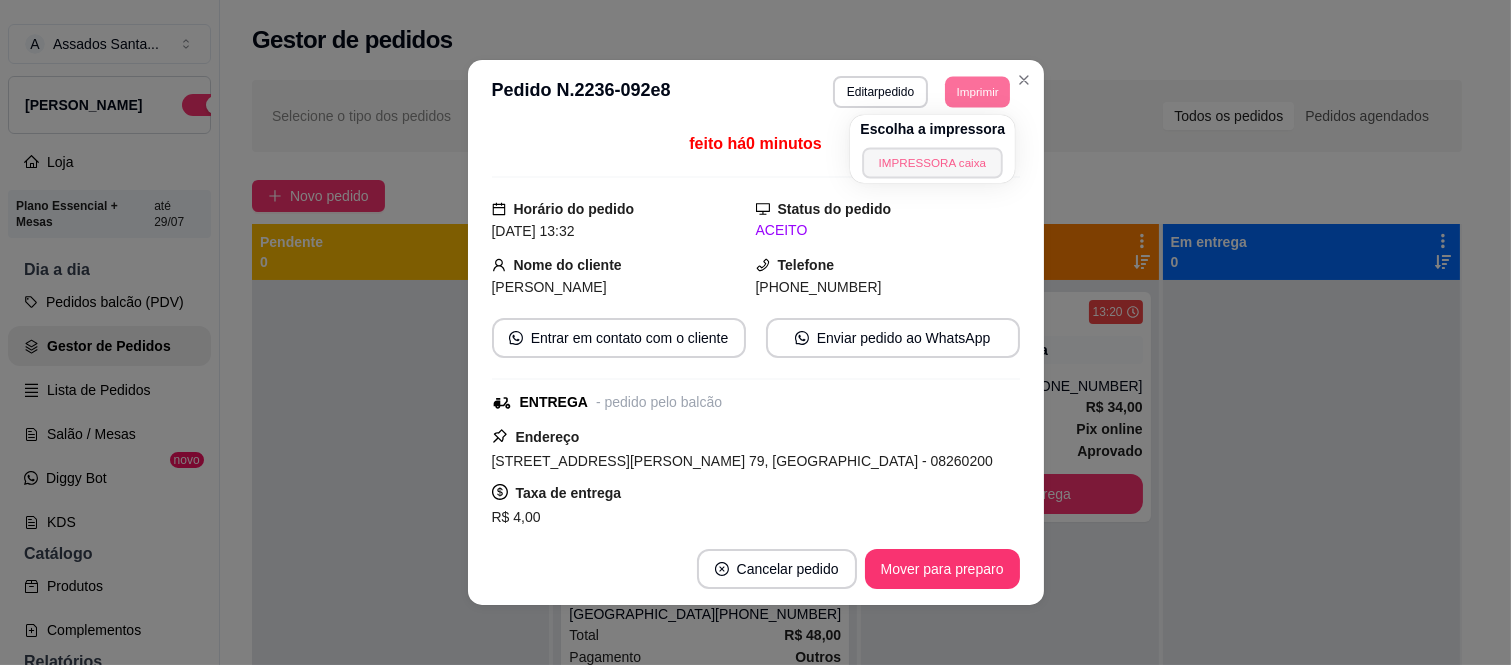 click on "IMPRESSORA caixa" at bounding box center (933, 162) 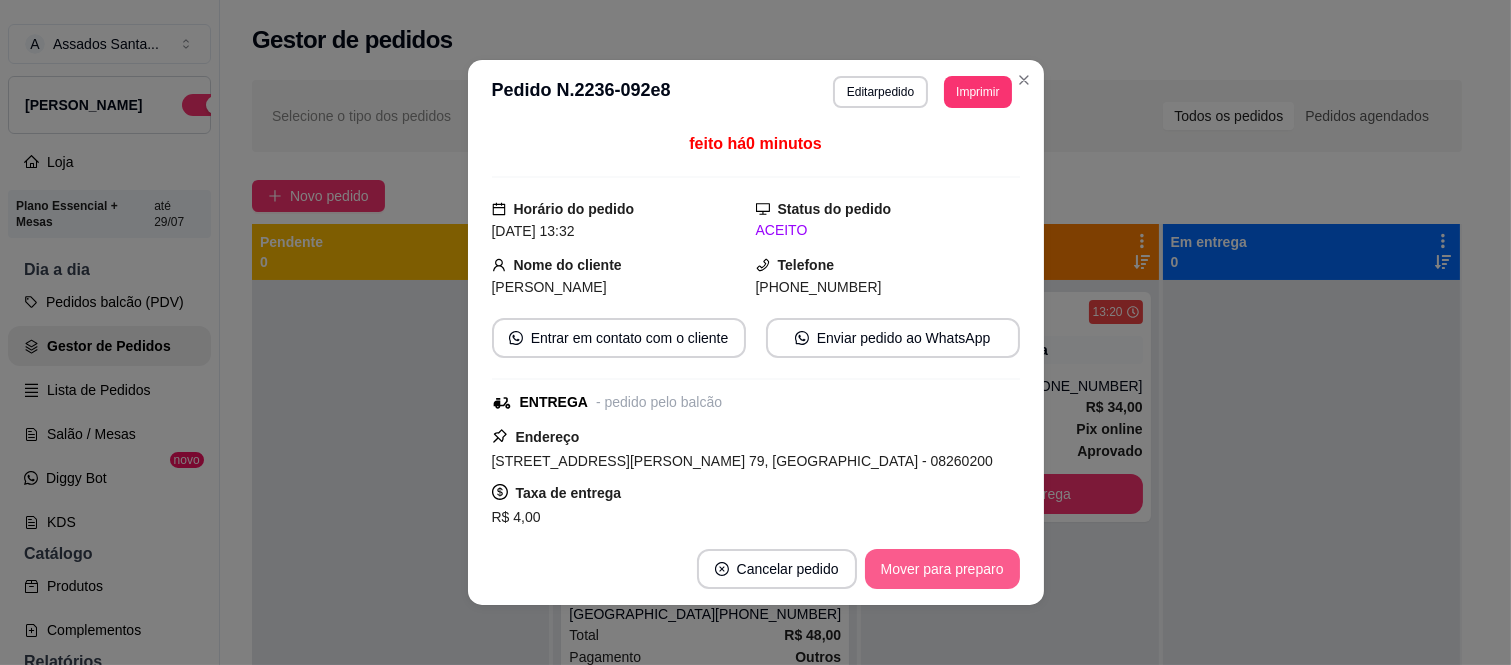 click on "Mover para preparo" at bounding box center [942, 569] 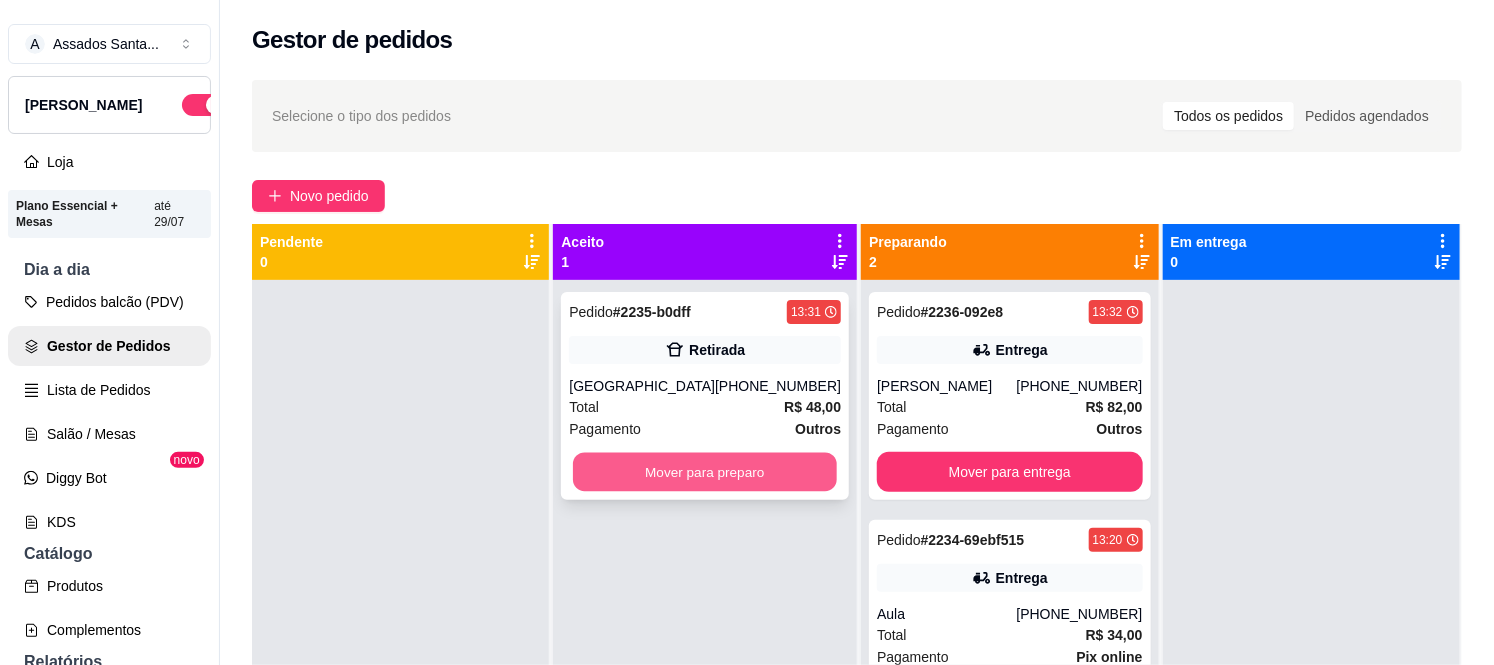 click on "Mover para preparo" at bounding box center (705, 472) 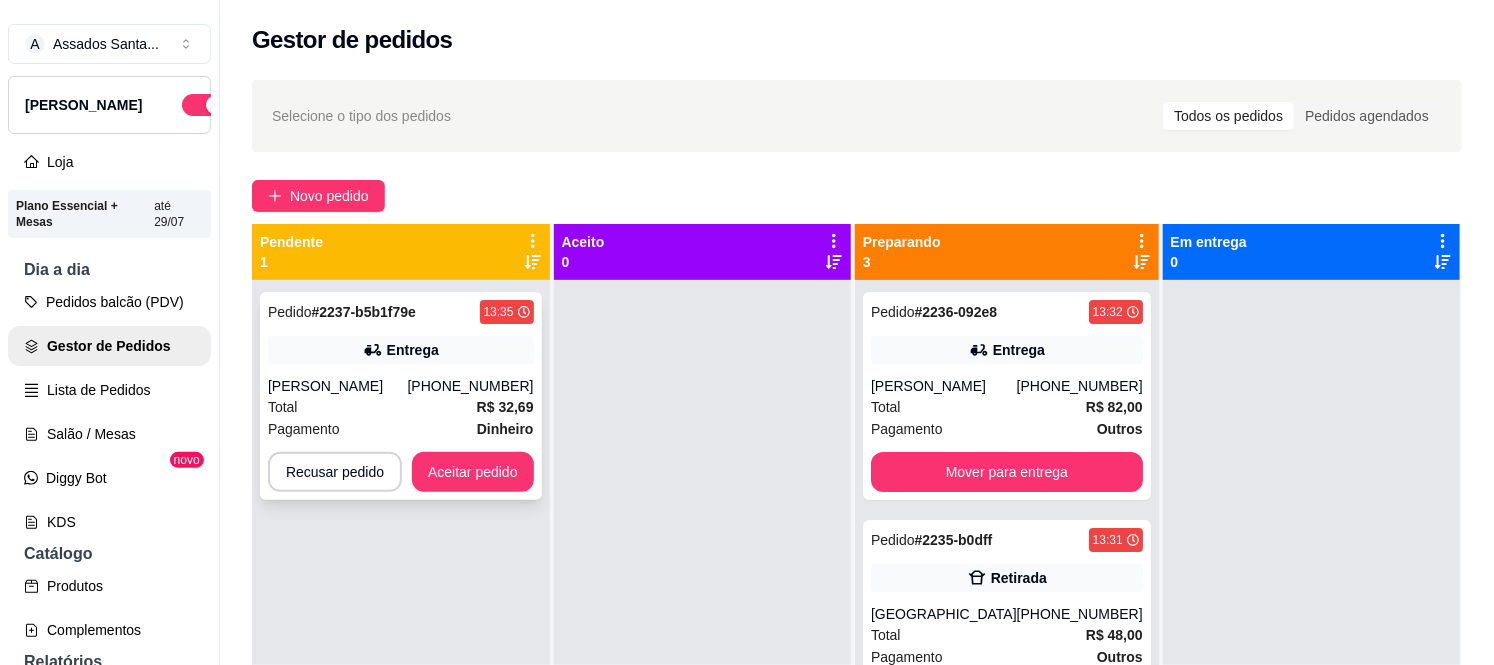 click on "Entrega" at bounding box center [401, 350] 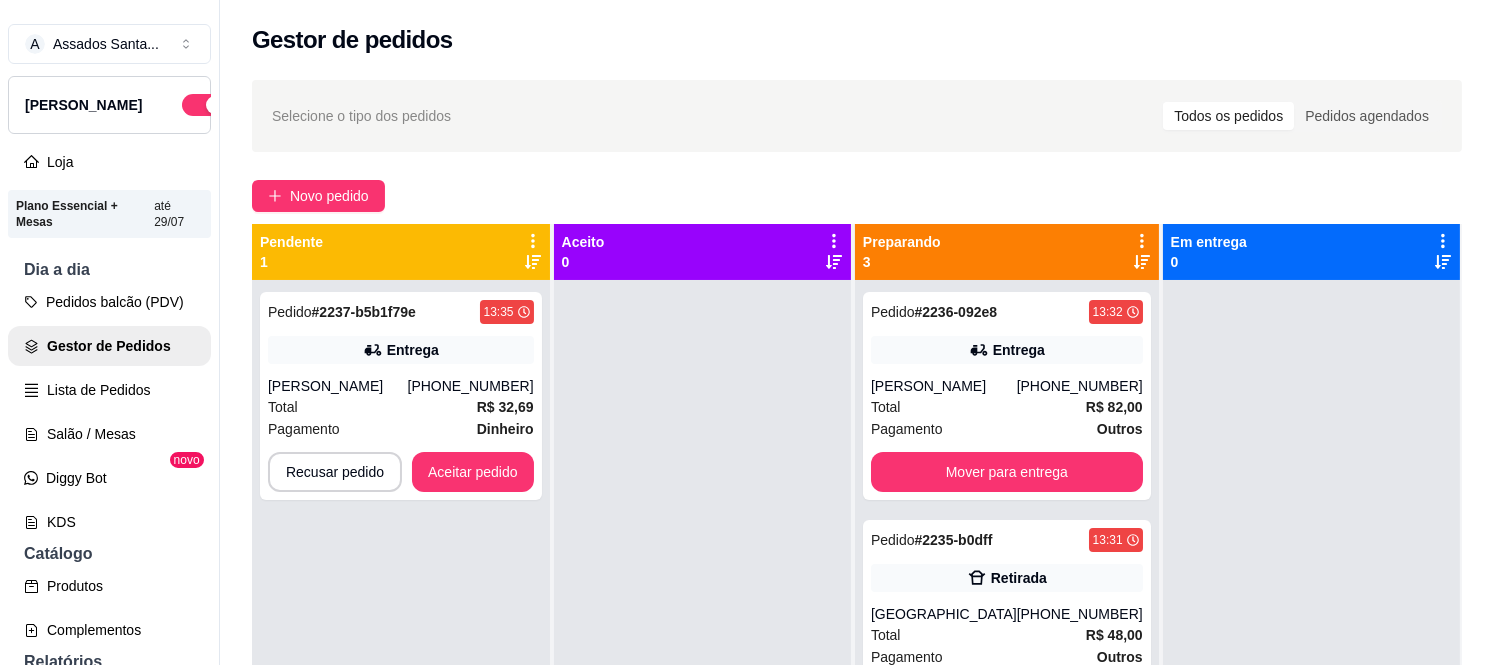 scroll, scrollTop: 456, scrollLeft: 0, axis: vertical 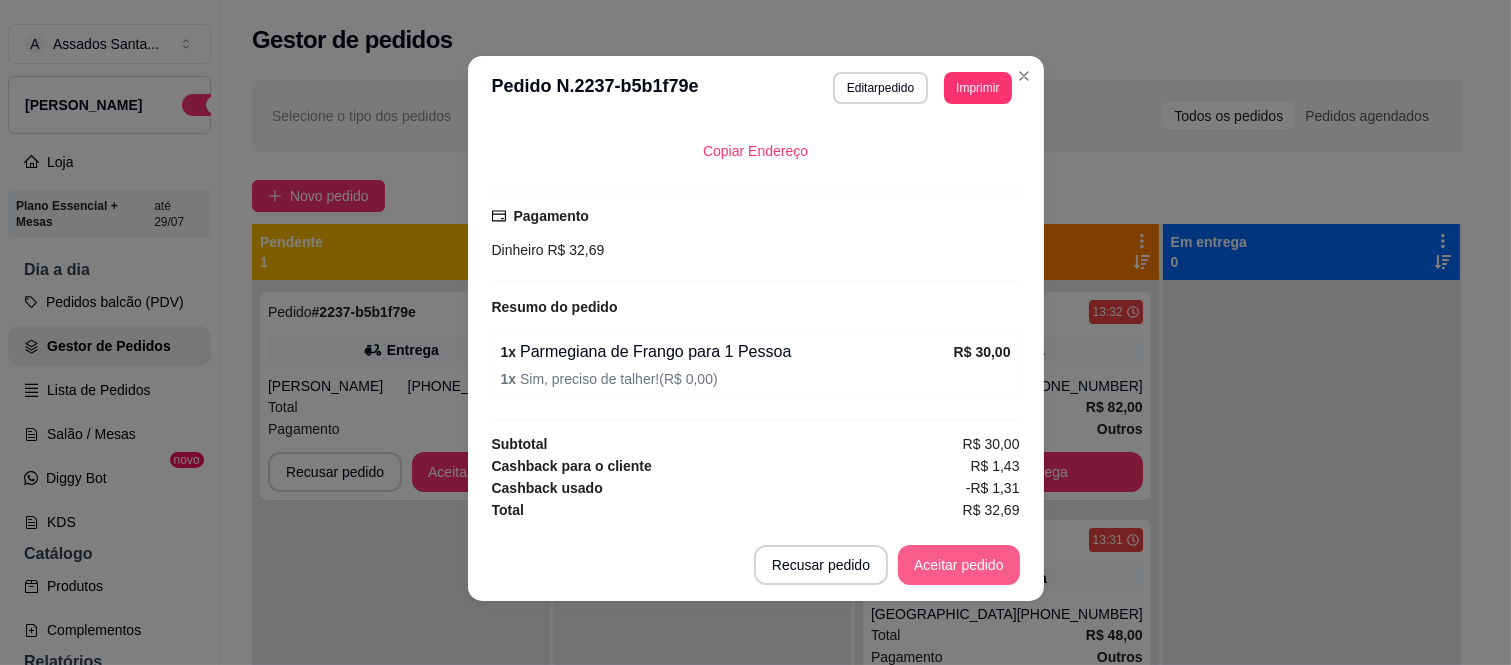 click on "Aceitar pedido" at bounding box center (959, 565) 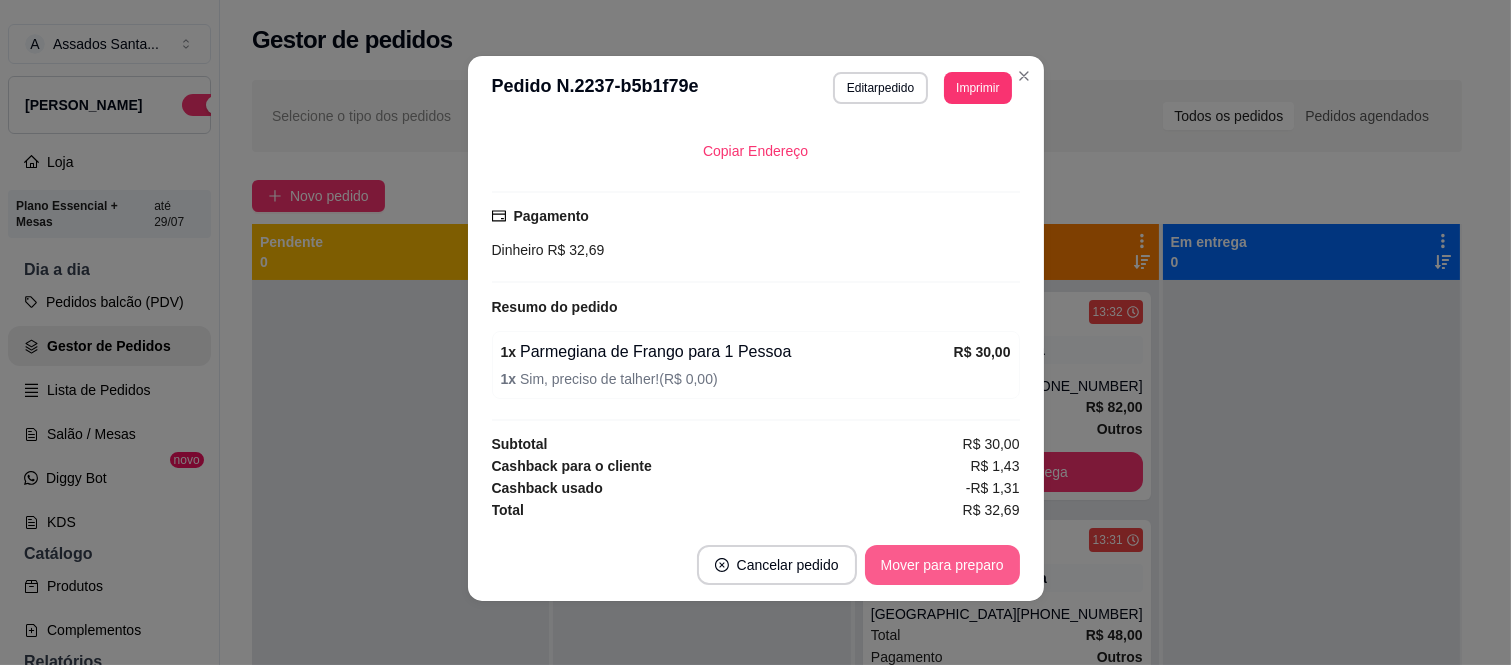 click on "Mover para preparo" at bounding box center [942, 565] 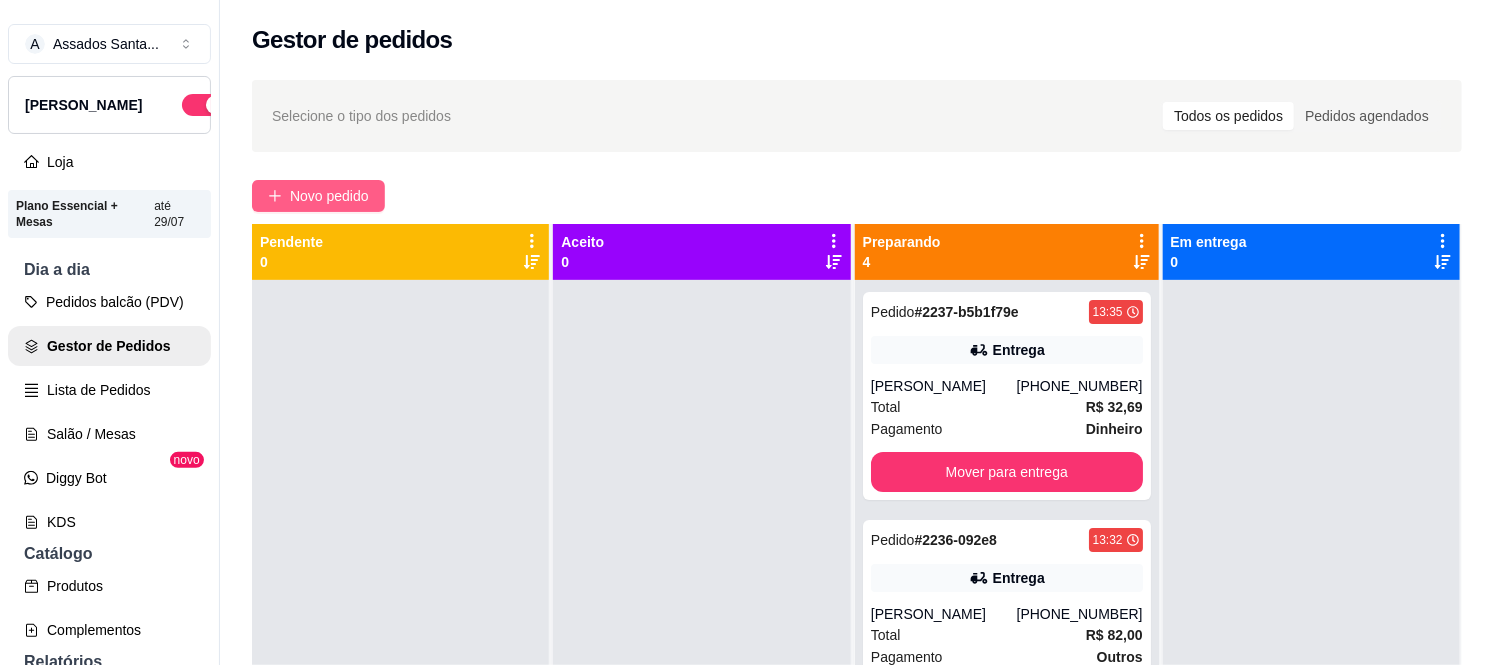 click on "Novo pedido" at bounding box center (318, 196) 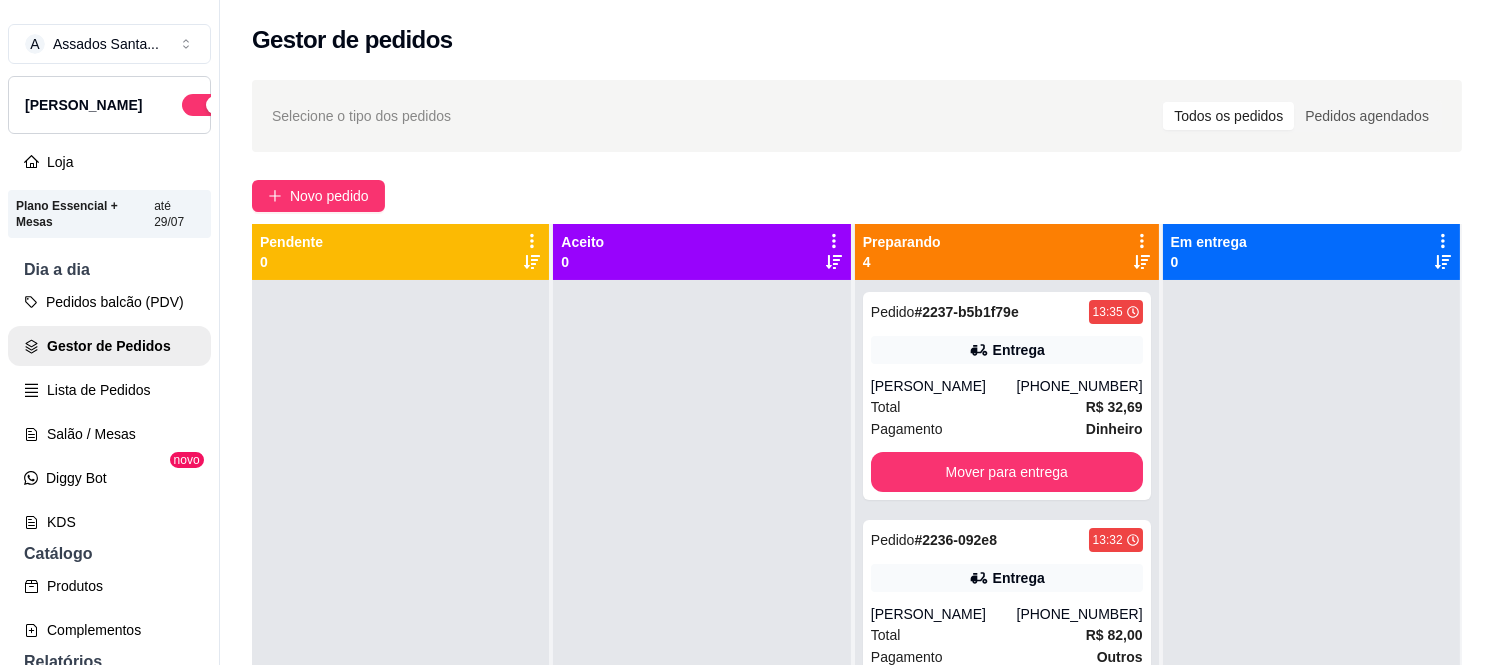 click on "Entrega" at bounding box center (1147, 83) 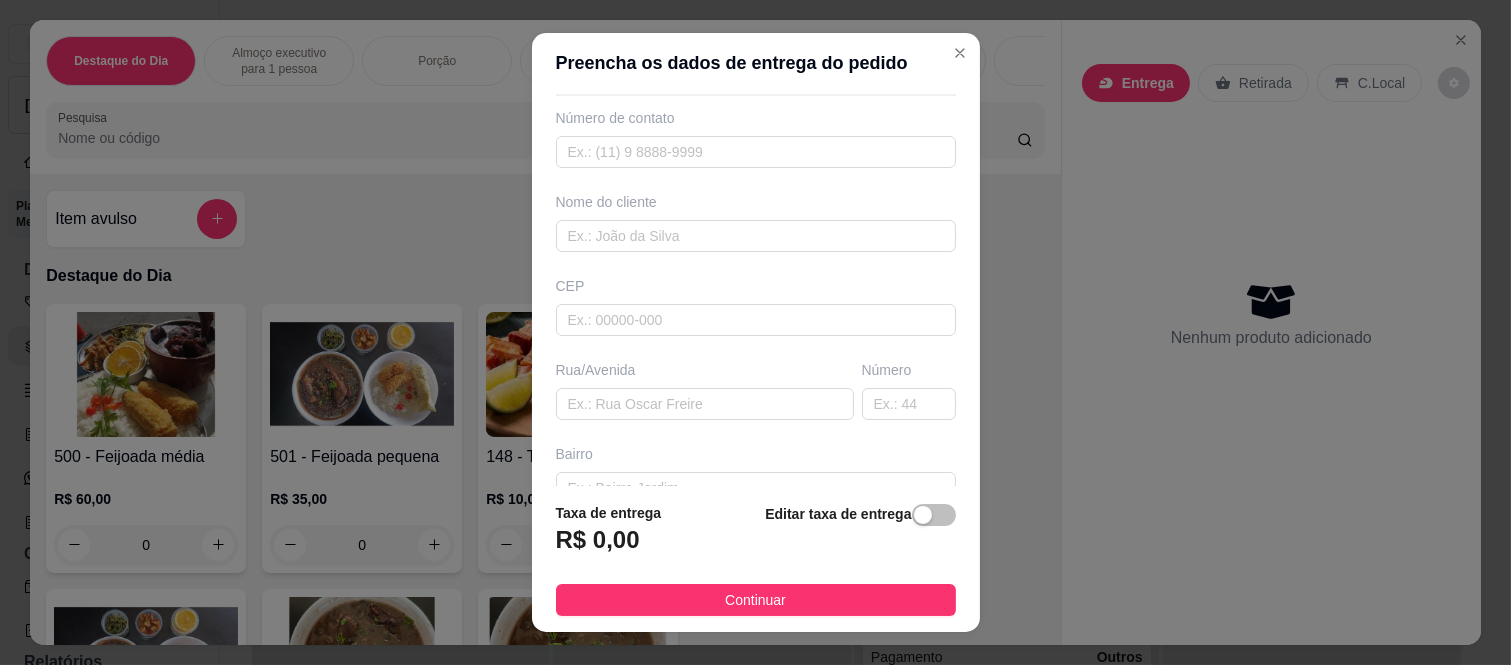 scroll, scrollTop: 111, scrollLeft: 0, axis: vertical 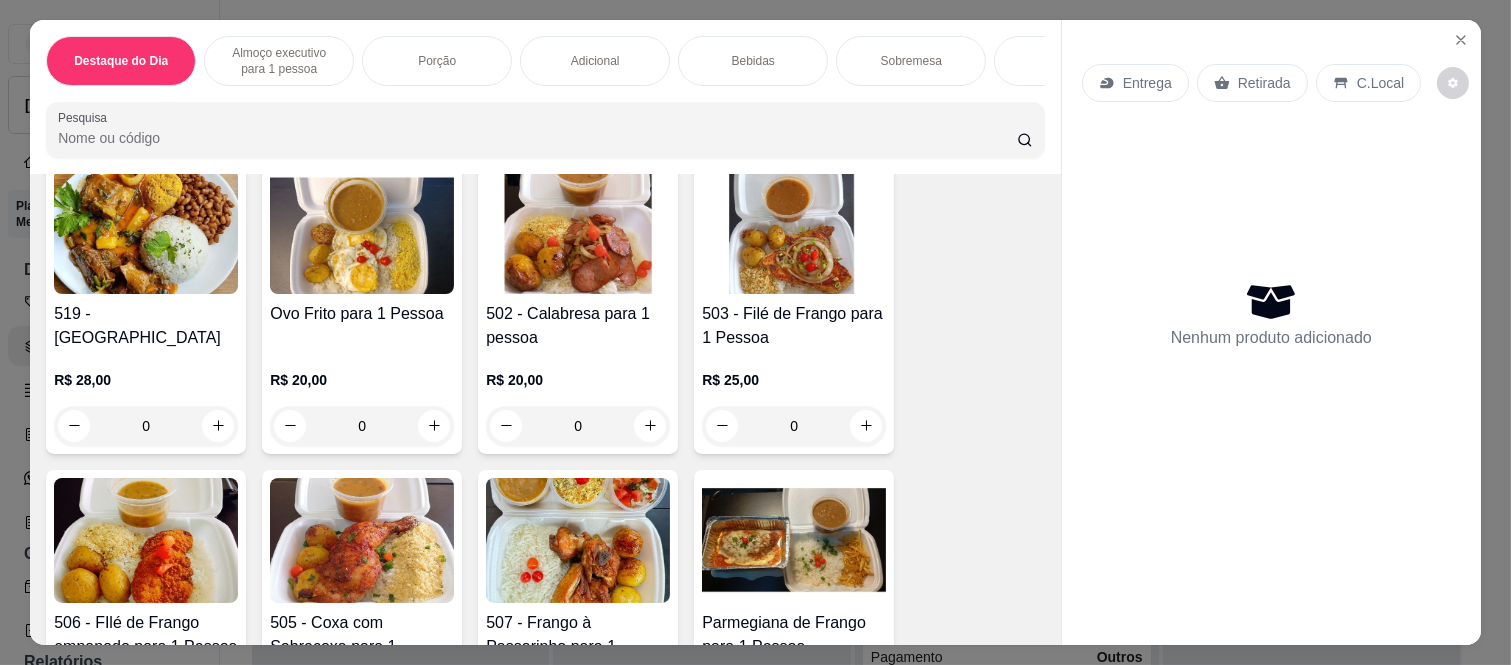 click on "0" at bounding box center [794, 426] 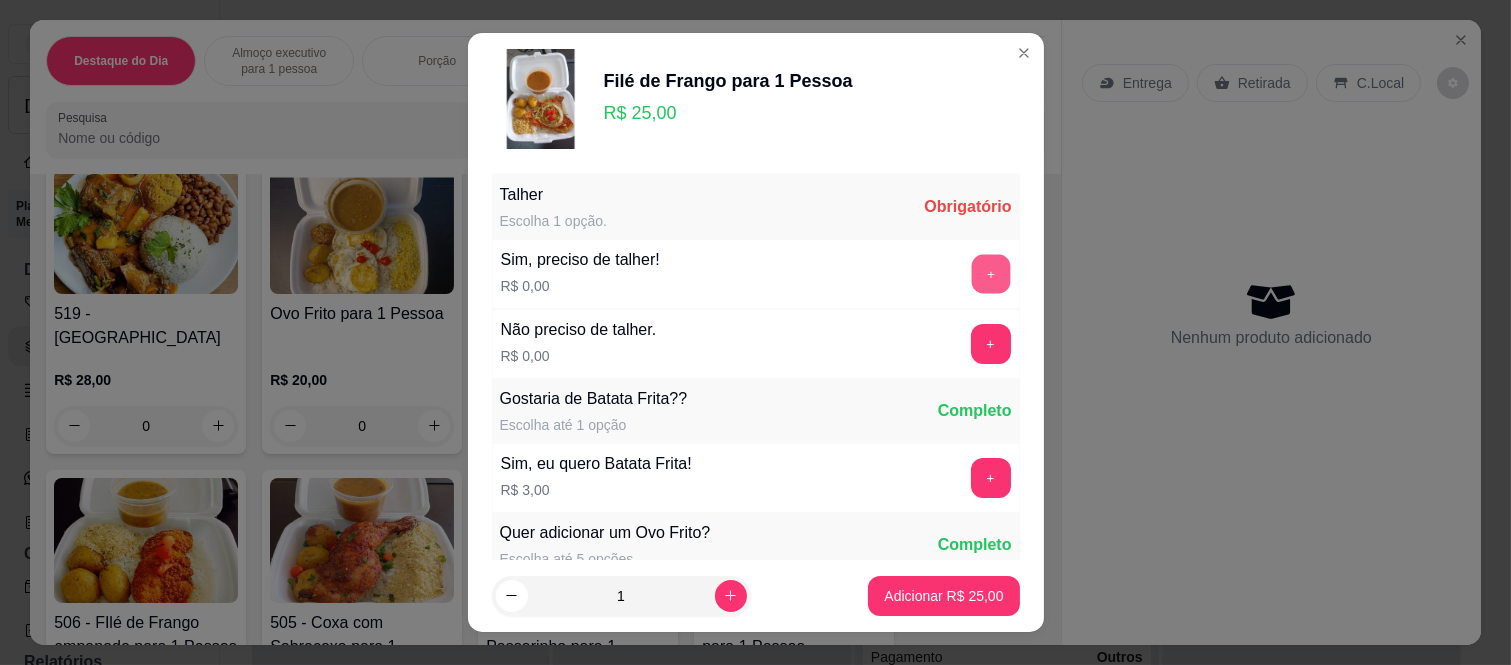 click on "+" at bounding box center [990, 274] 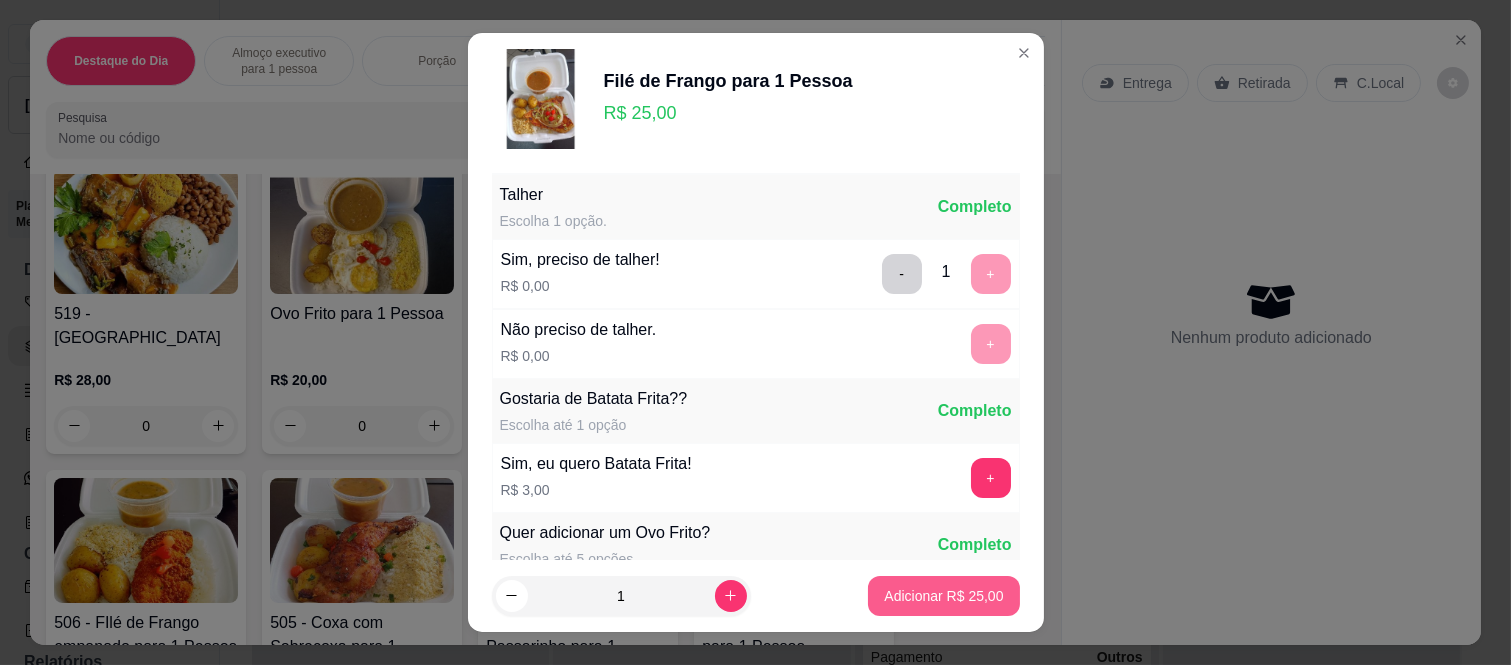 click on "Adicionar   R$ 25,00" at bounding box center (943, 596) 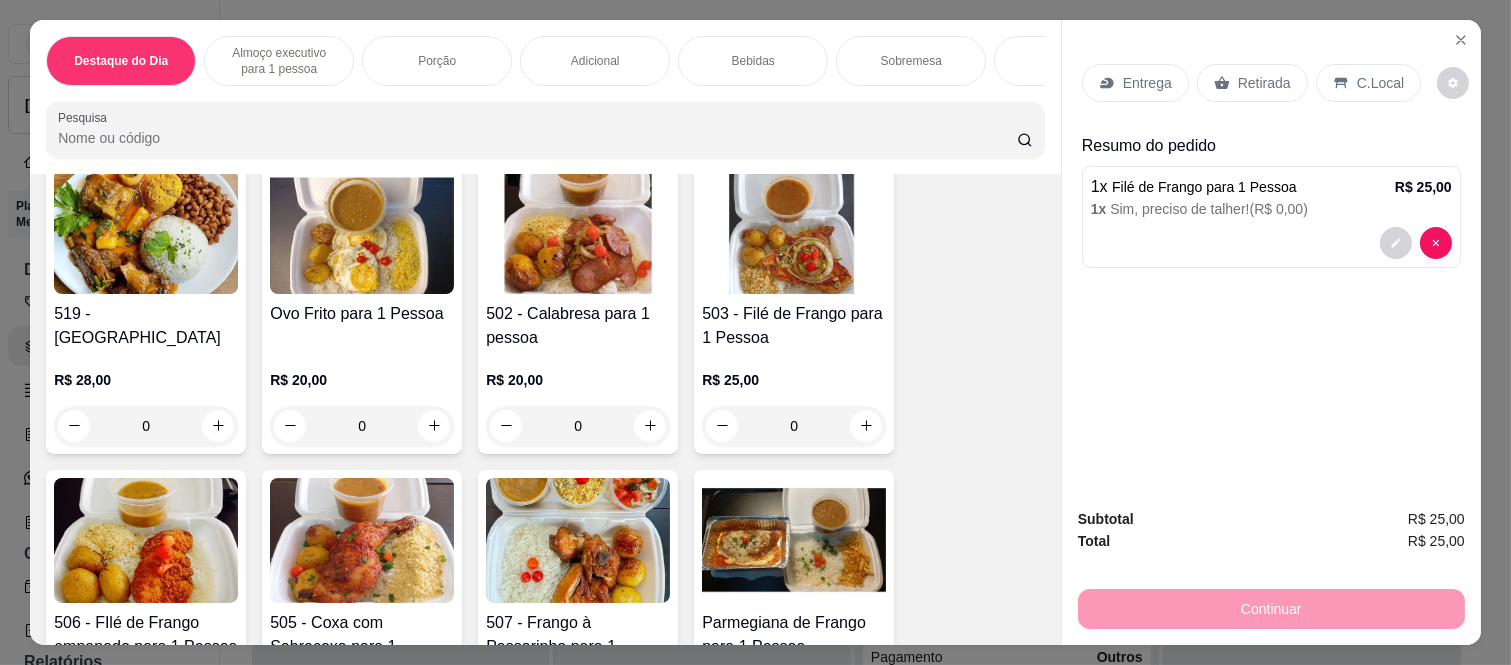 click on "Entrega Retirada C.Local" at bounding box center (1271, 83) 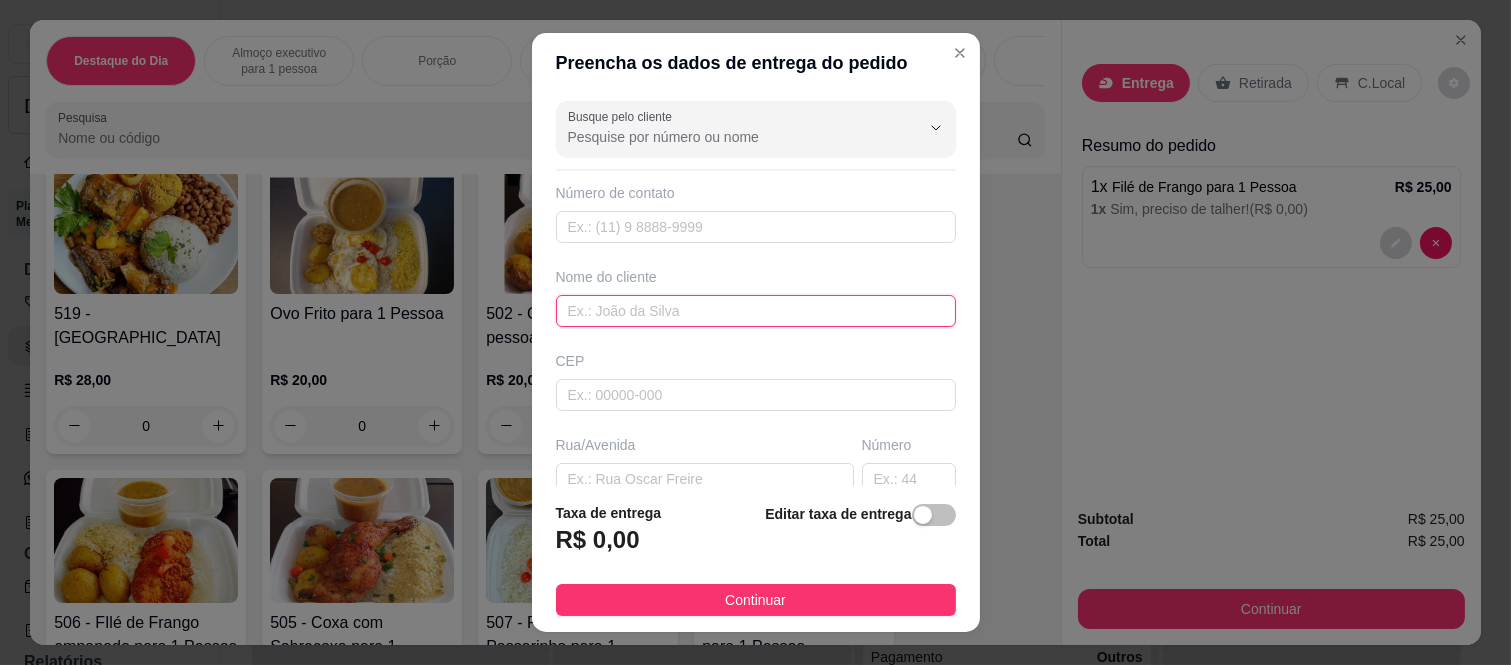 click at bounding box center [756, 311] 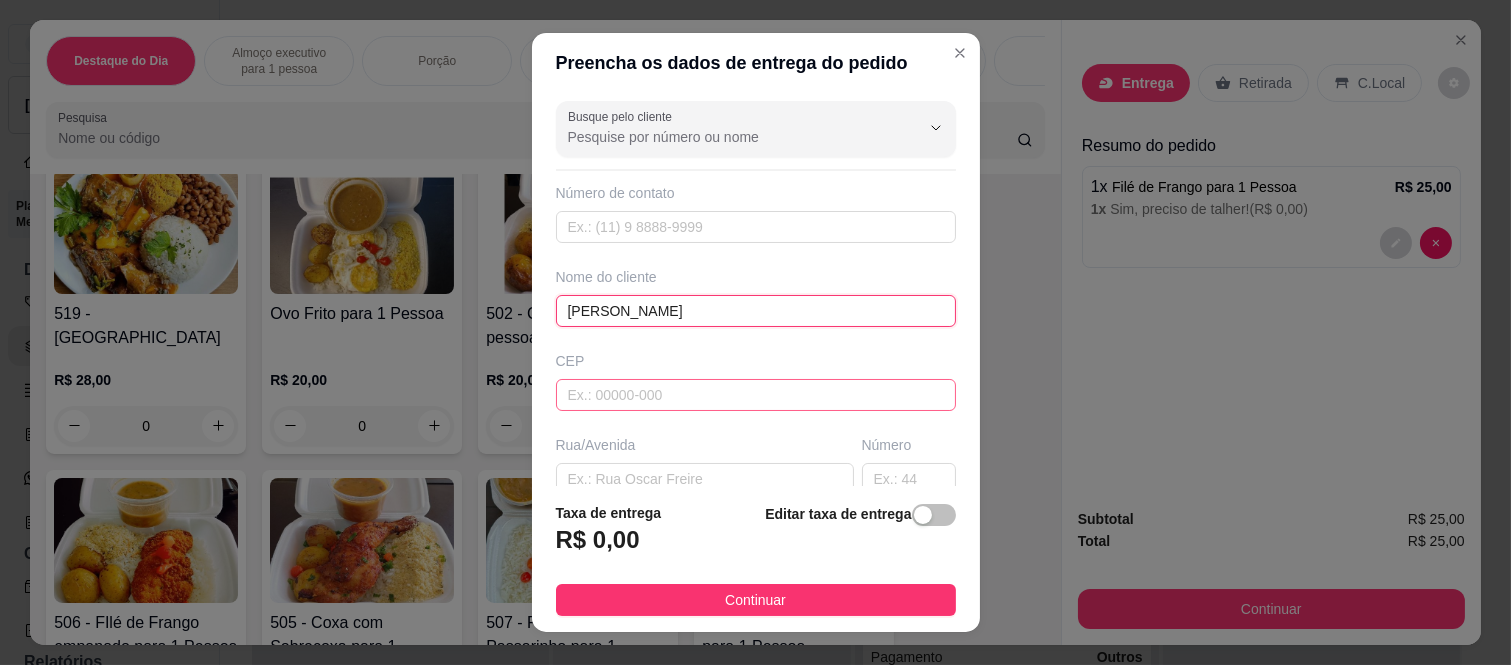 type on "[PERSON_NAME]" 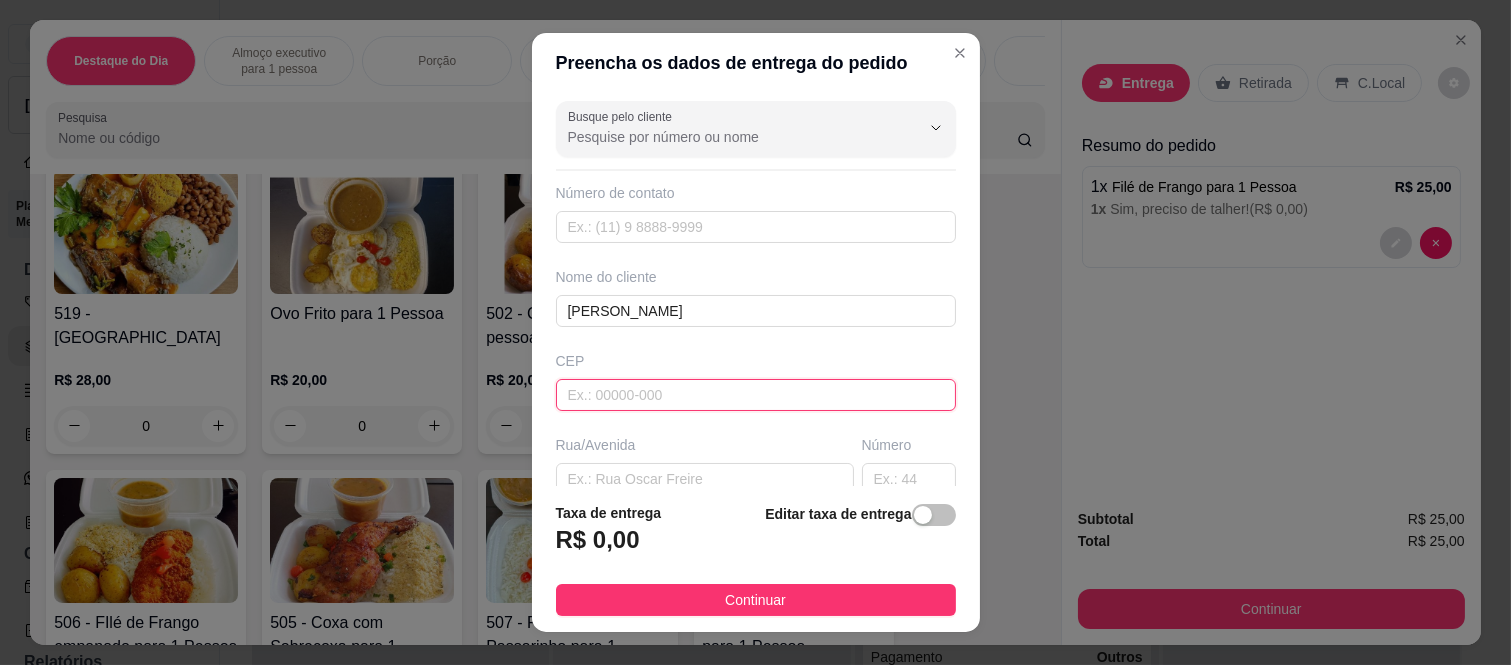 click at bounding box center [756, 395] 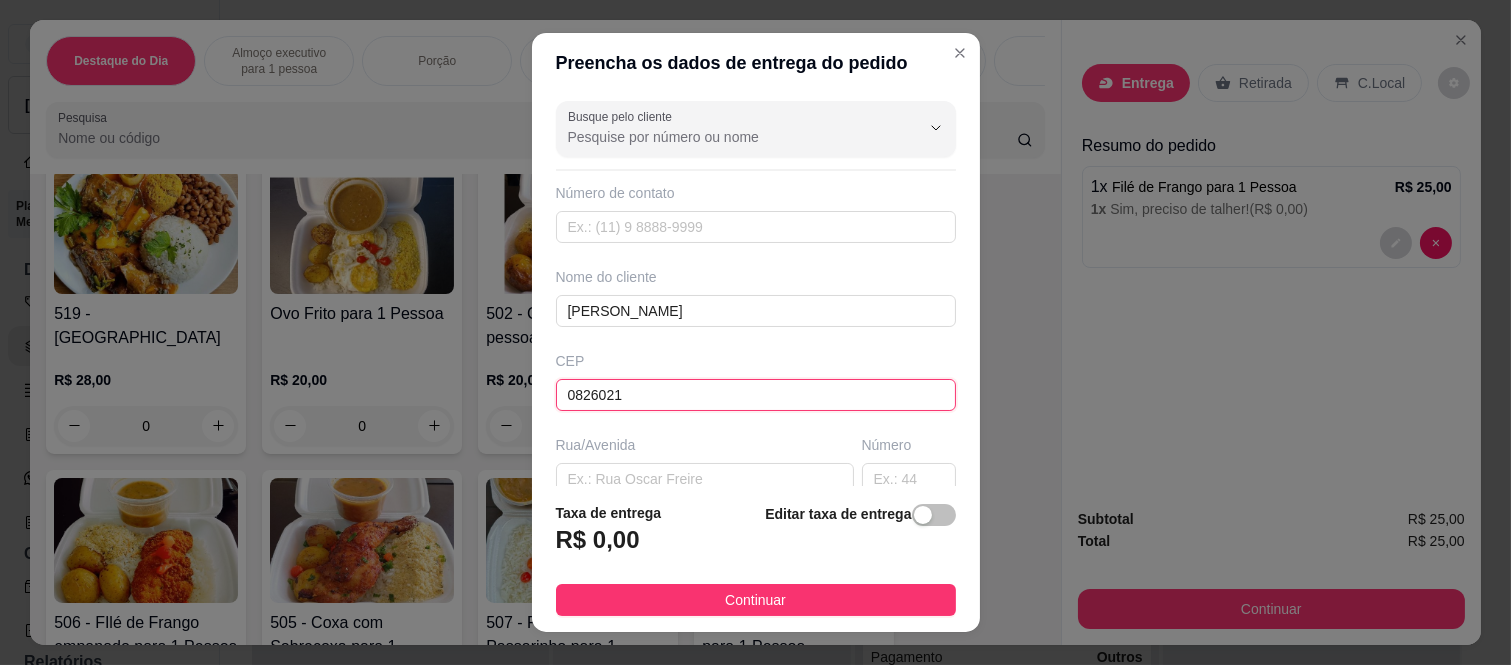 type on "08260210" 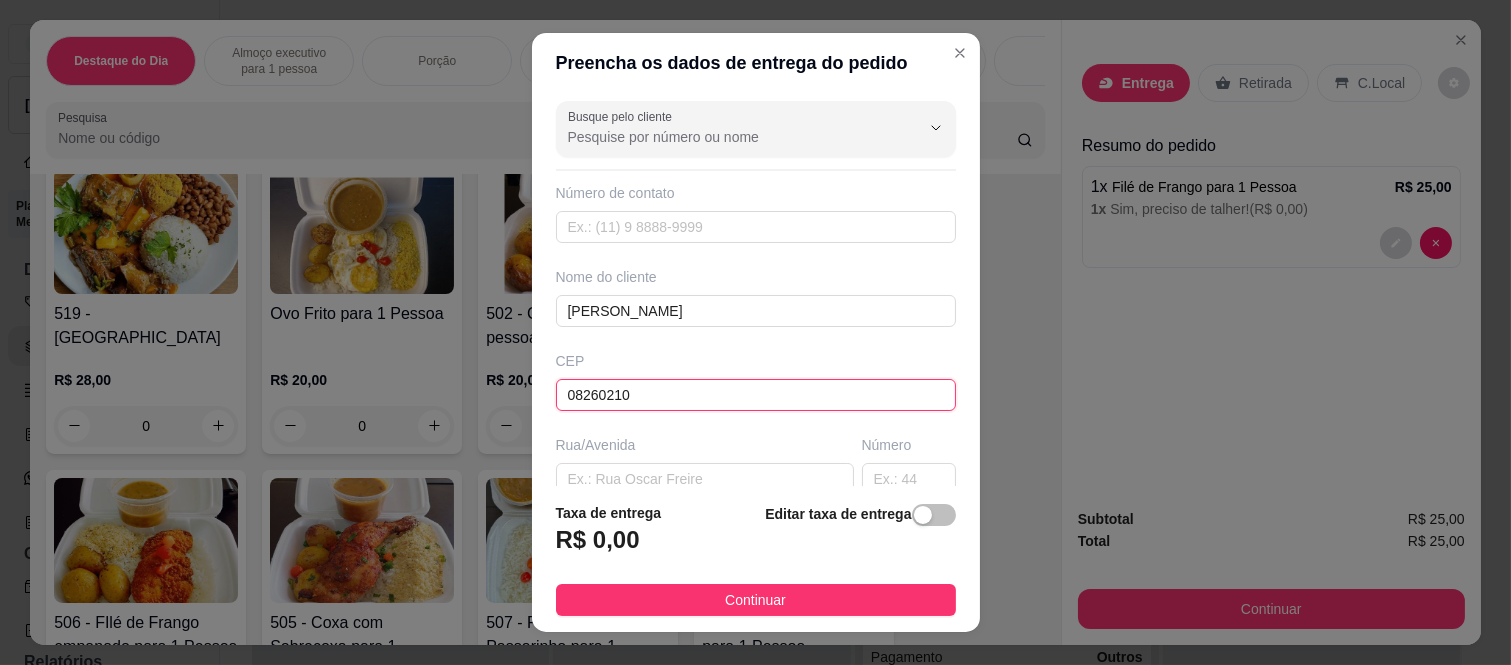 type on "Rua [PERSON_NAME]" 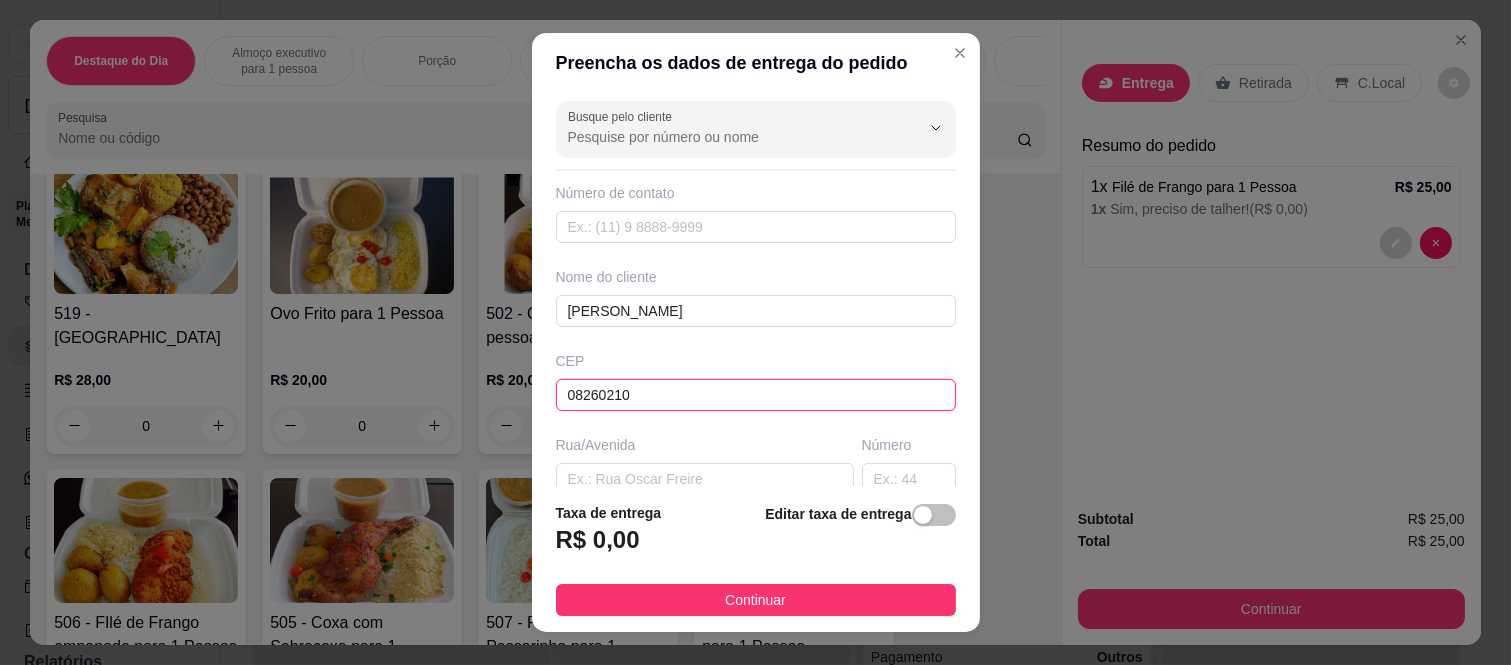 type on "[GEOGRAPHIC_DATA]" 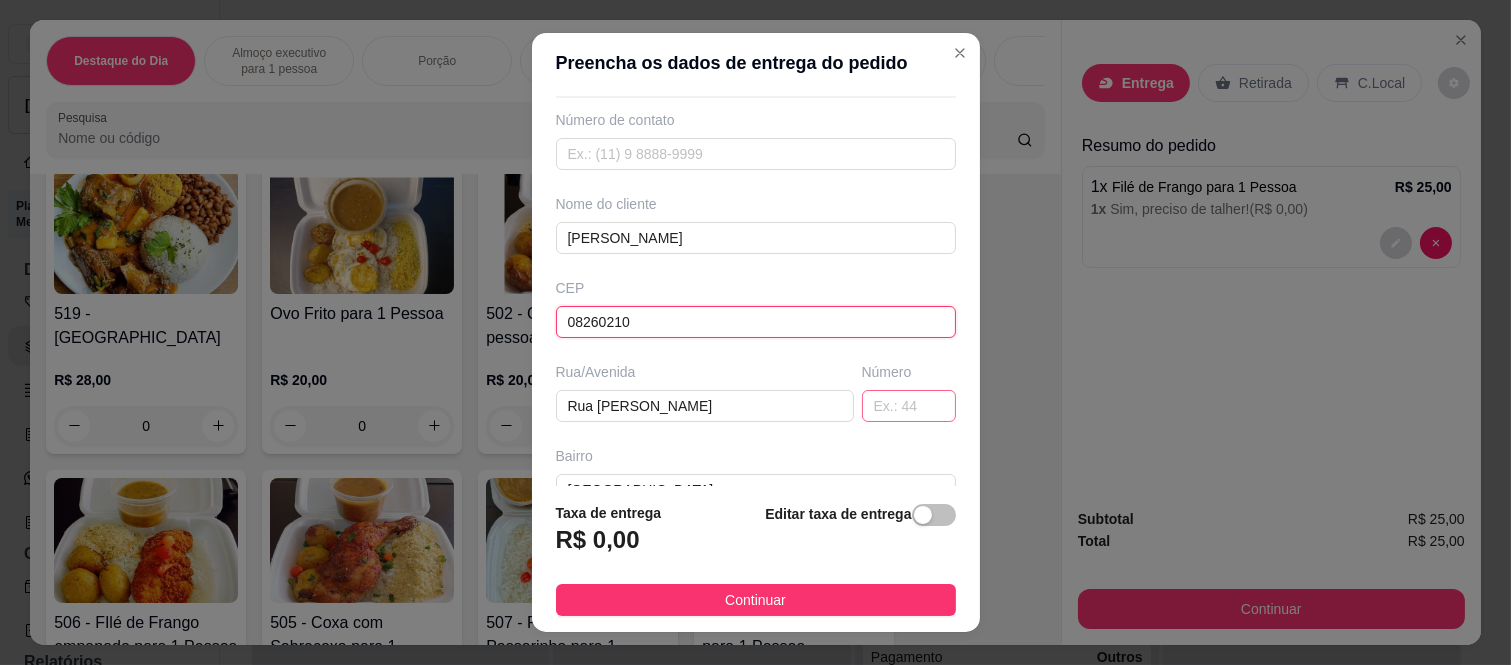 scroll, scrollTop: 111, scrollLeft: 0, axis: vertical 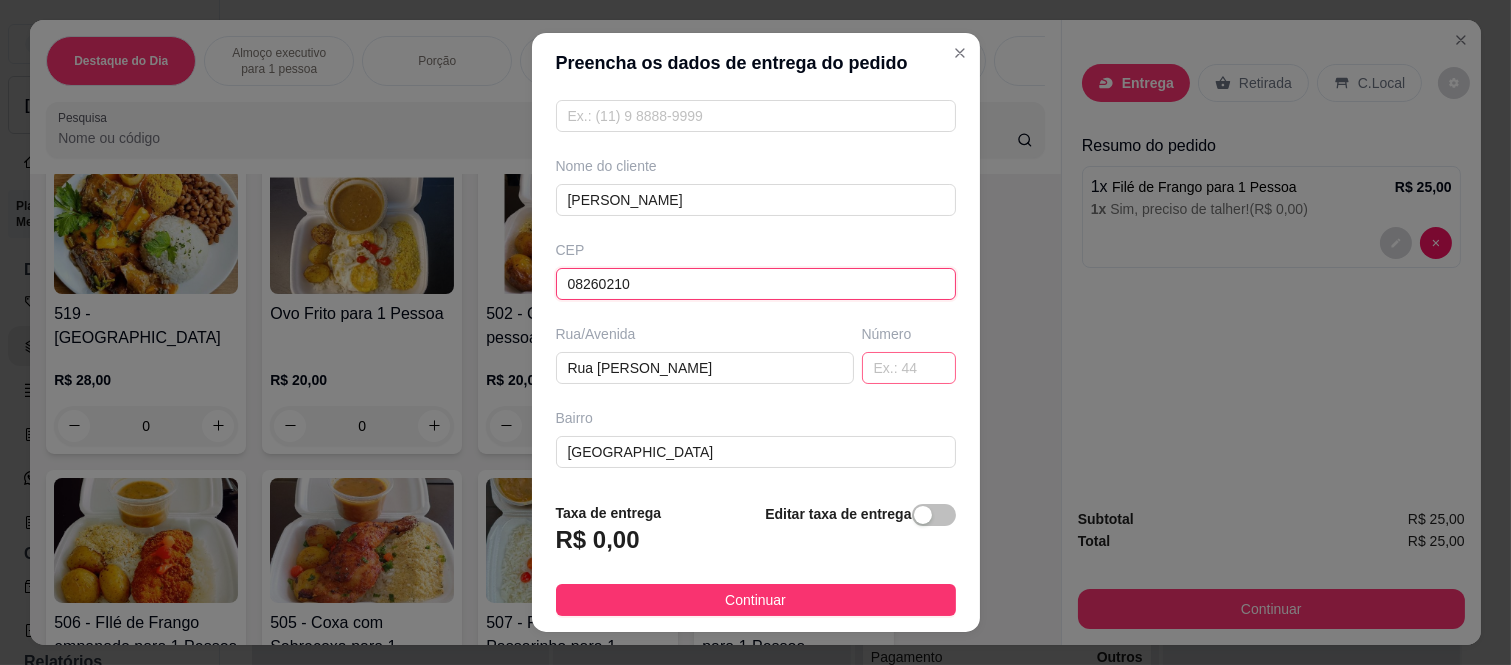 type on "08260210" 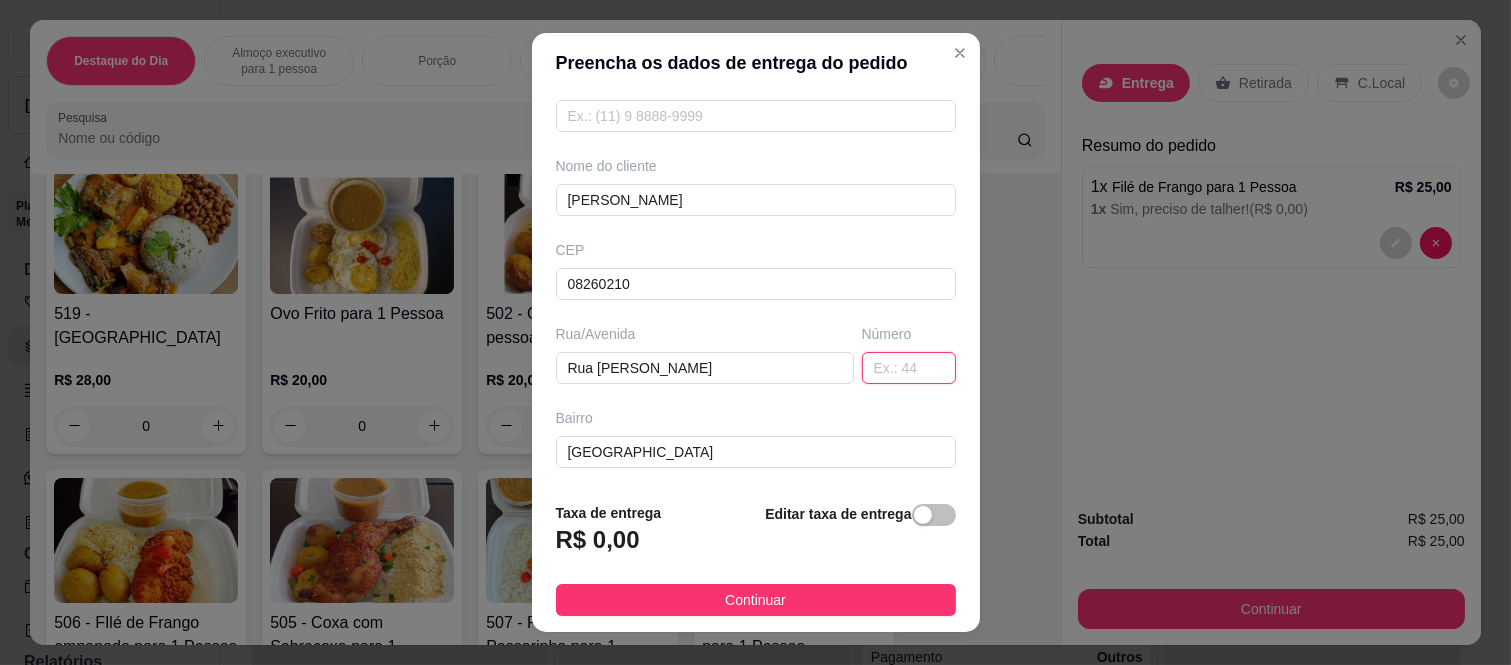 click at bounding box center (909, 368) 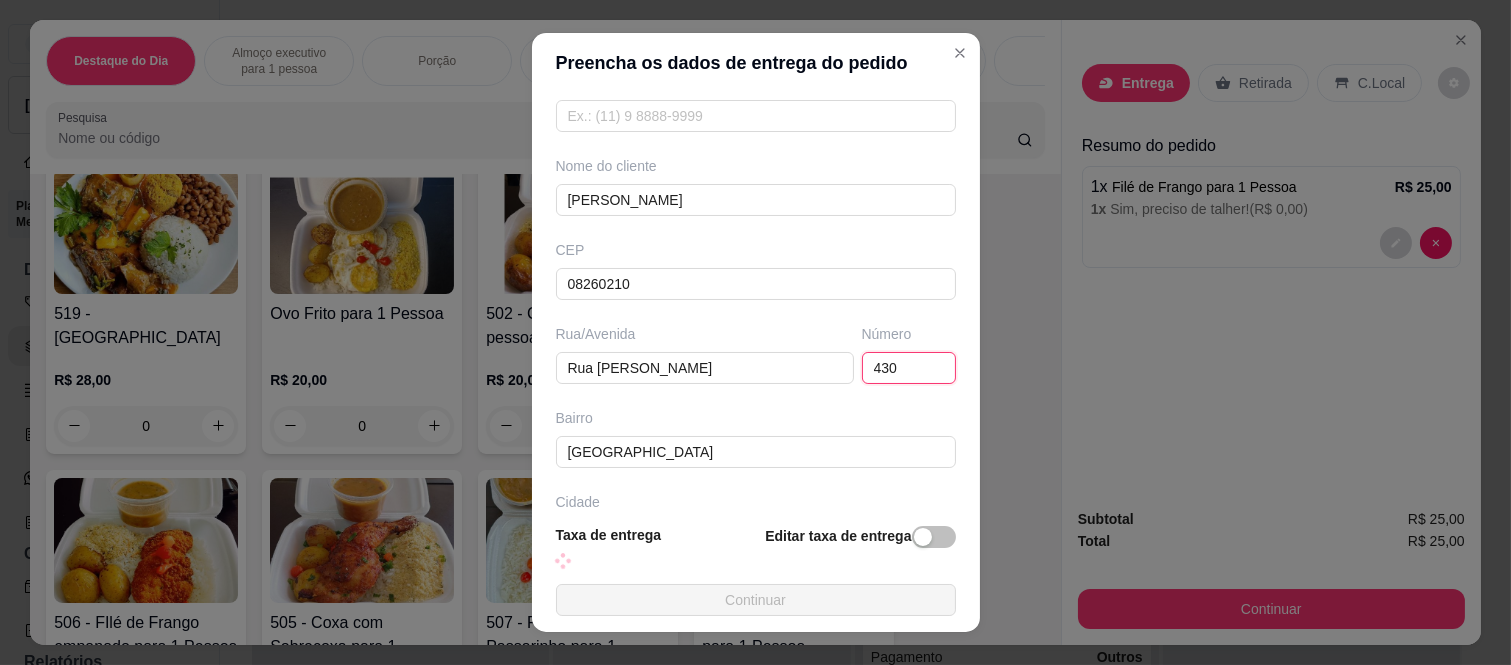 type on "430" 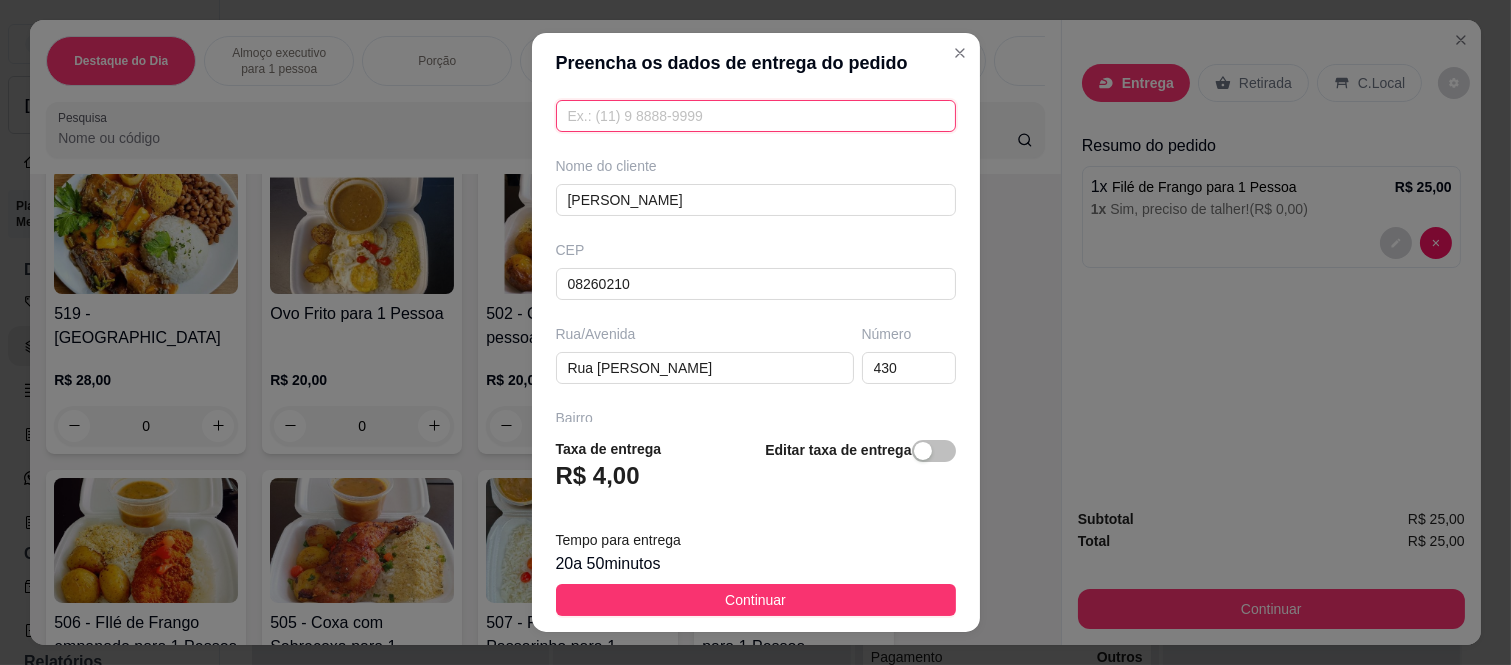 click at bounding box center (756, 116) 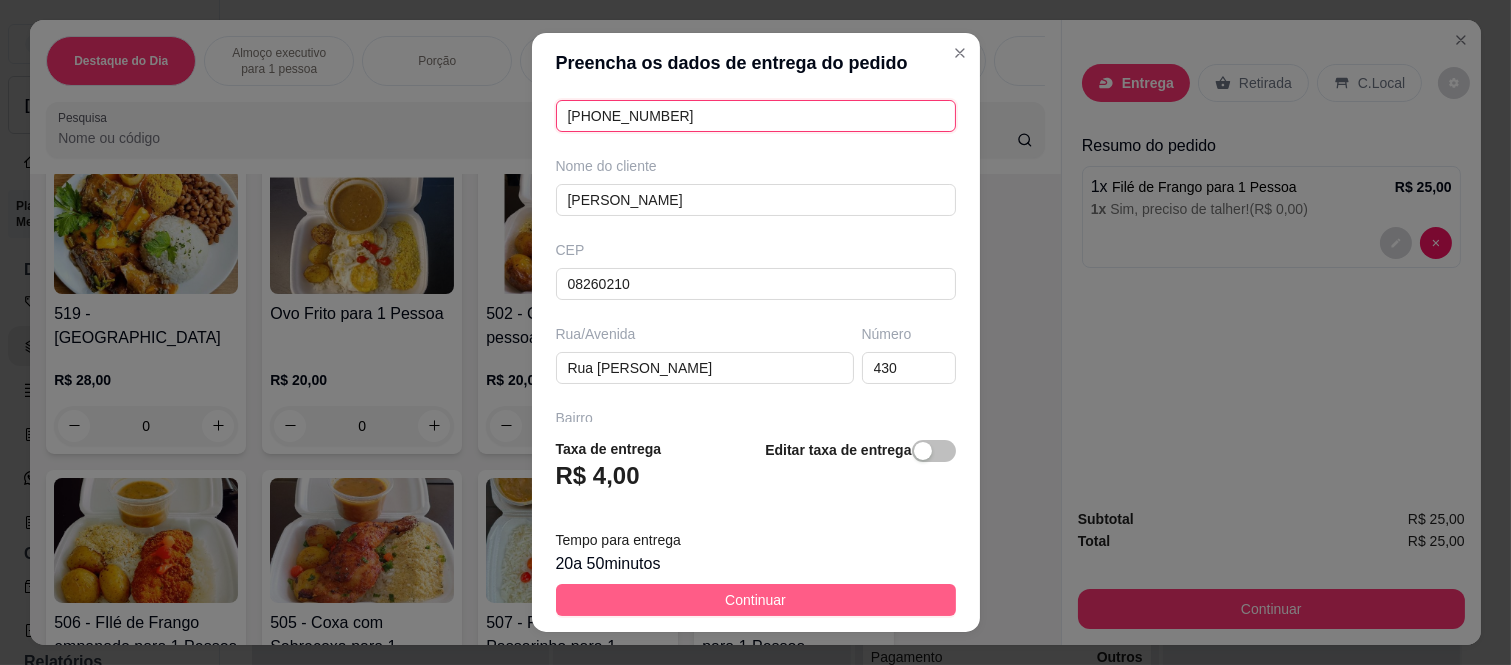 type on "[PHONE_NUMBER]" 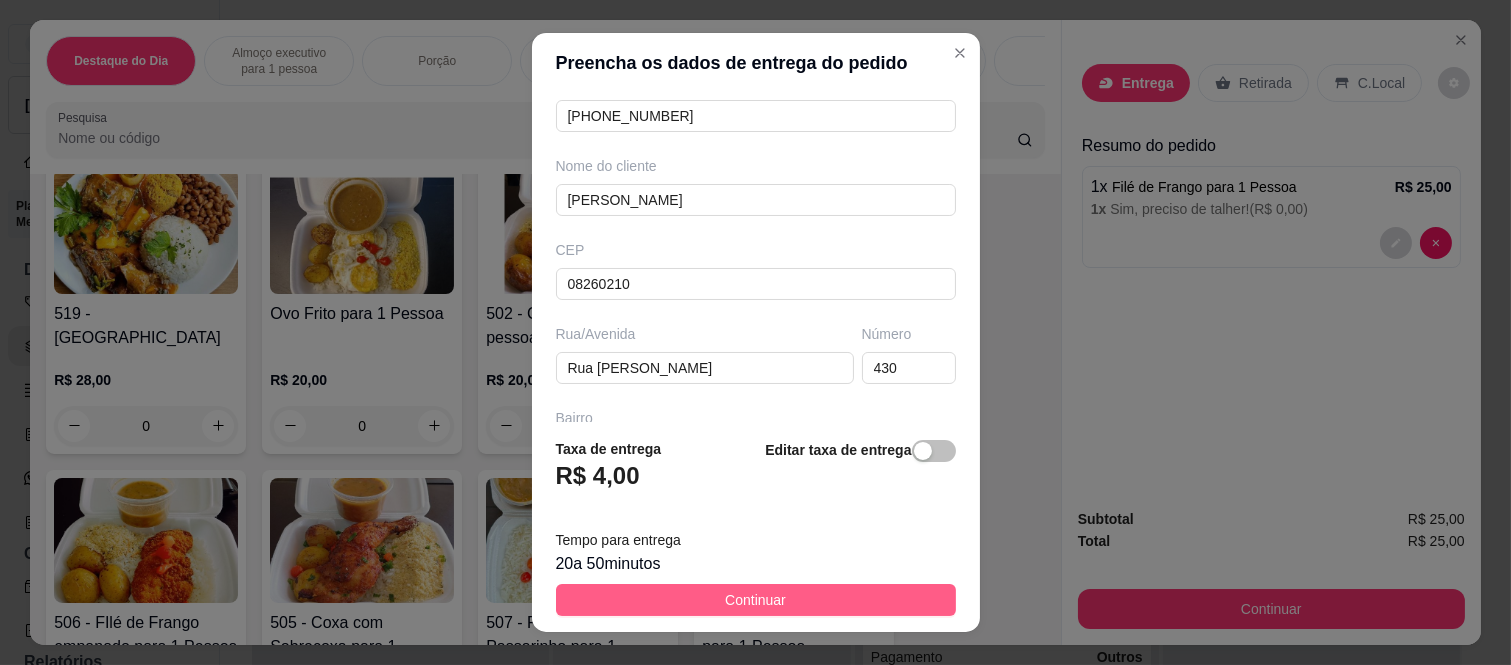 click on "Continuar" at bounding box center [756, 600] 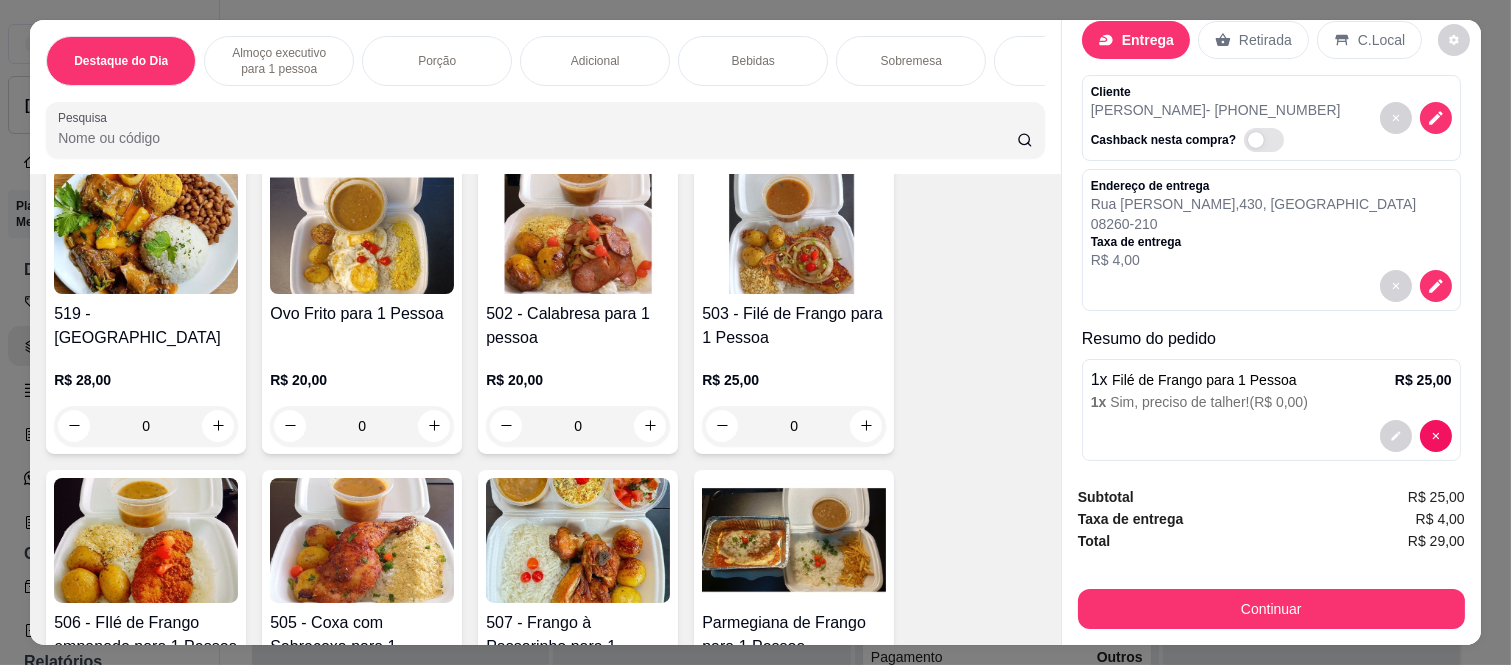 scroll, scrollTop: 61, scrollLeft: 0, axis: vertical 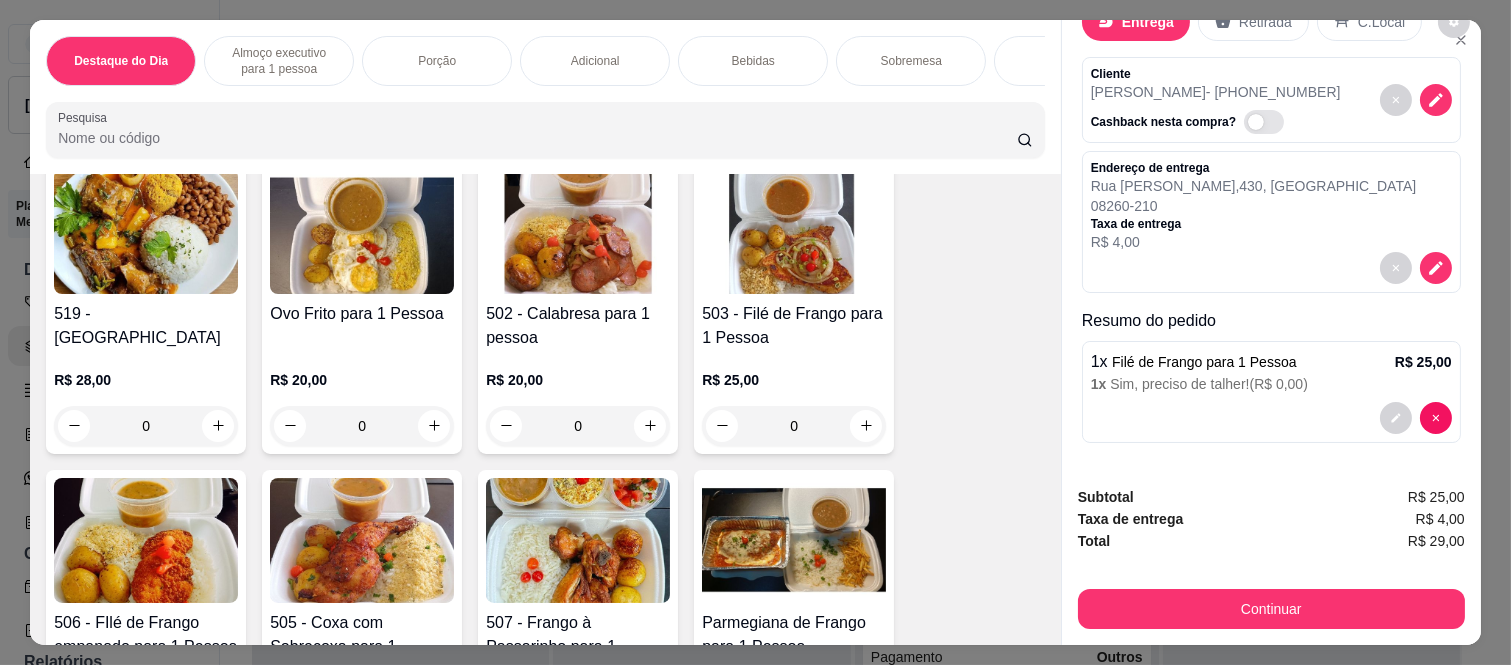 click at bounding box center (1271, 418) 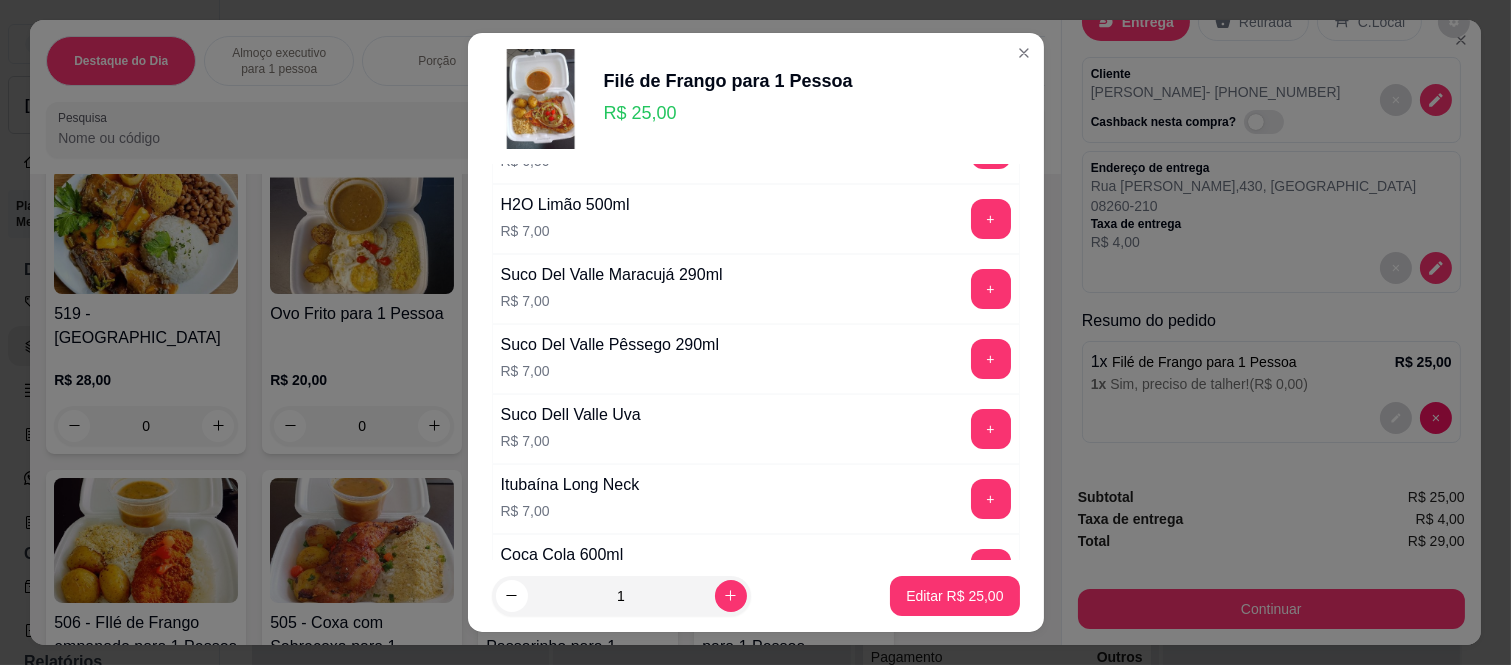 scroll, scrollTop: 1214, scrollLeft: 0, axis: vertical 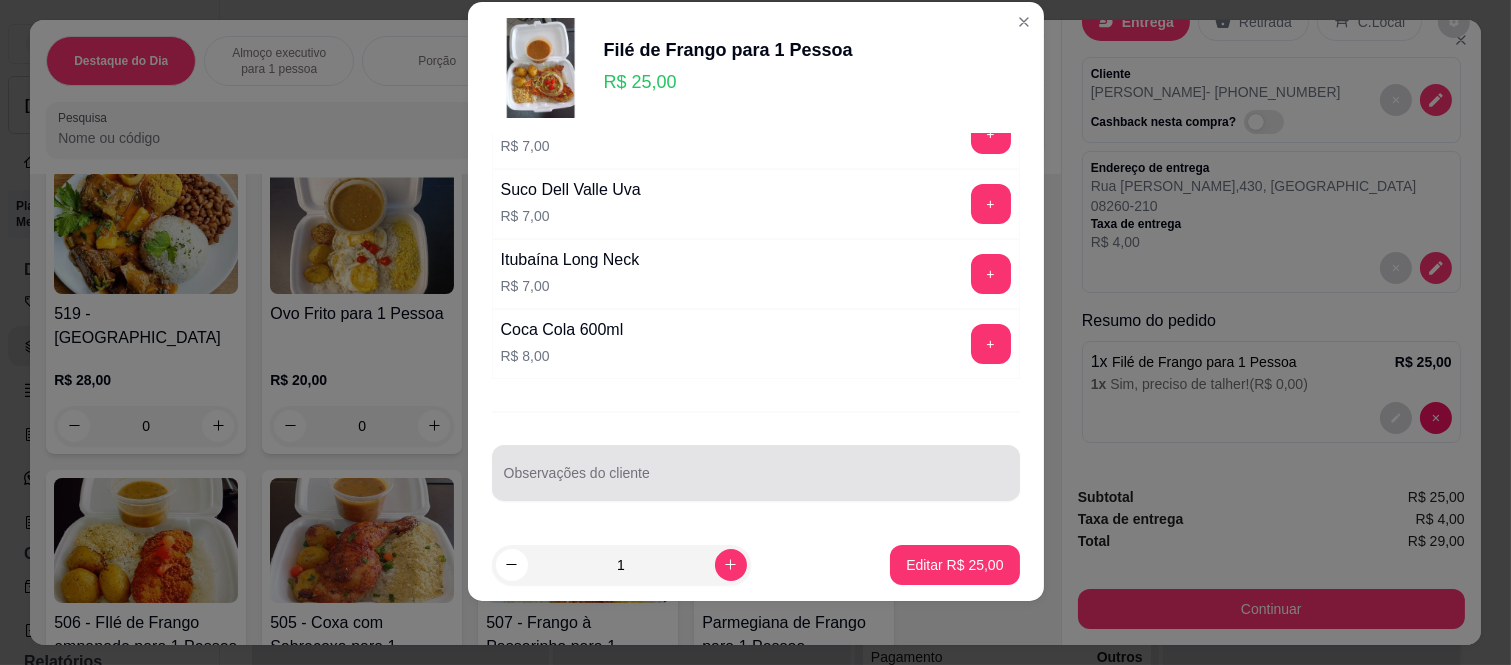 click on "Observações do cliente" at bounding box center [756, 481] 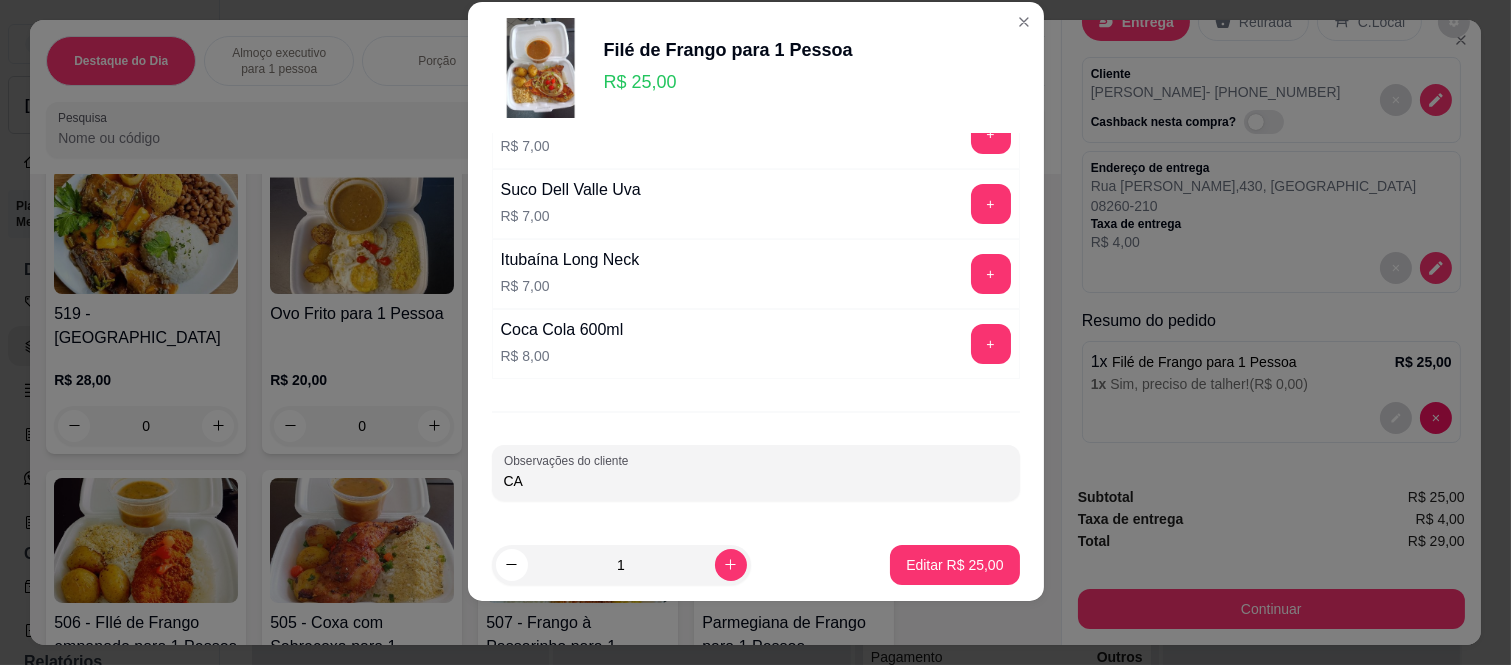 type on "C" 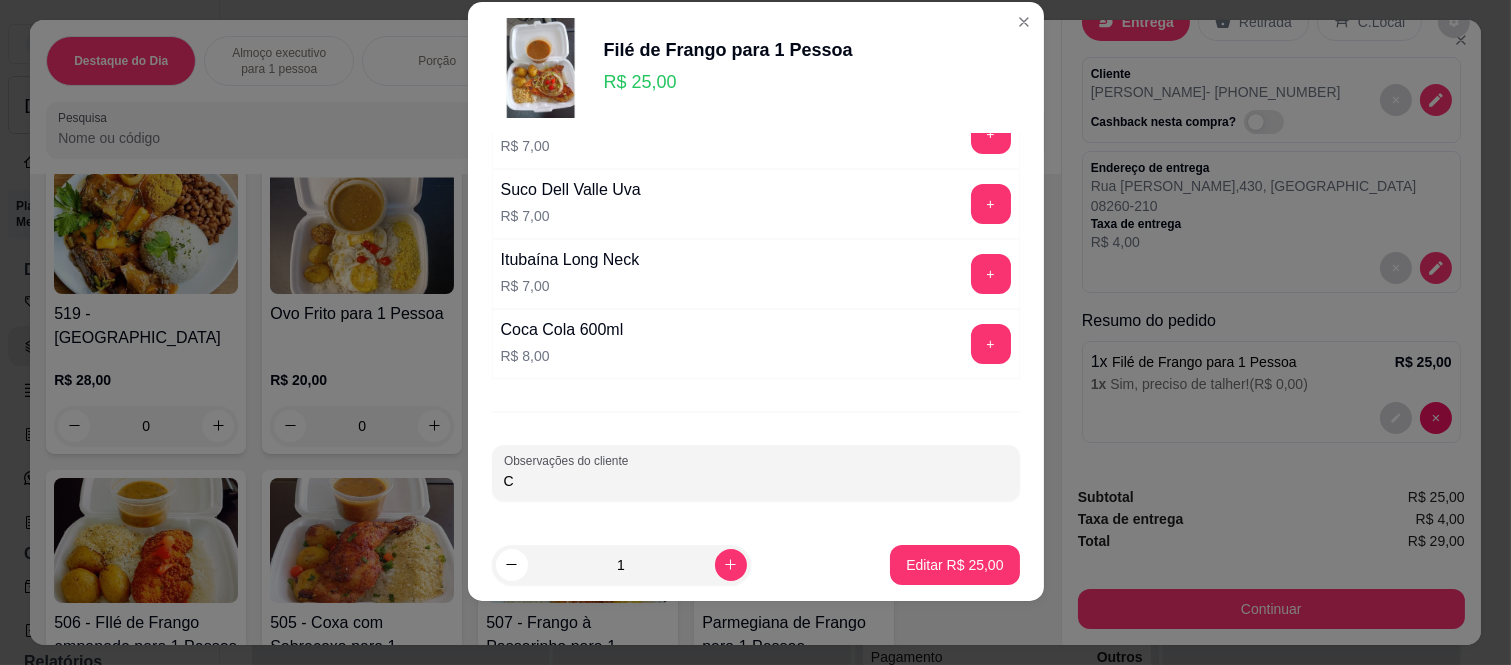 type 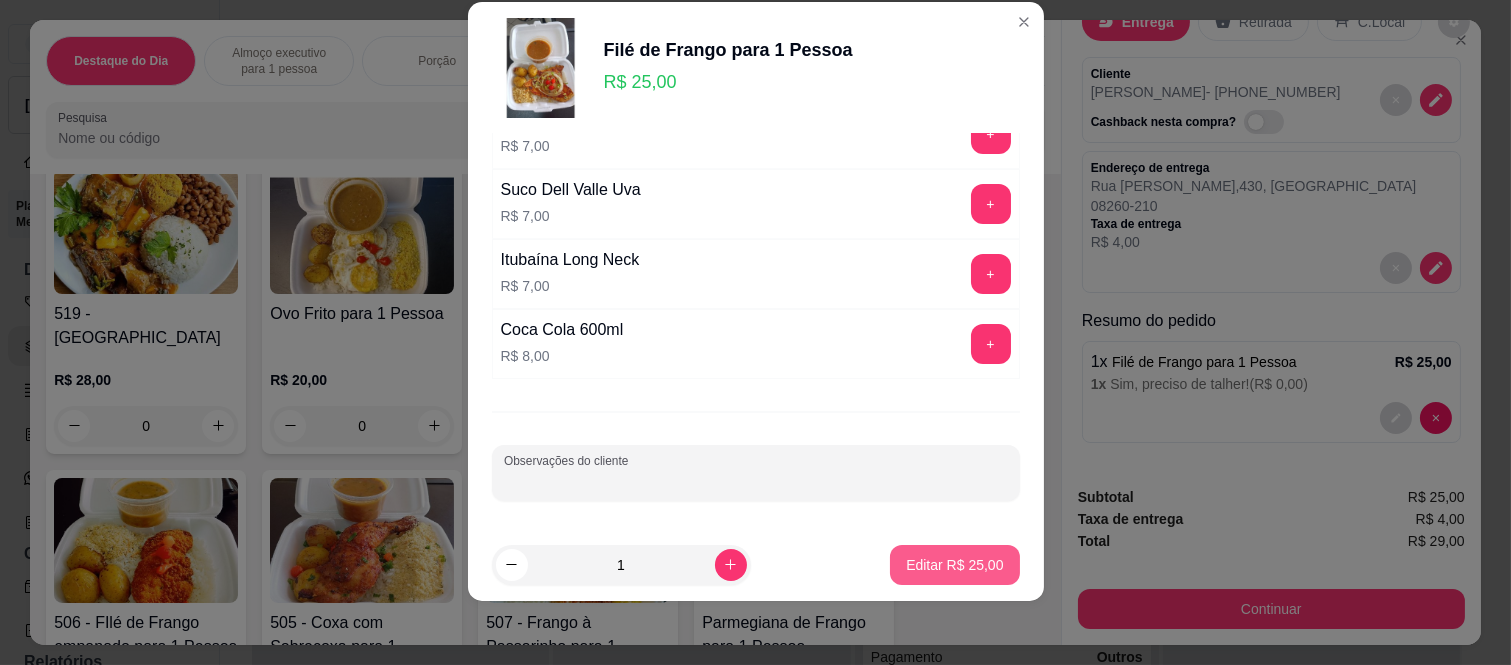 click on "Editar   R$ 25,00" at bounding box center [954, 565] 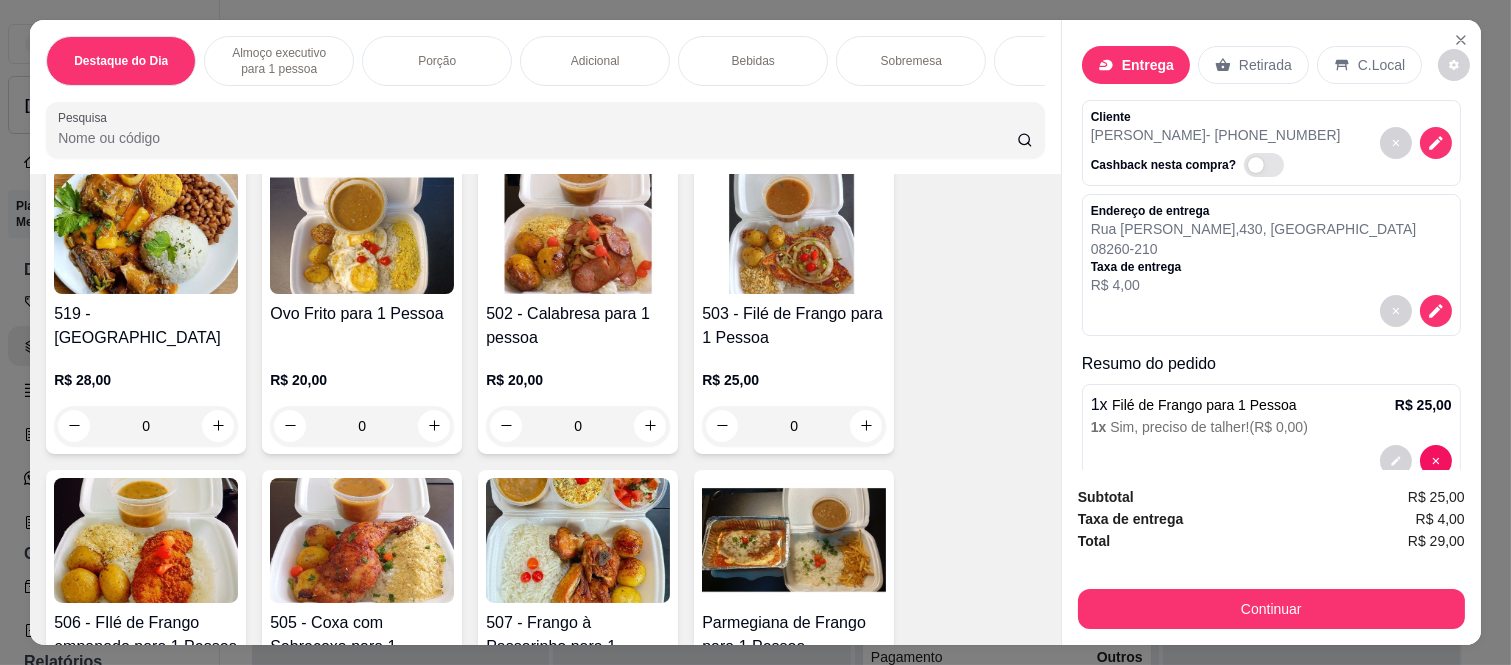 scroll, scrollTop: 0, scrollLeft: 0, axis: both 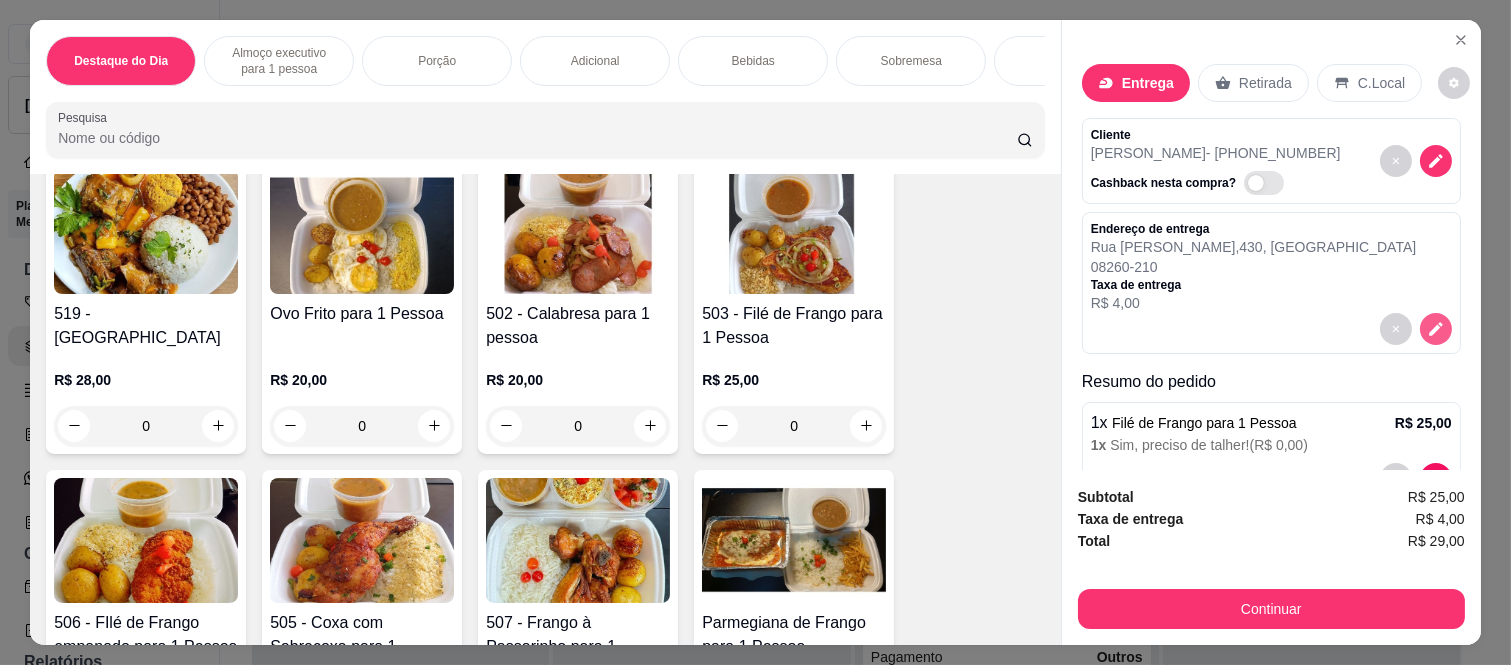 click 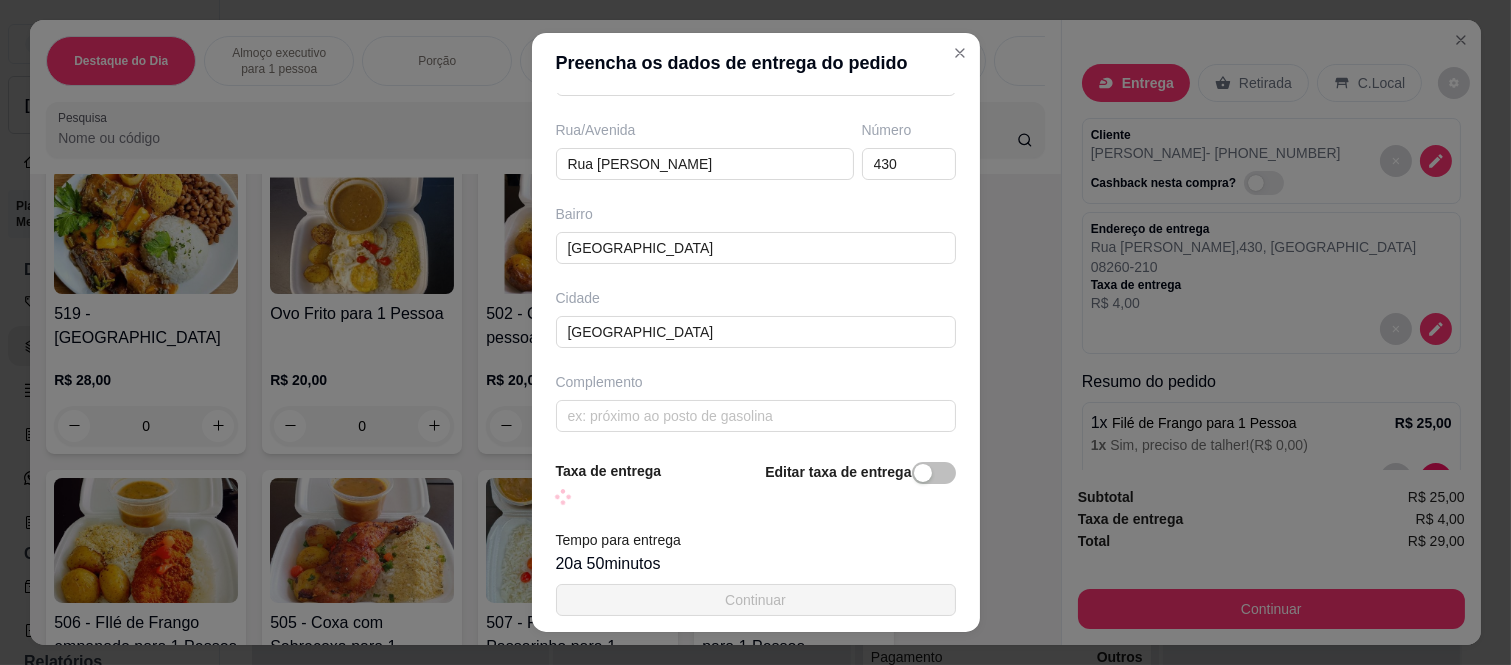 scroll, scrollTop: 324, scrollLeft: 0, axis: vertical 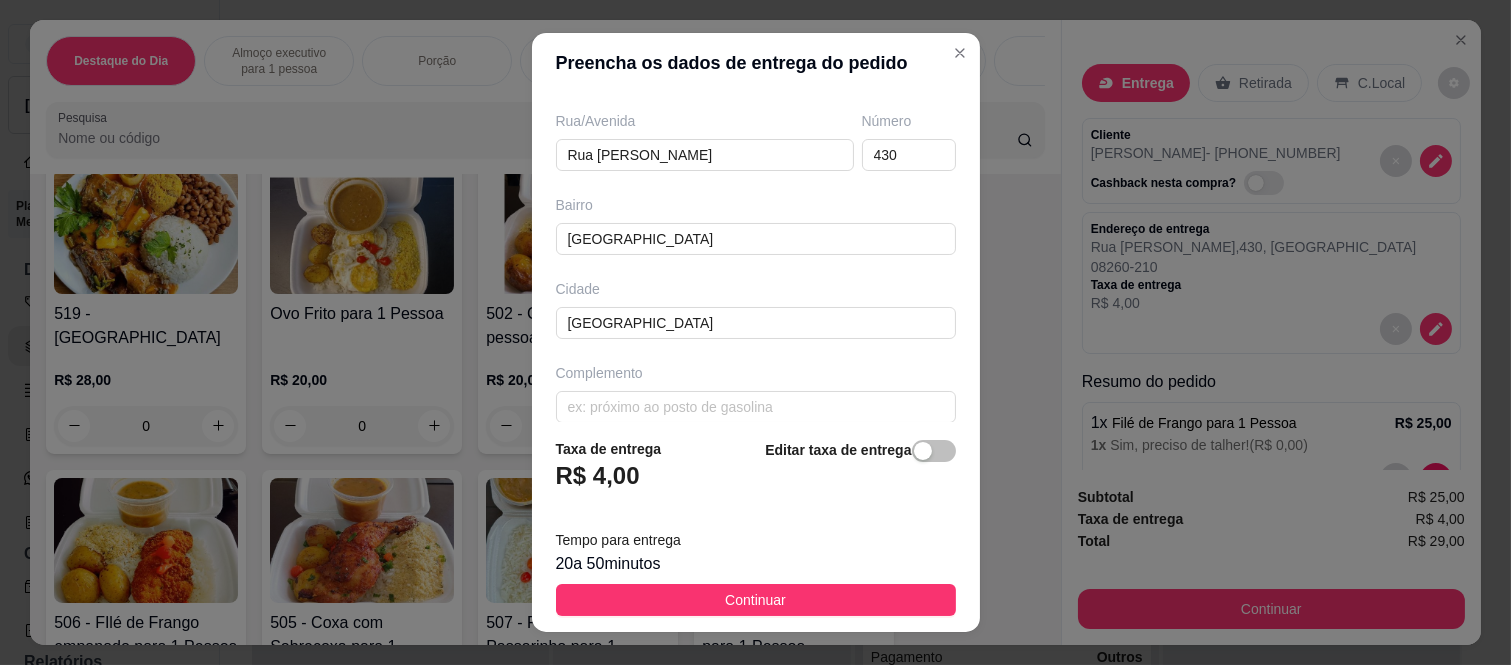 click on "Complemento" at bounding box center [756, 393] 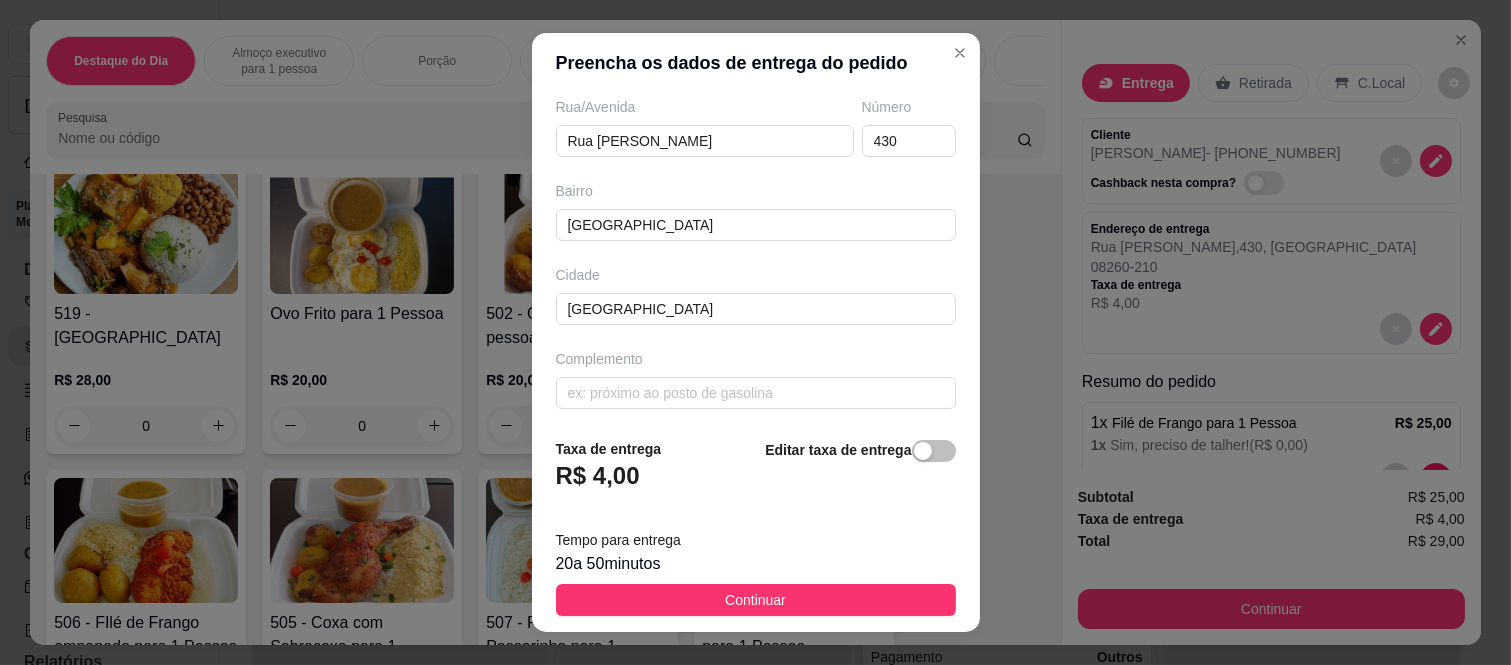 scroll, scrollTop: 346, scrollLeft: 0, axis: vertical 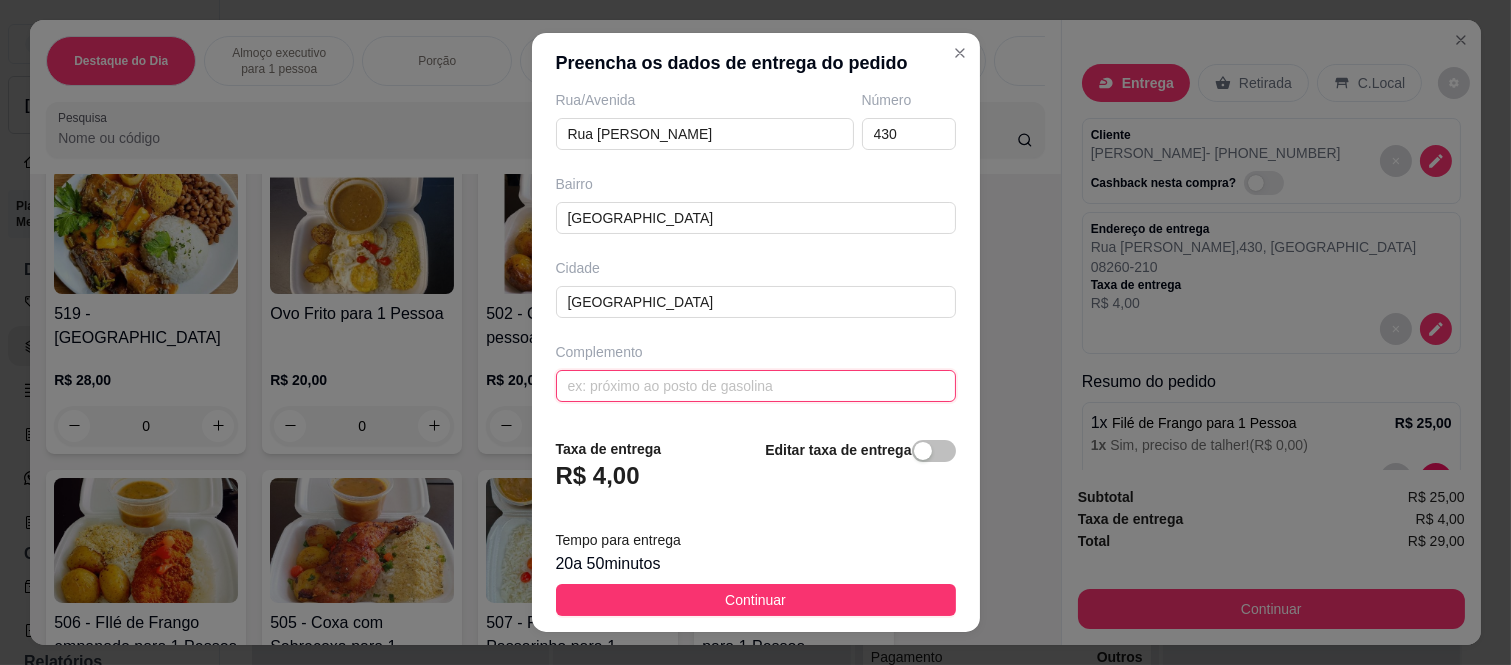 click at bounding box center [756, 386] 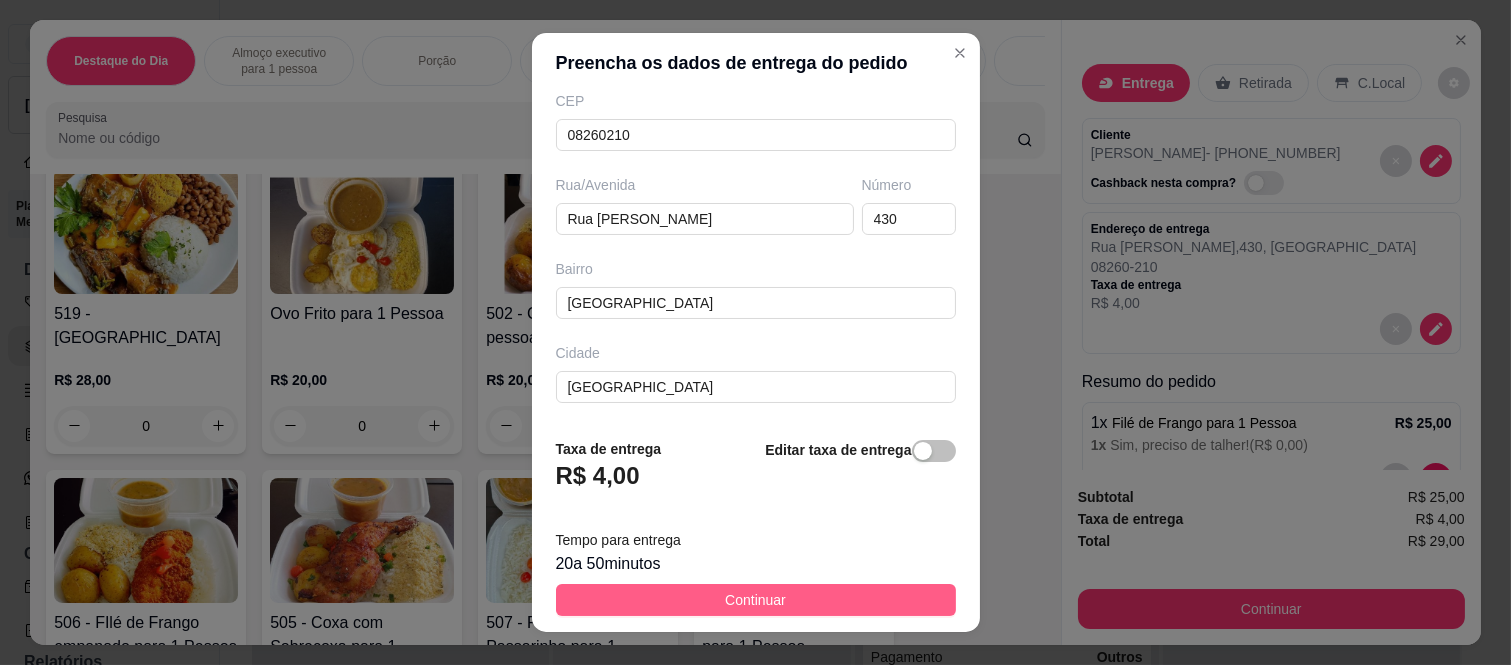 scroll, scrollTop: 346, scrollLeft: 0, axis: vertical 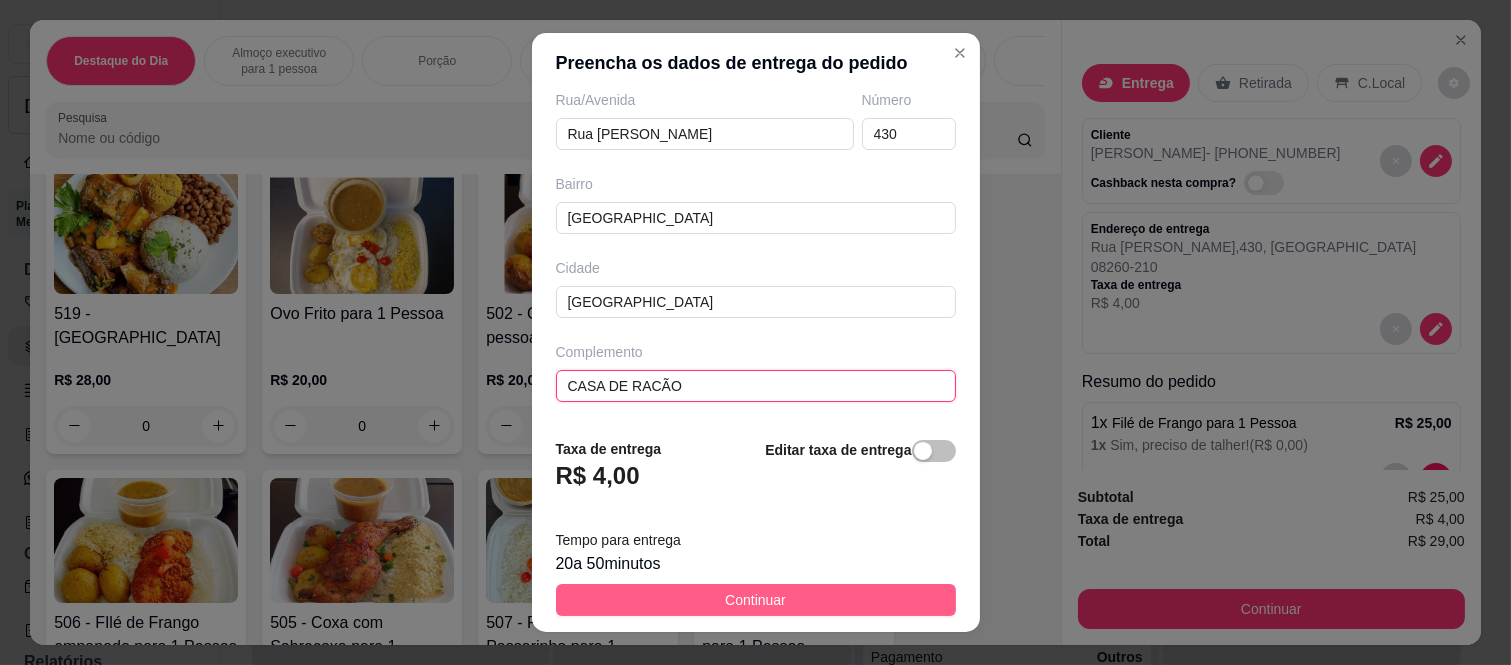 type on "CASA DE RACÃO" 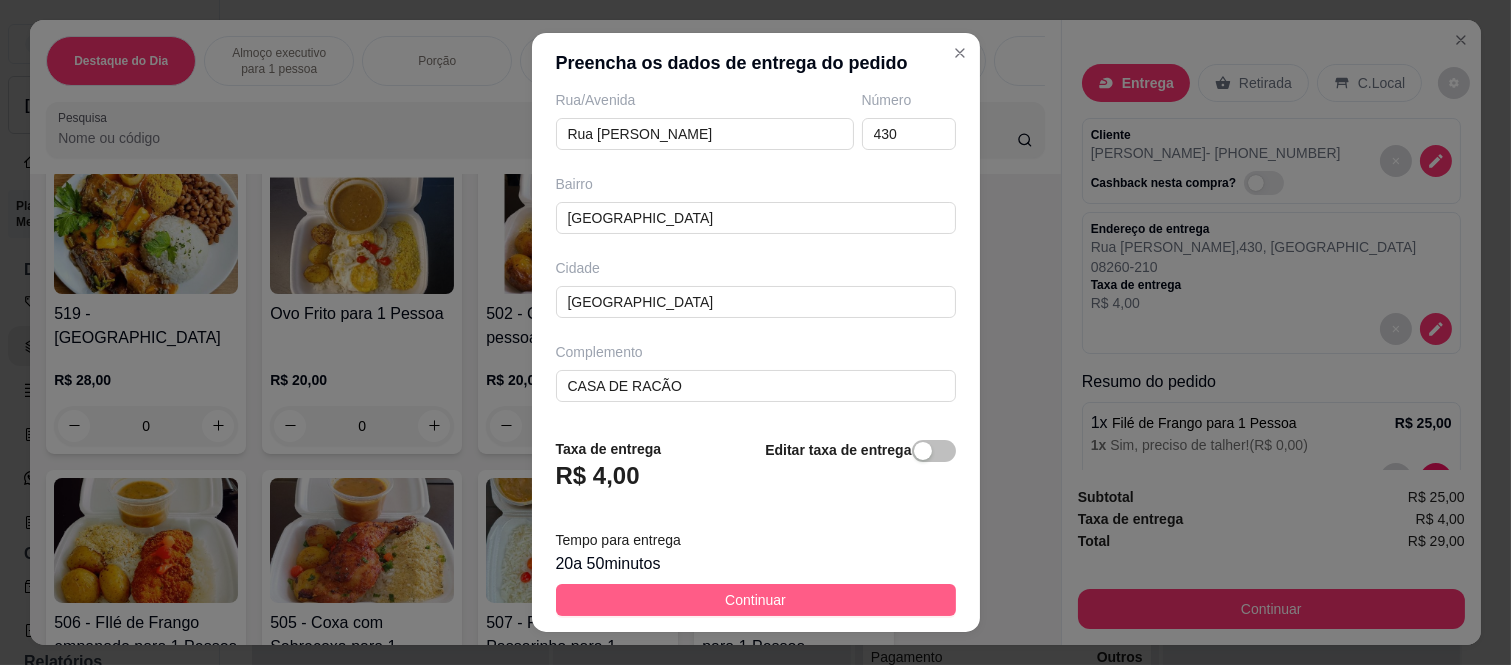 click on "Continuar" at bounding box center [756, 600] 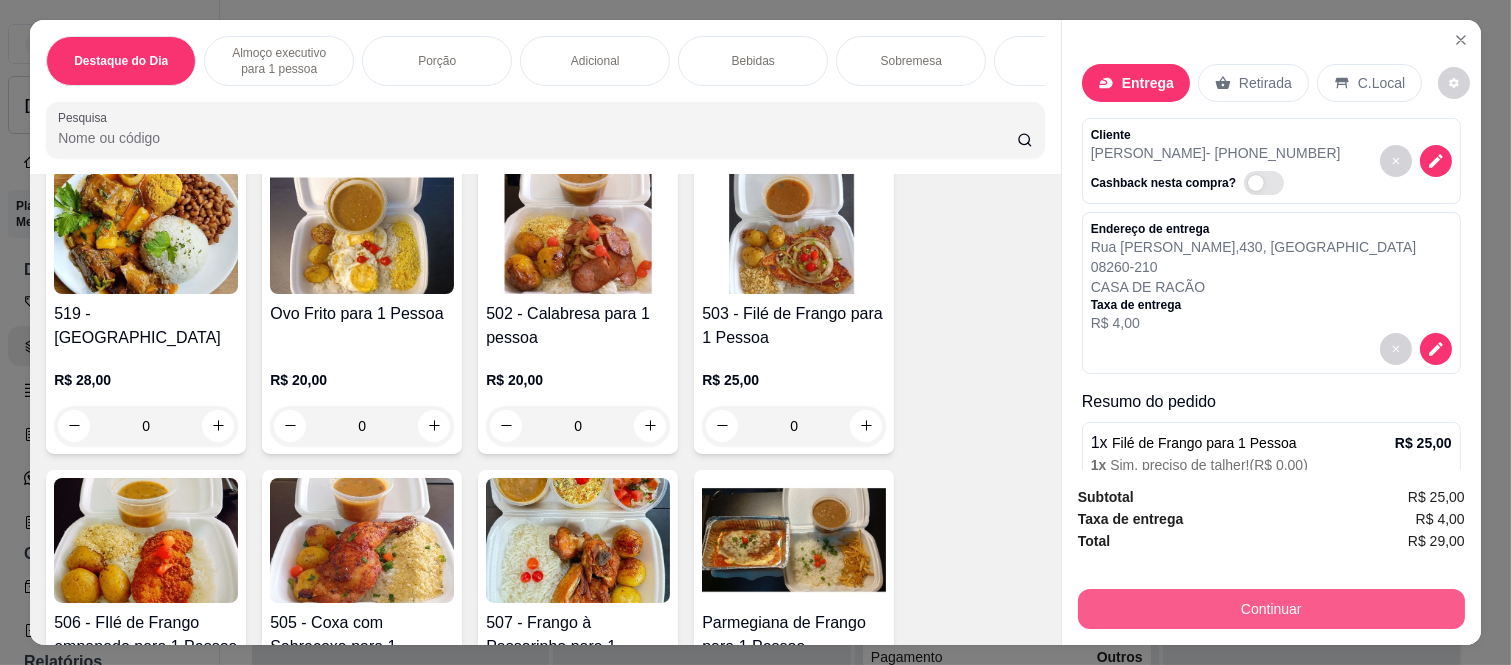 click on "Continuar" at bounding box center [1271, 609] 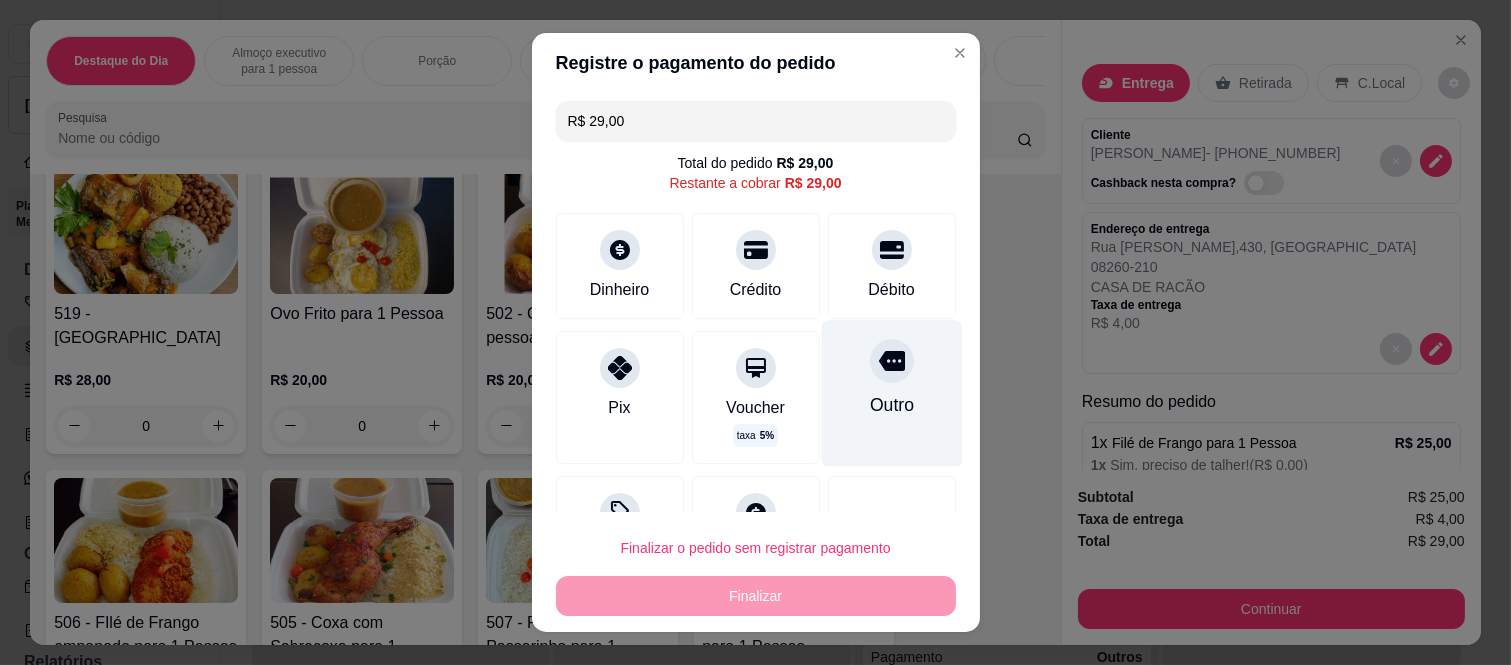 click 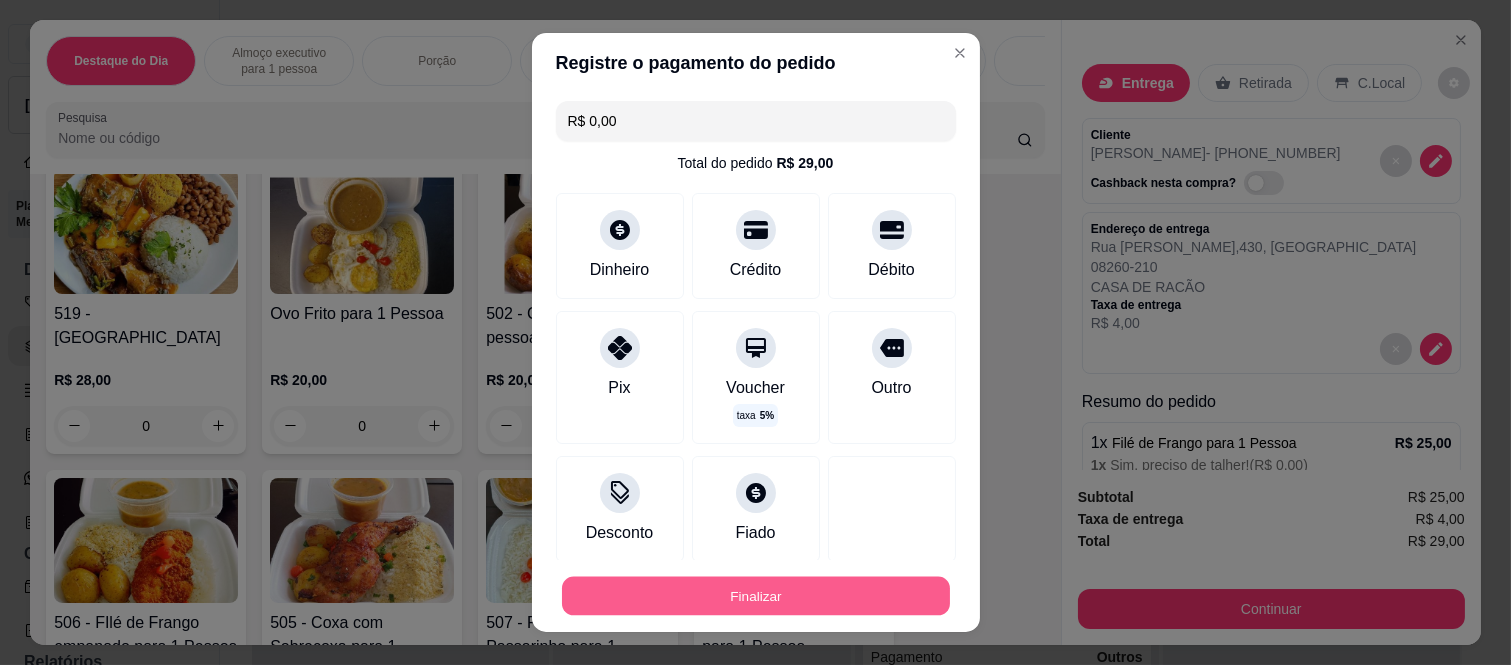 click on "Finalizar" at bounding box center (756, 595) 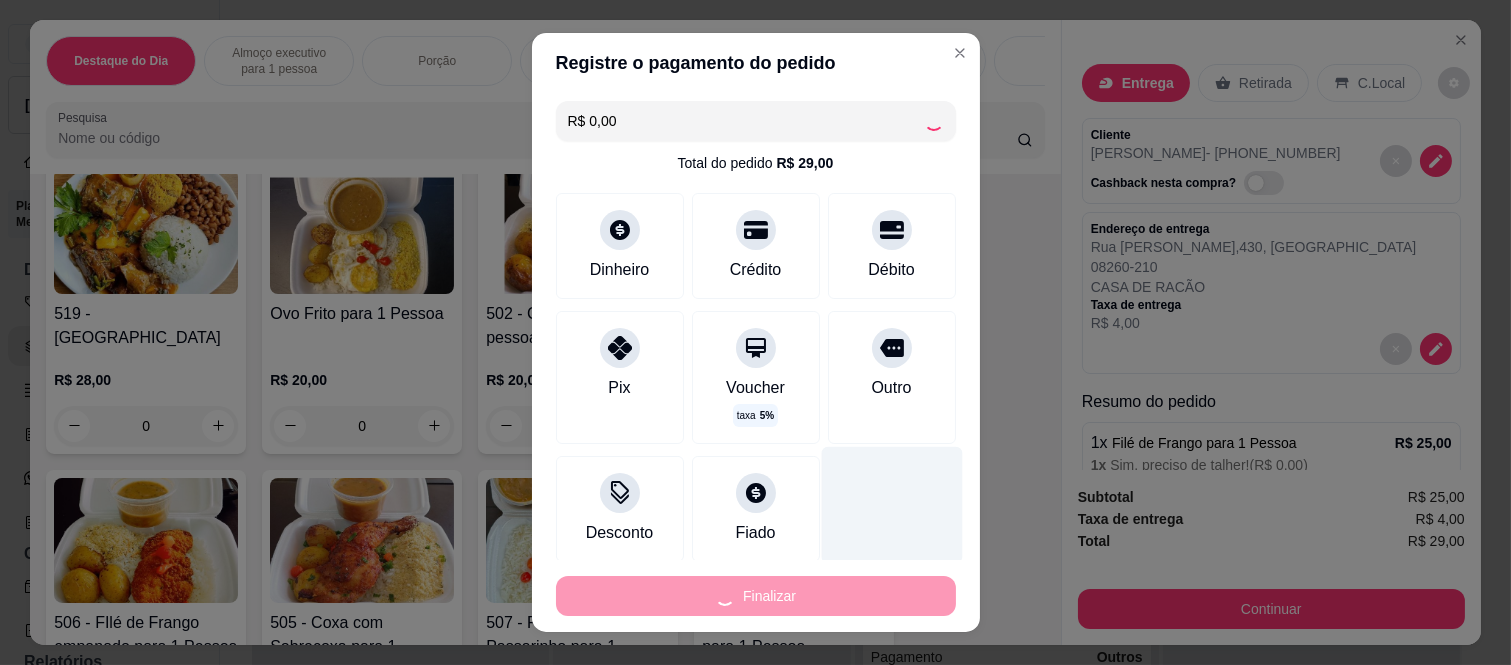 type on "-R$ 29,00" 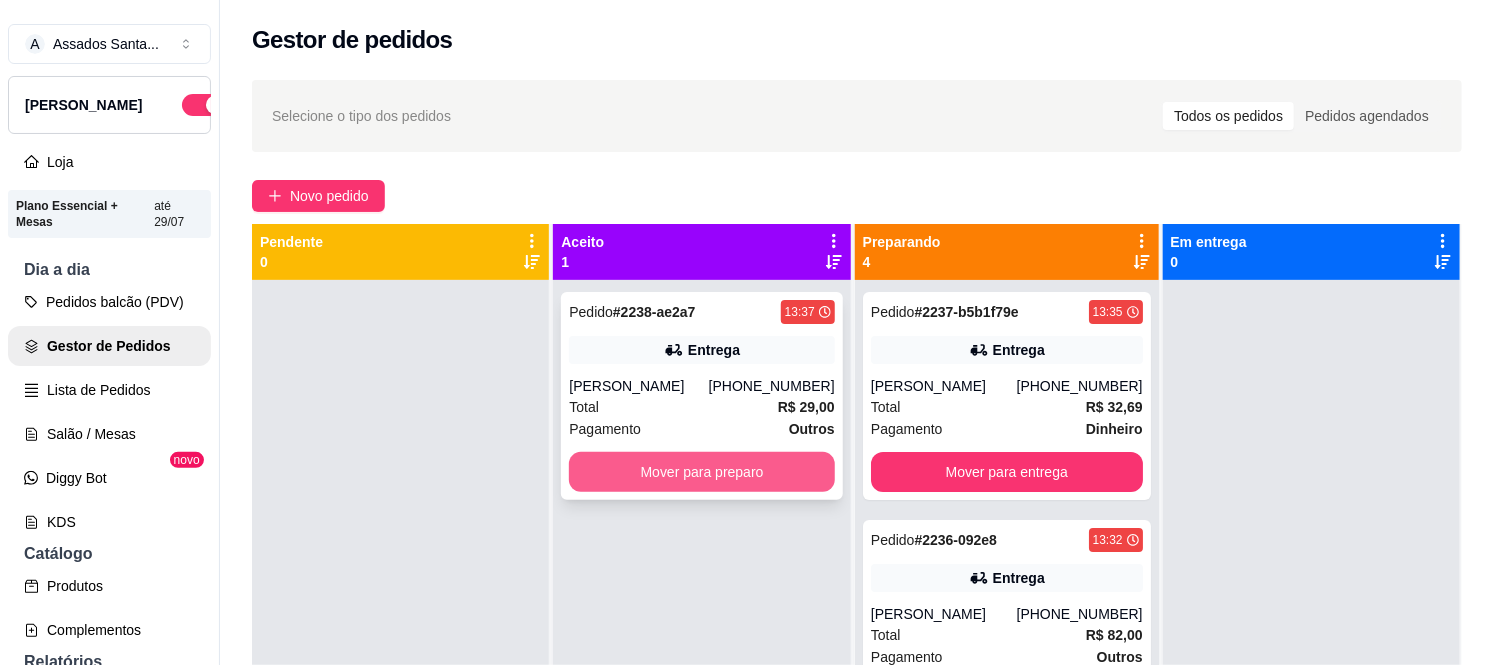 click on "Mover para preparo" at bounding box center [701, 472] 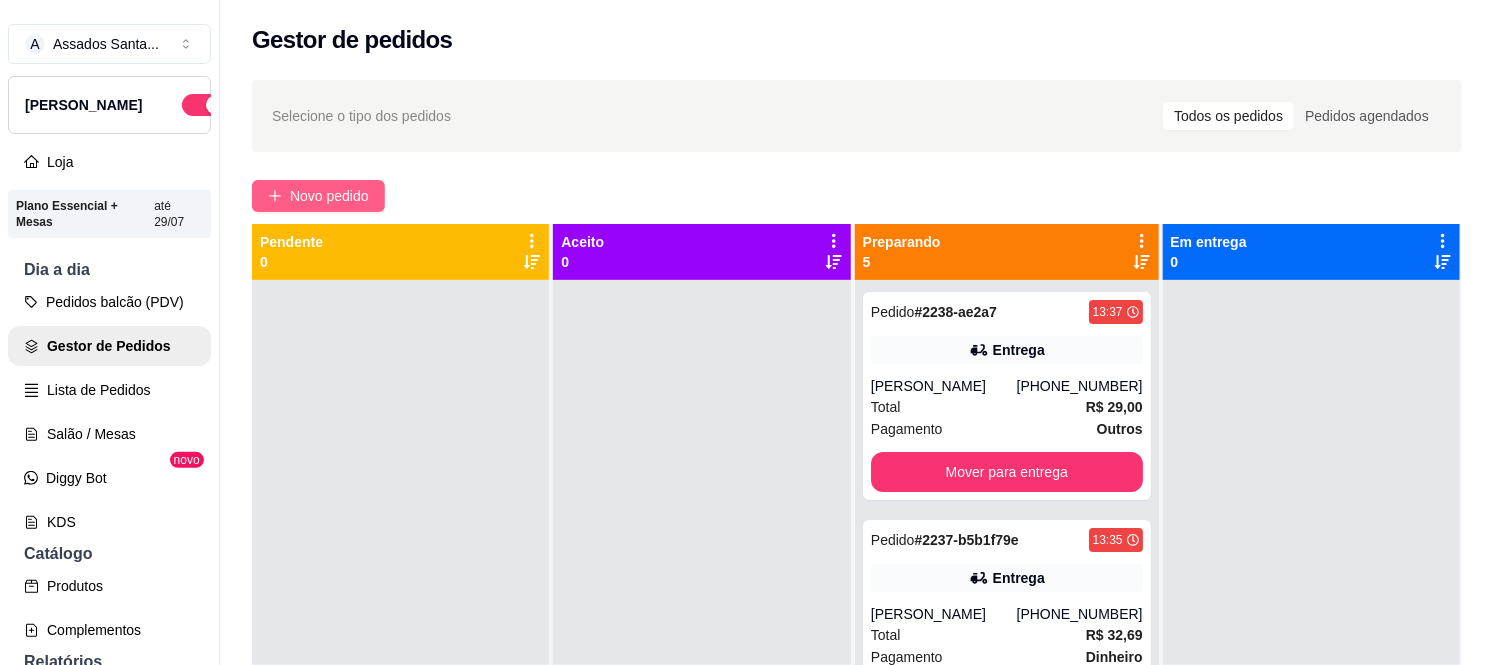 click on "Novo pedido" at bounding box center [329, 196] 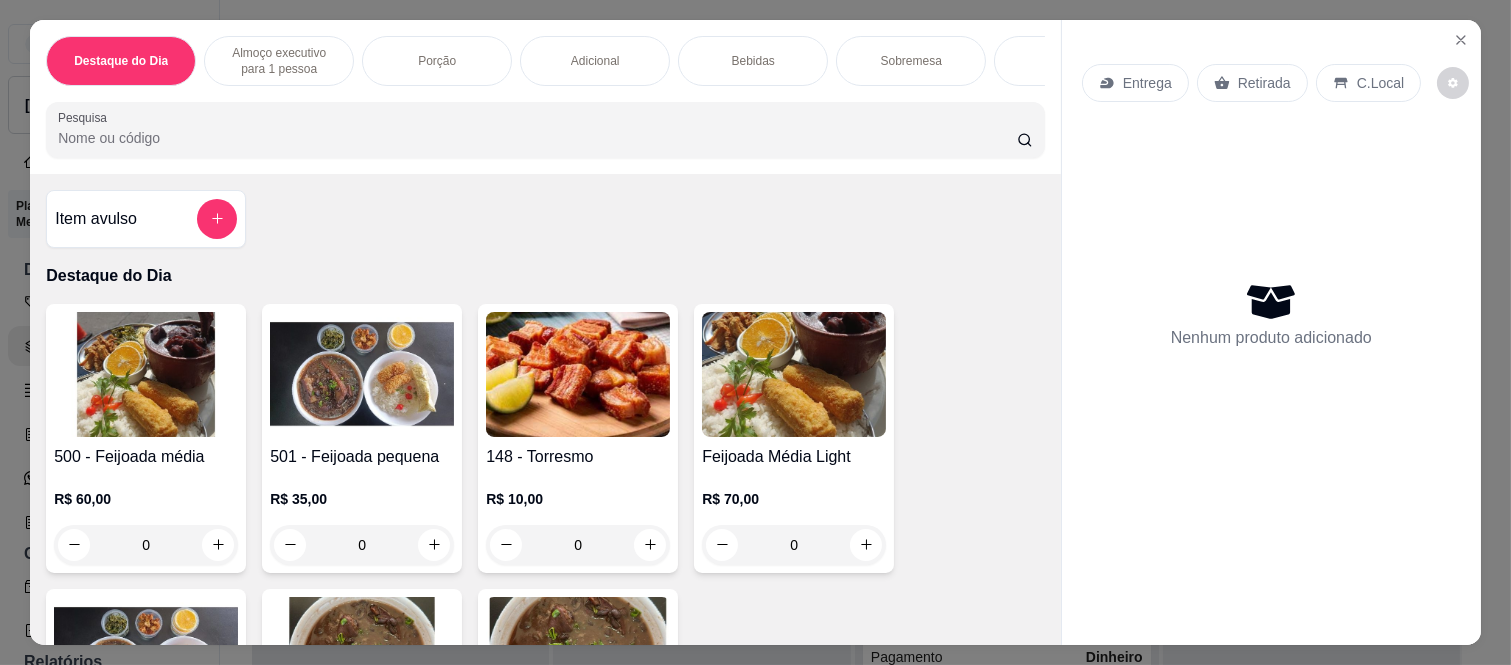click on "Bebidas" at bounding box center (753, 61) 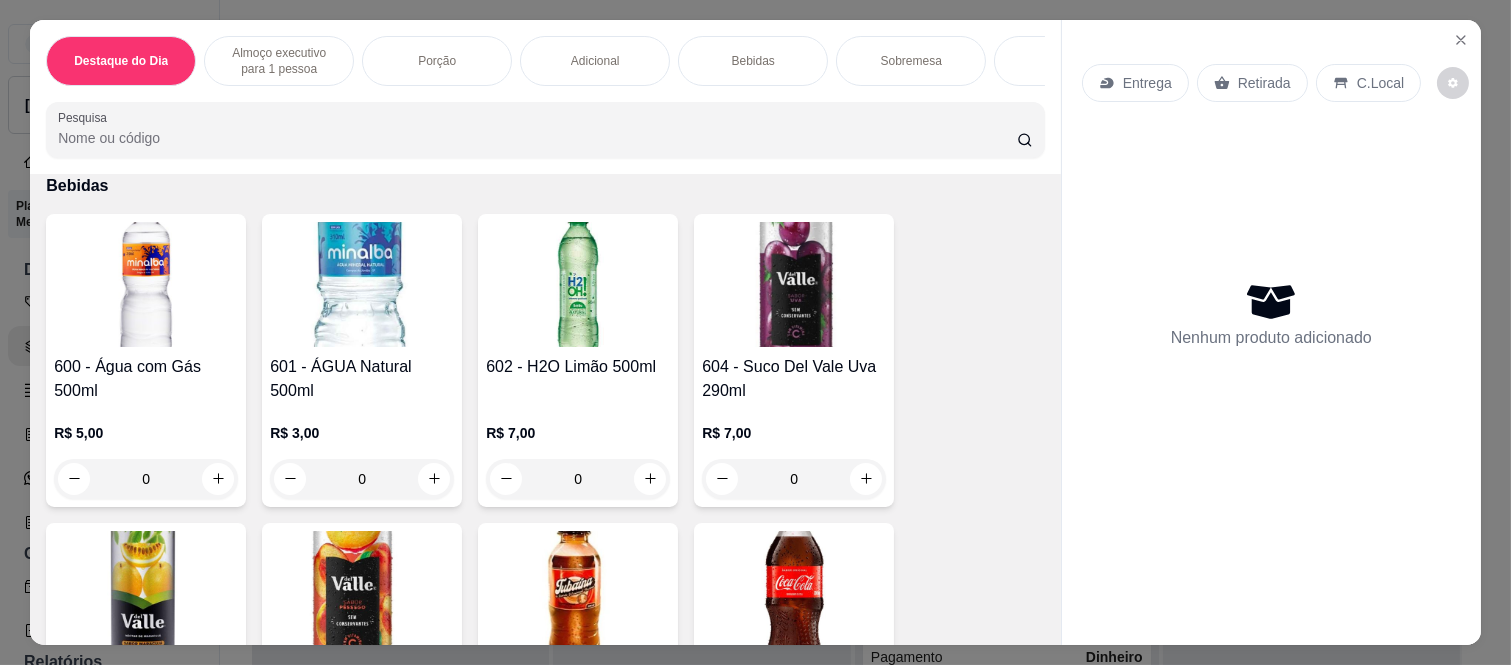 scroll, scrollTop: 52, scrollLeft: 0, axis: vertical 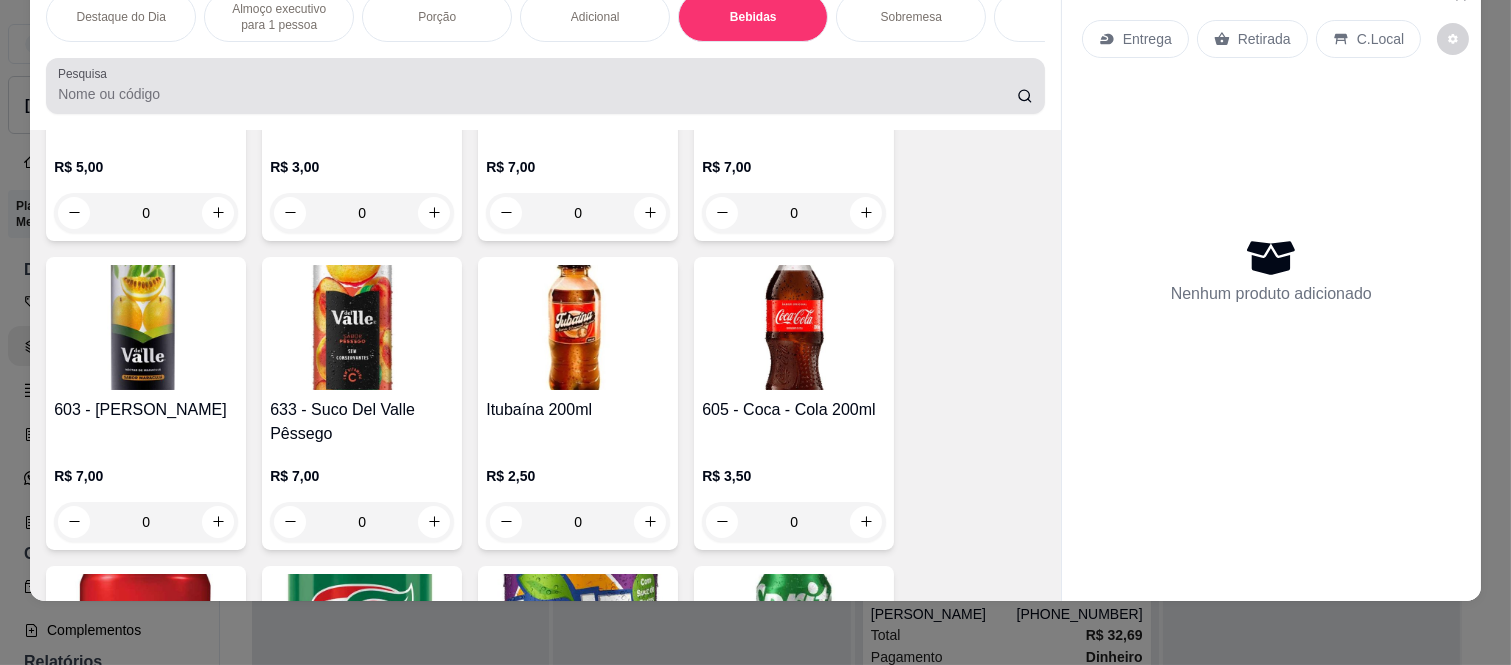 click at bounding box center (545, 86) 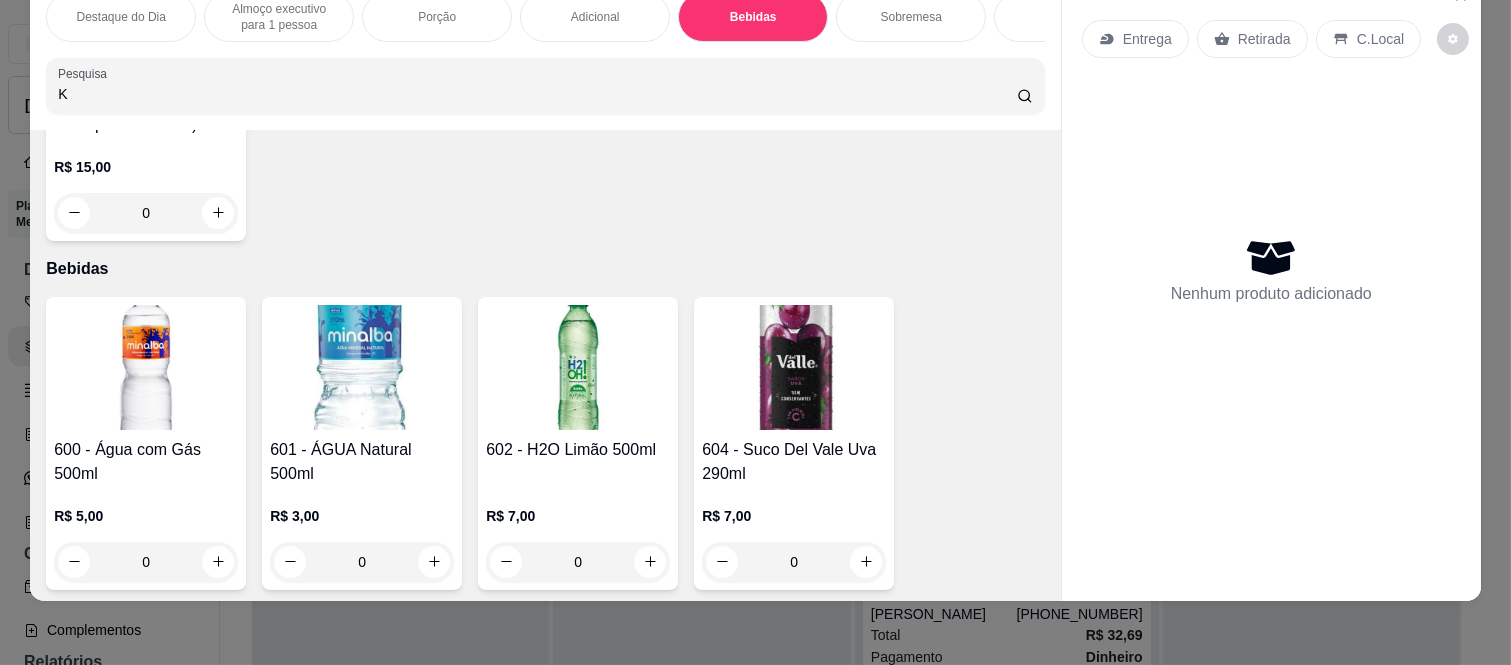 scroll, scrollTop: 3863, scrollLeft: 0, axis: vertical 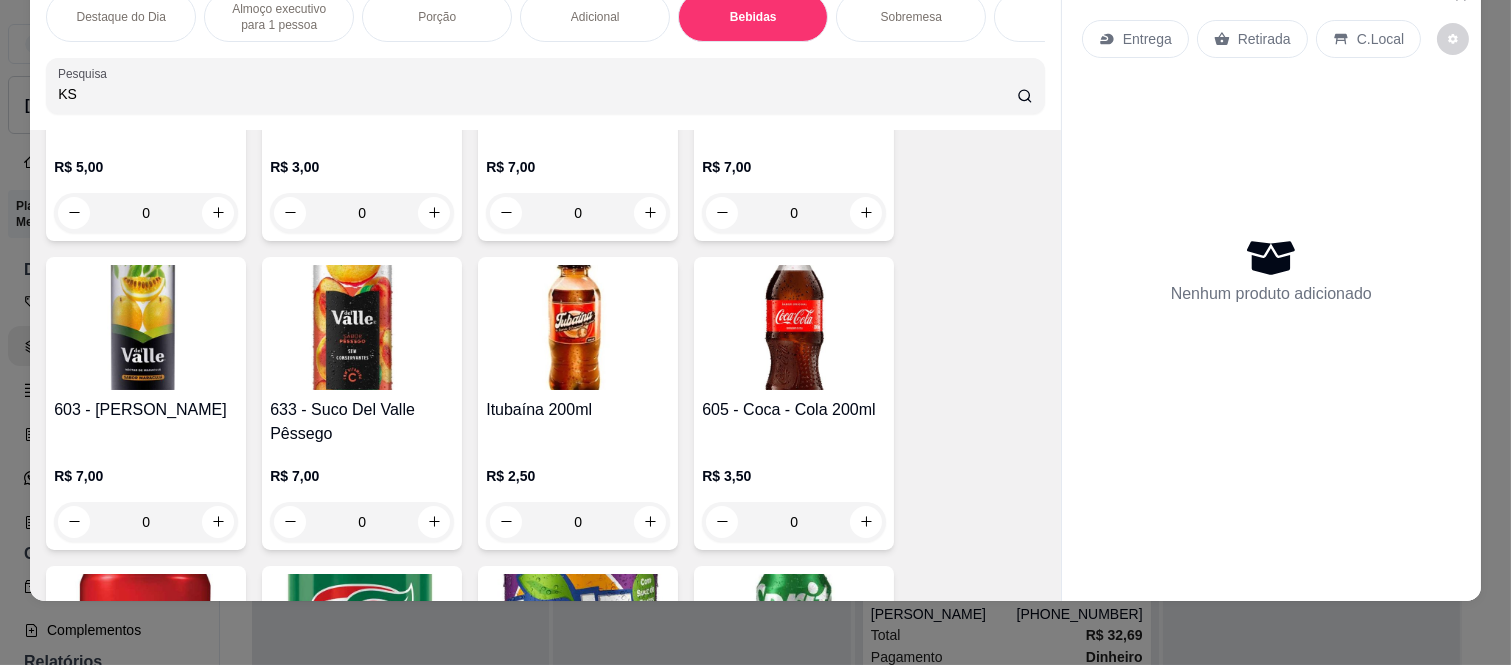 type on "KS" 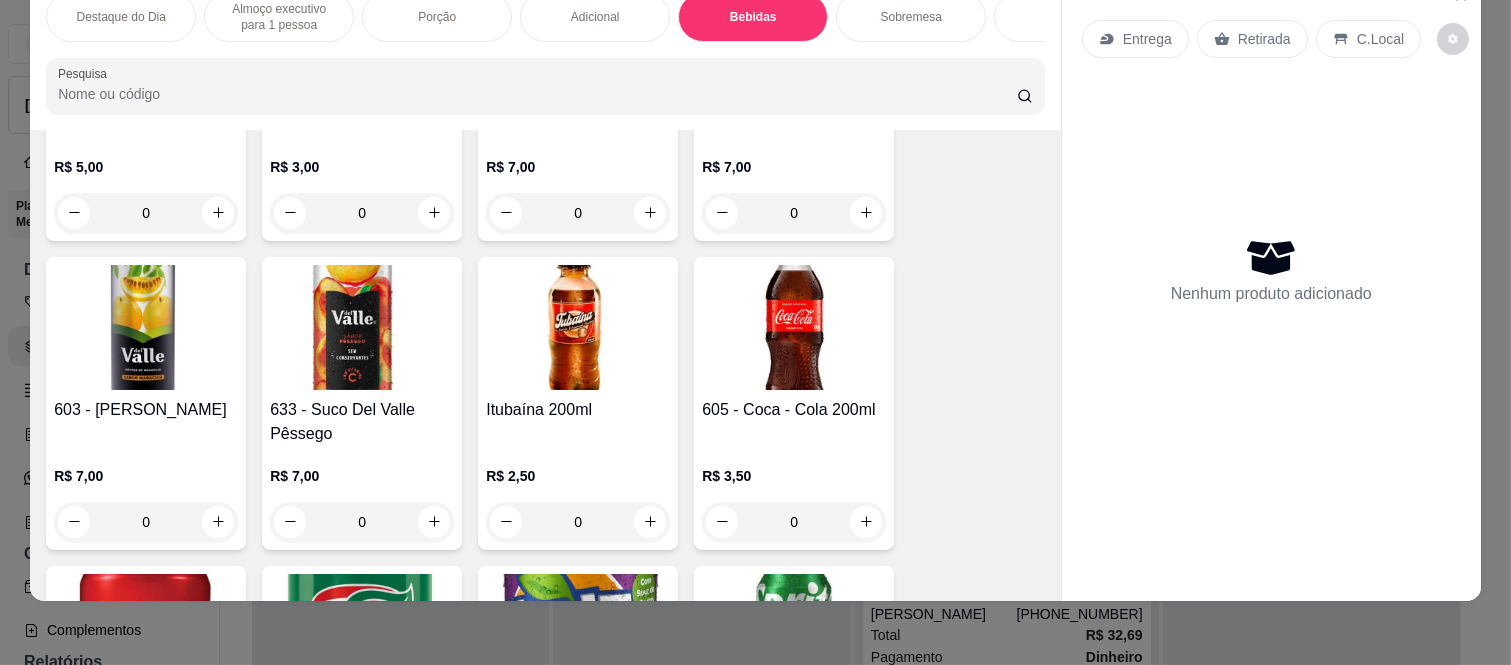 scroll, scrollTop: 3514, scrollLeft: 0, axis: vertical 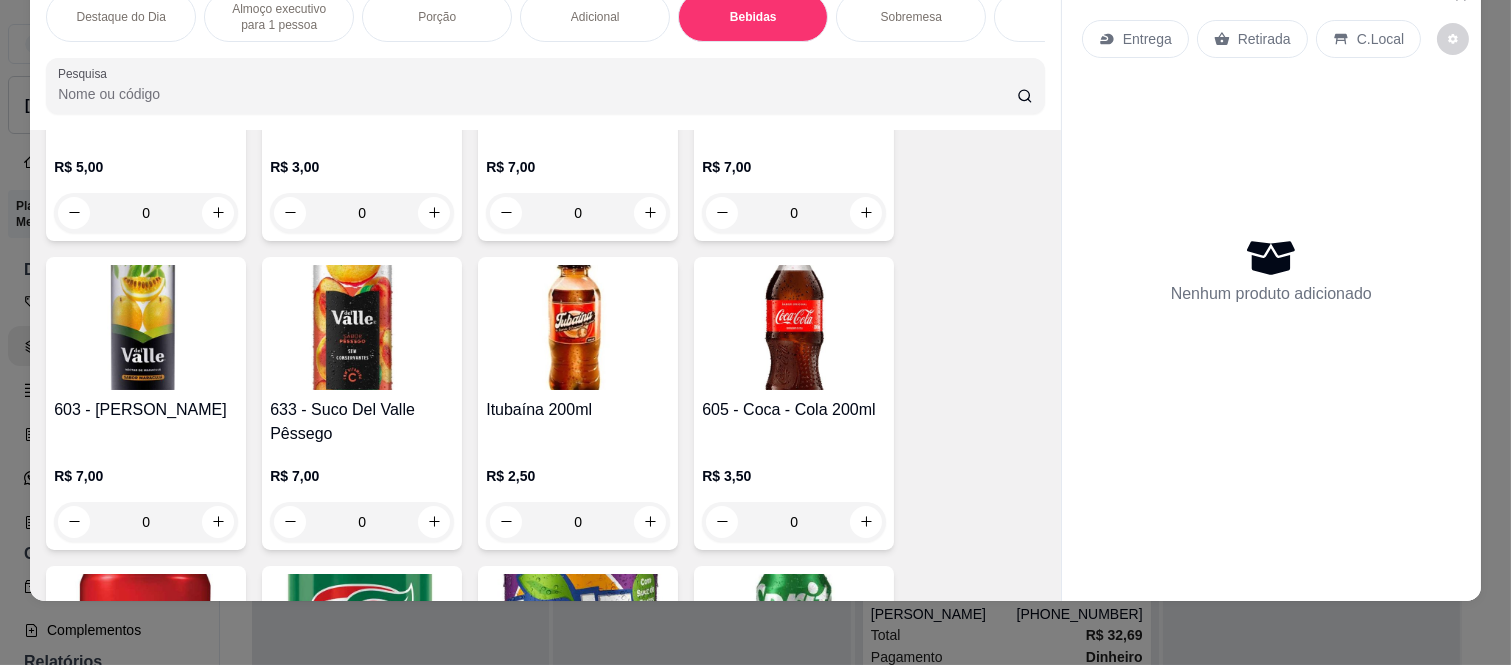 click 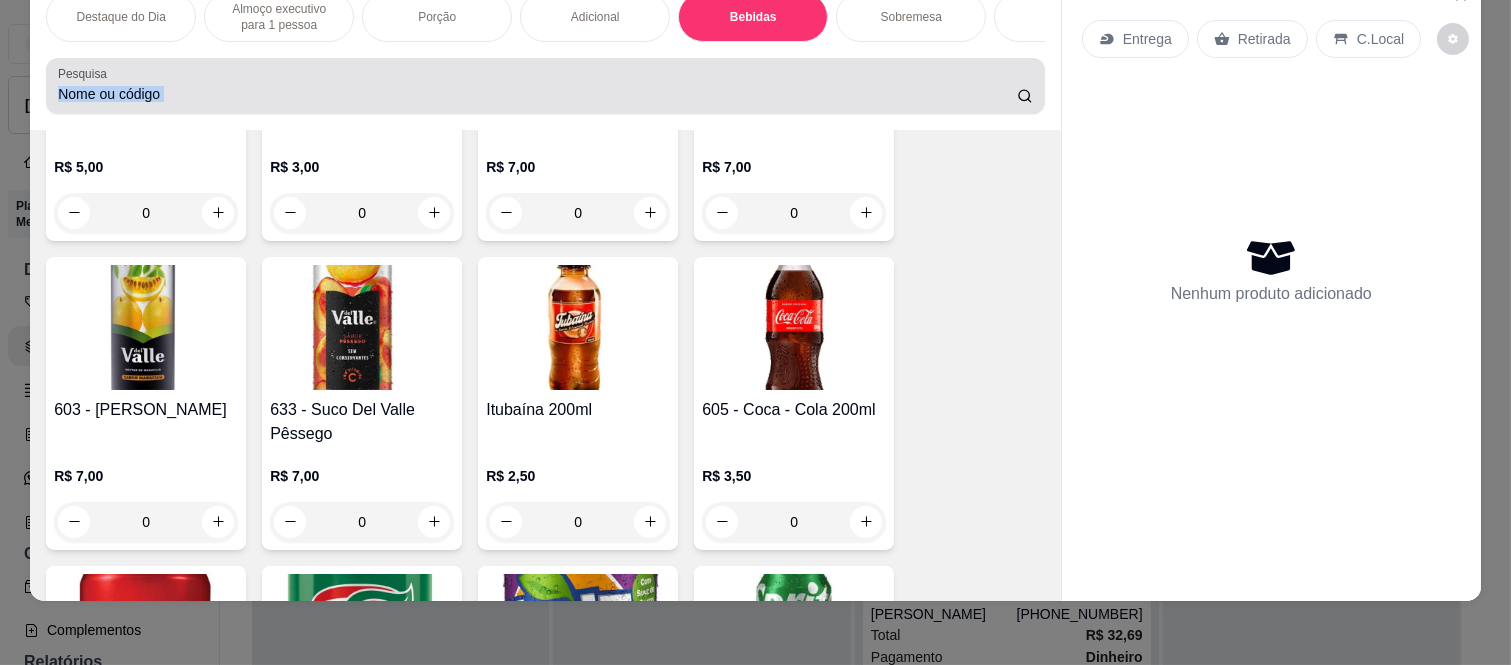click 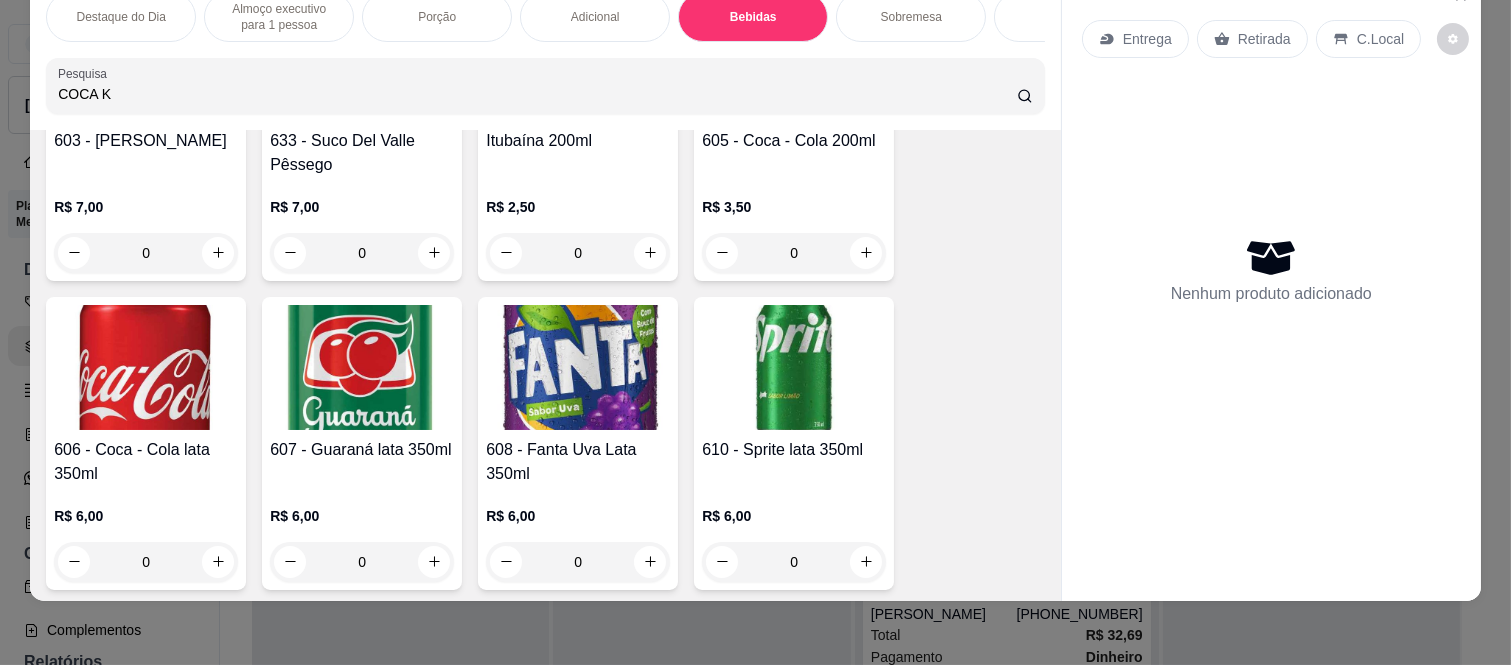 scroll, scrollTop: 3594, scrollLeft: 0, axis: vertical 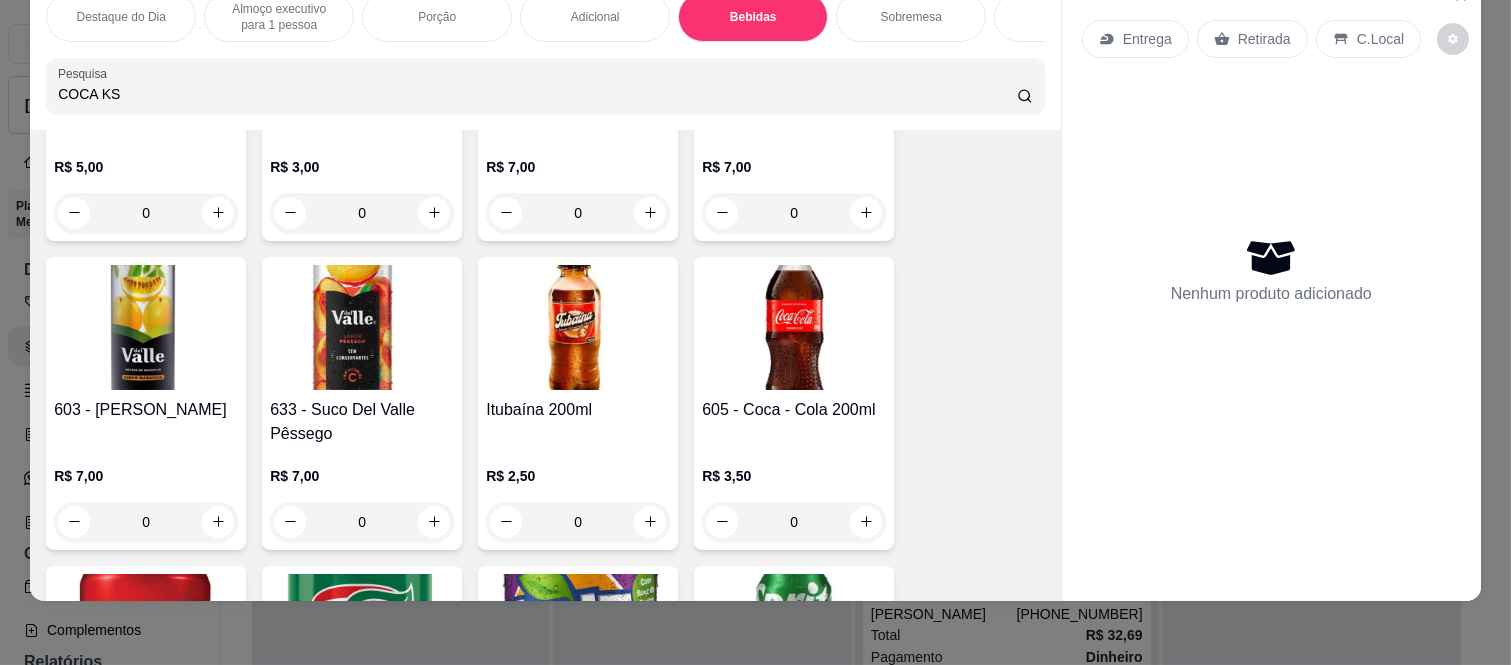 click 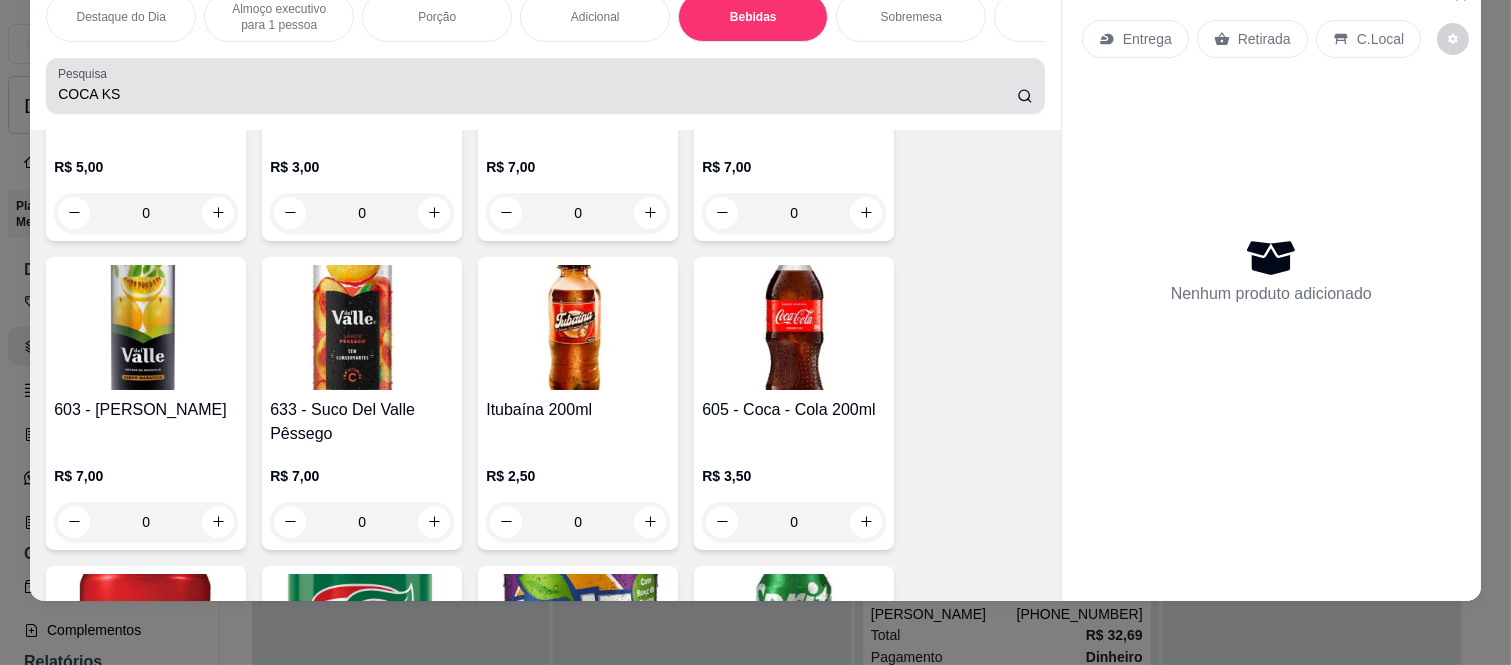 click 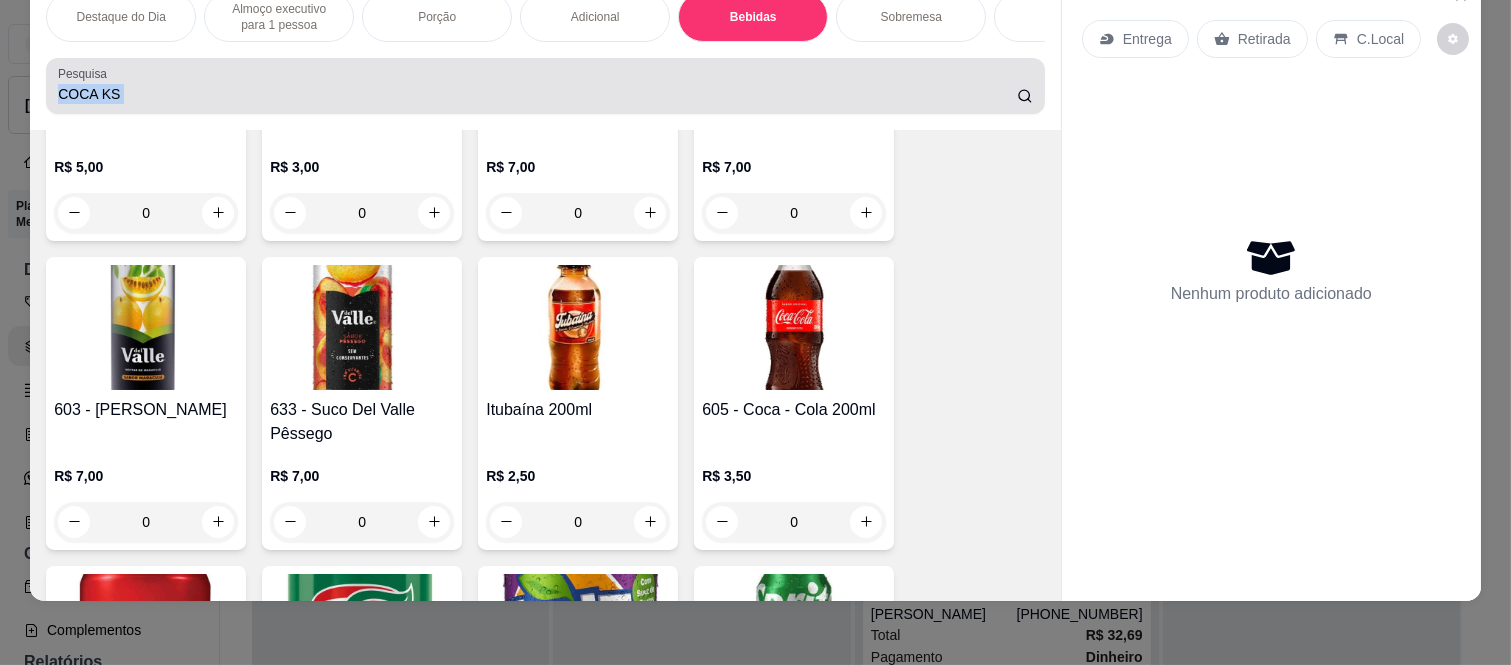 click 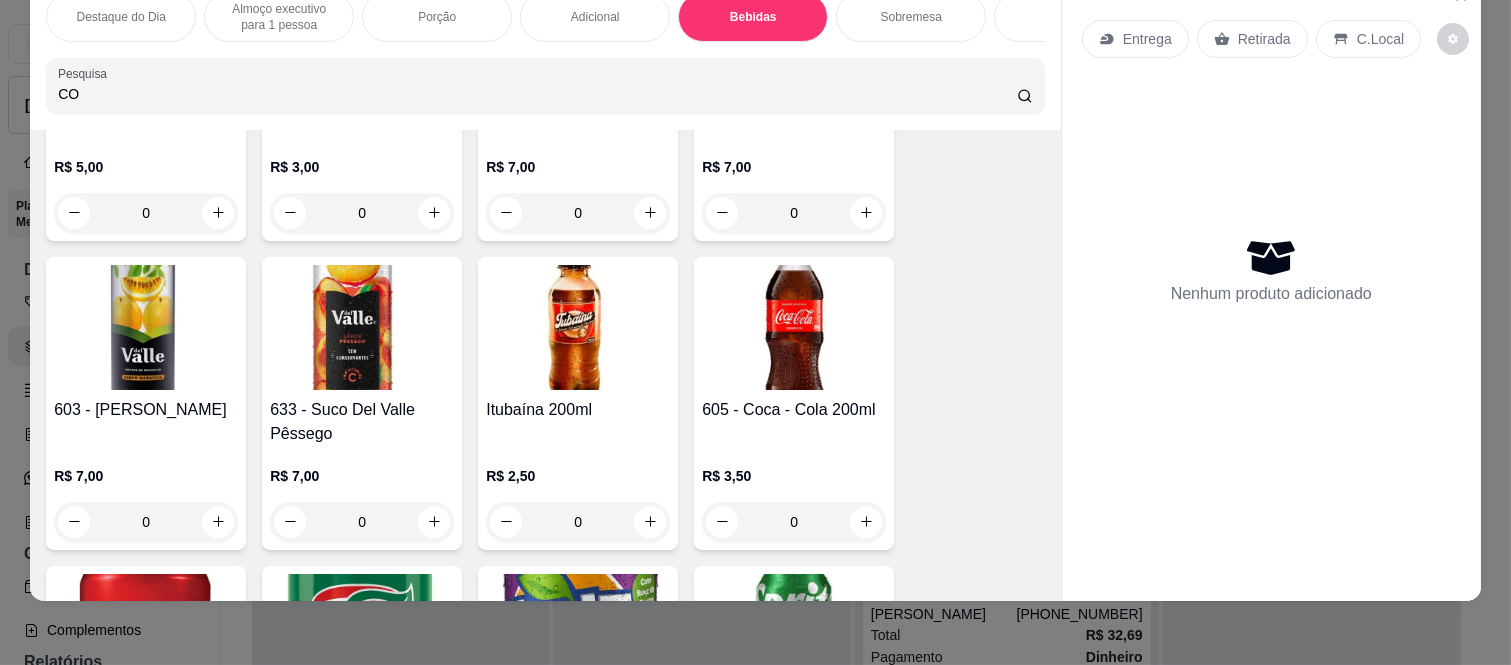type on "C" 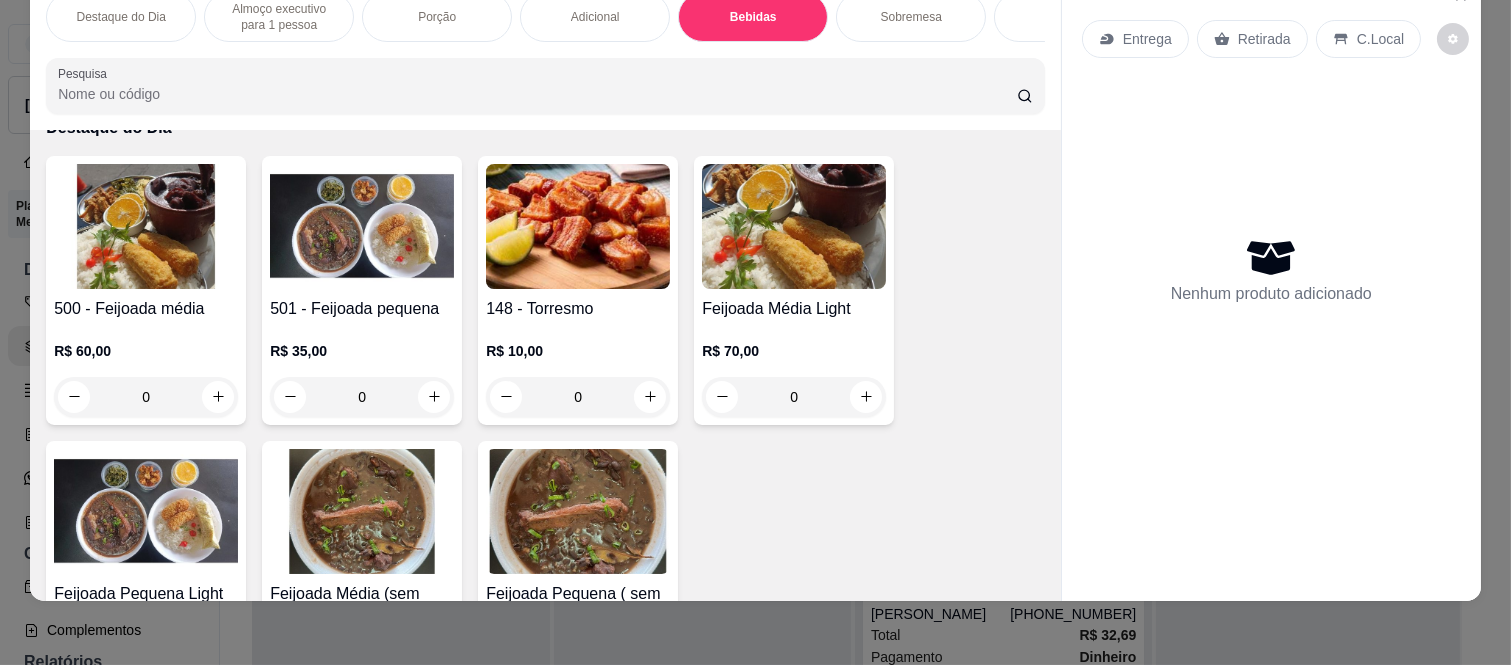 scroll, scrollTop: 0, scrollLeft: 0, axis: both 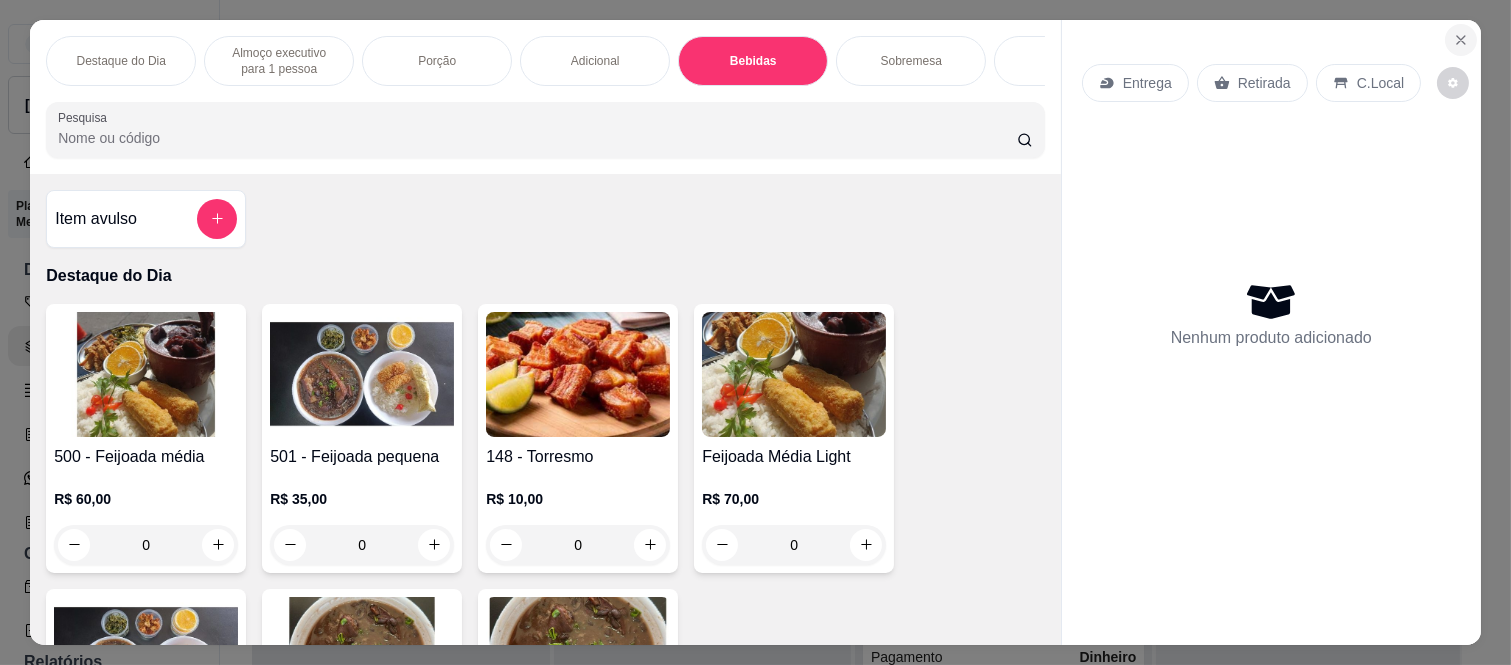 type 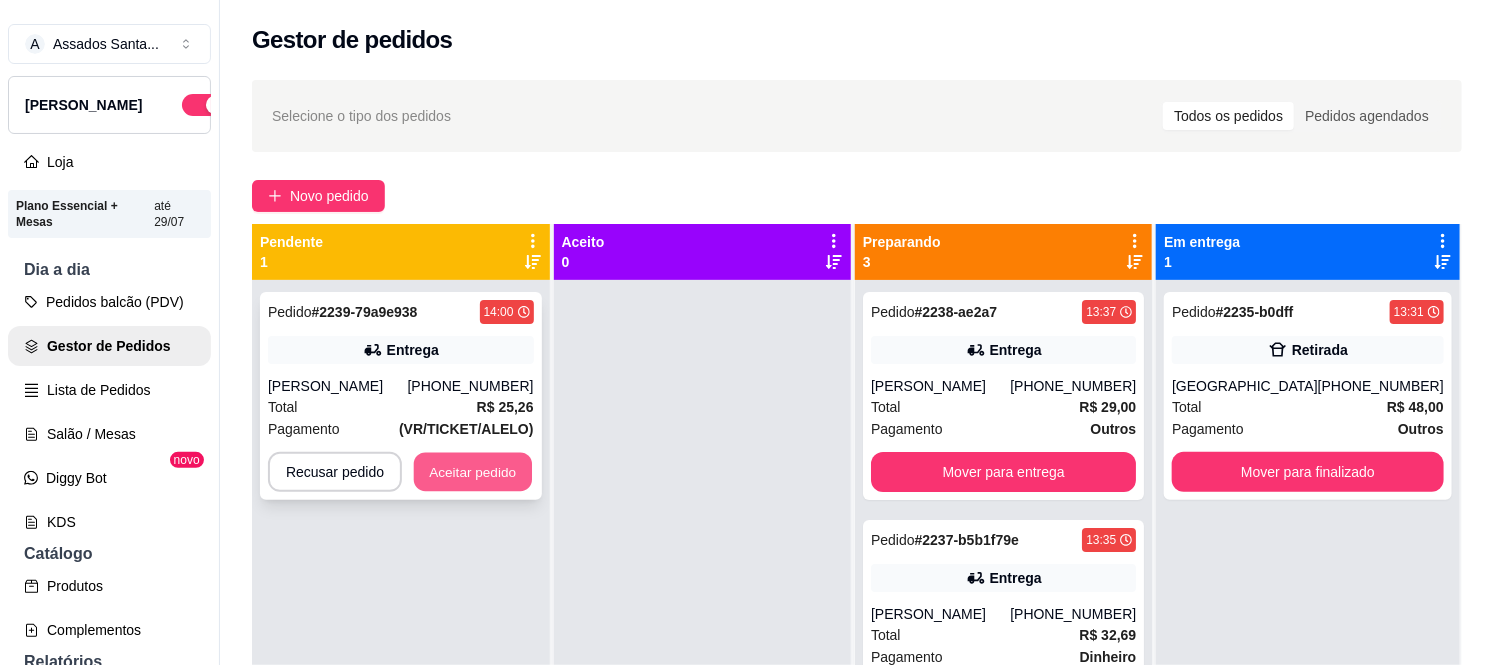click on "Aceitar pedido" at bounding box center [473, 472] 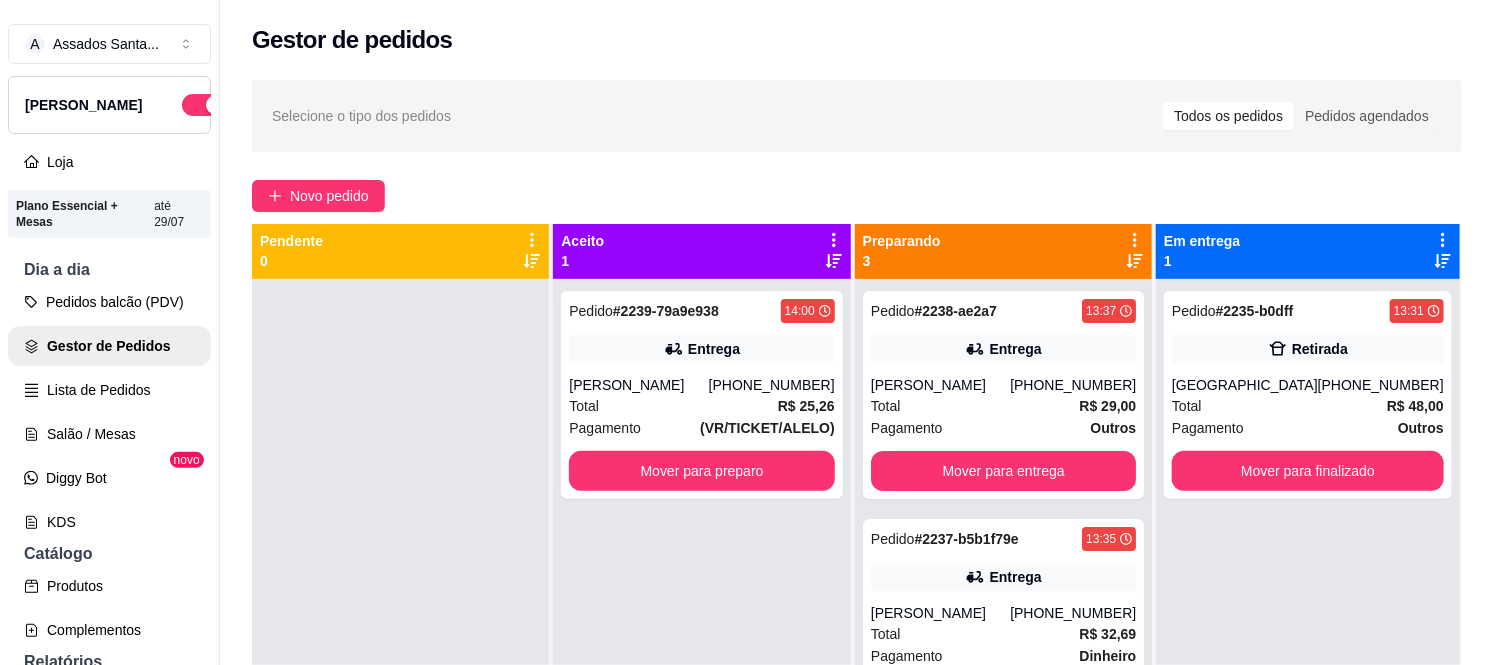 scroll, scrollTop: 0, scrollLeft: 0, axis: both 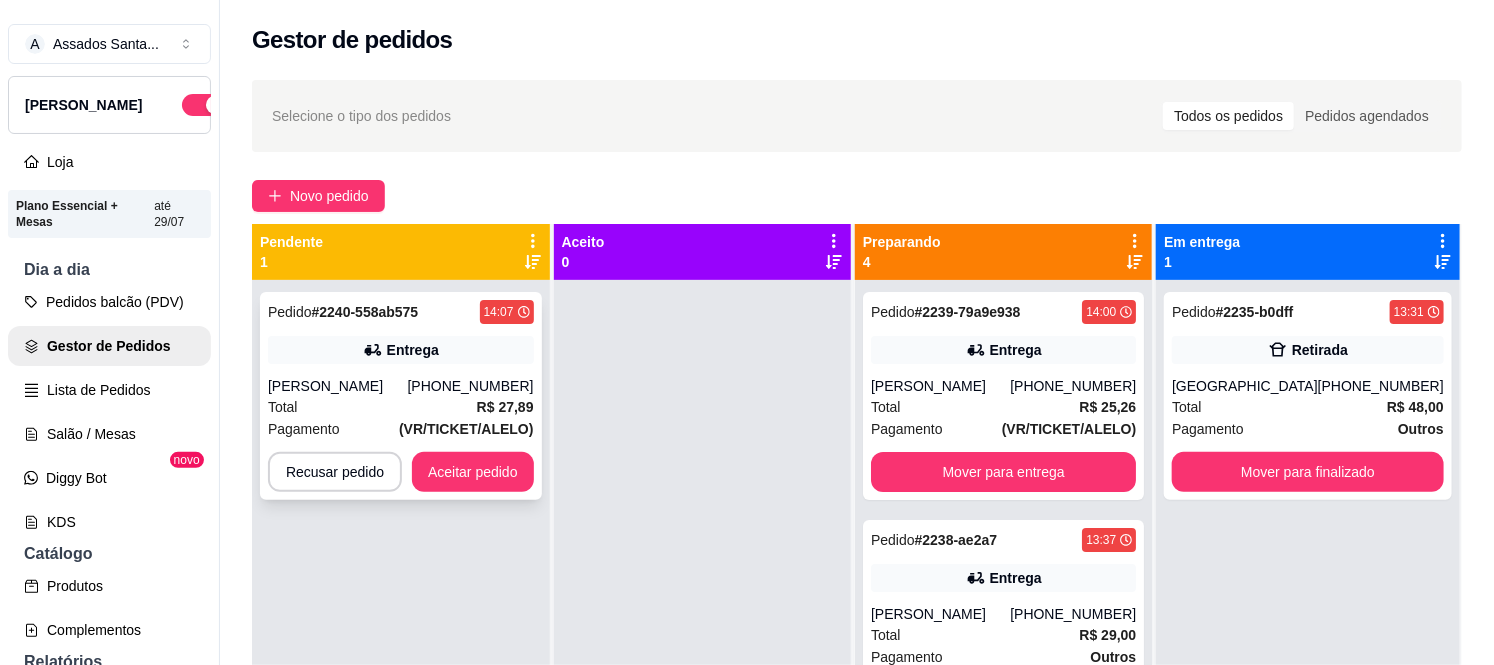 click on "[PERSON_NAME]" at bounding box center (338, 386) 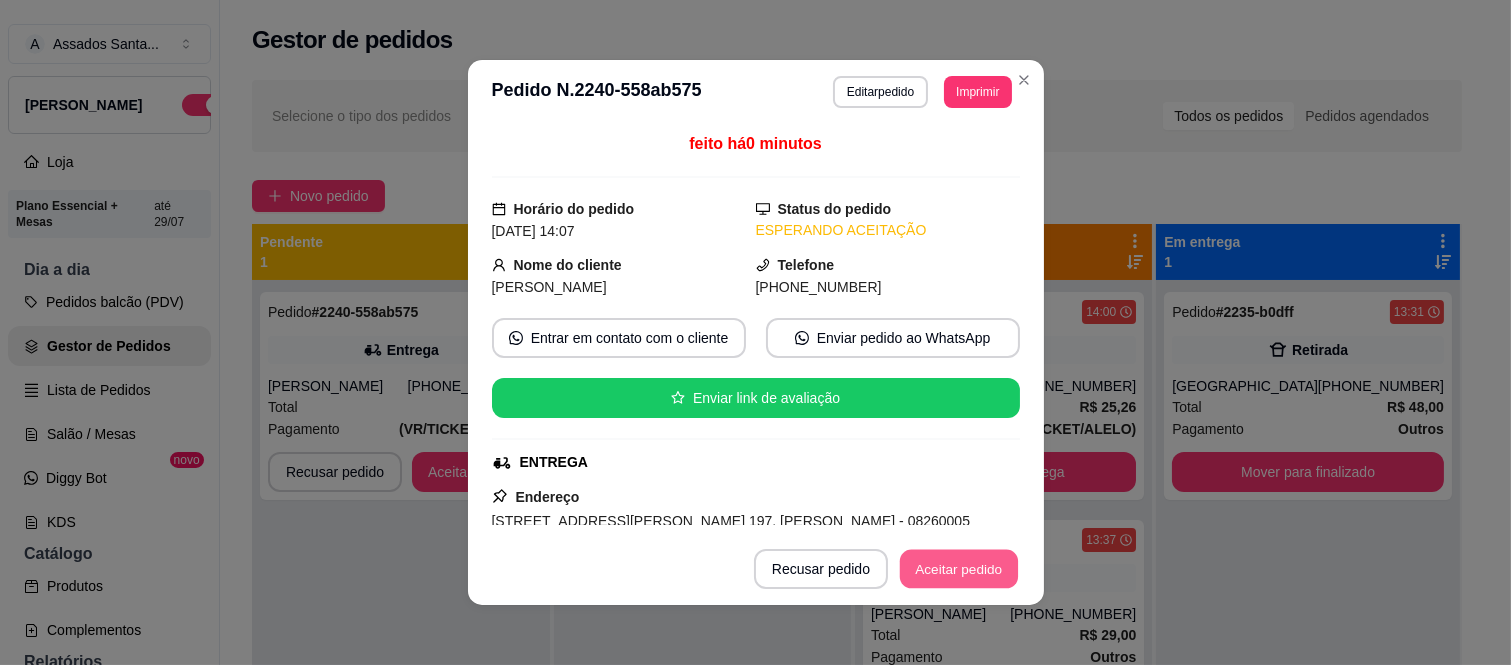 click on "Aceitar pedido" at bounding box center [959, 569] 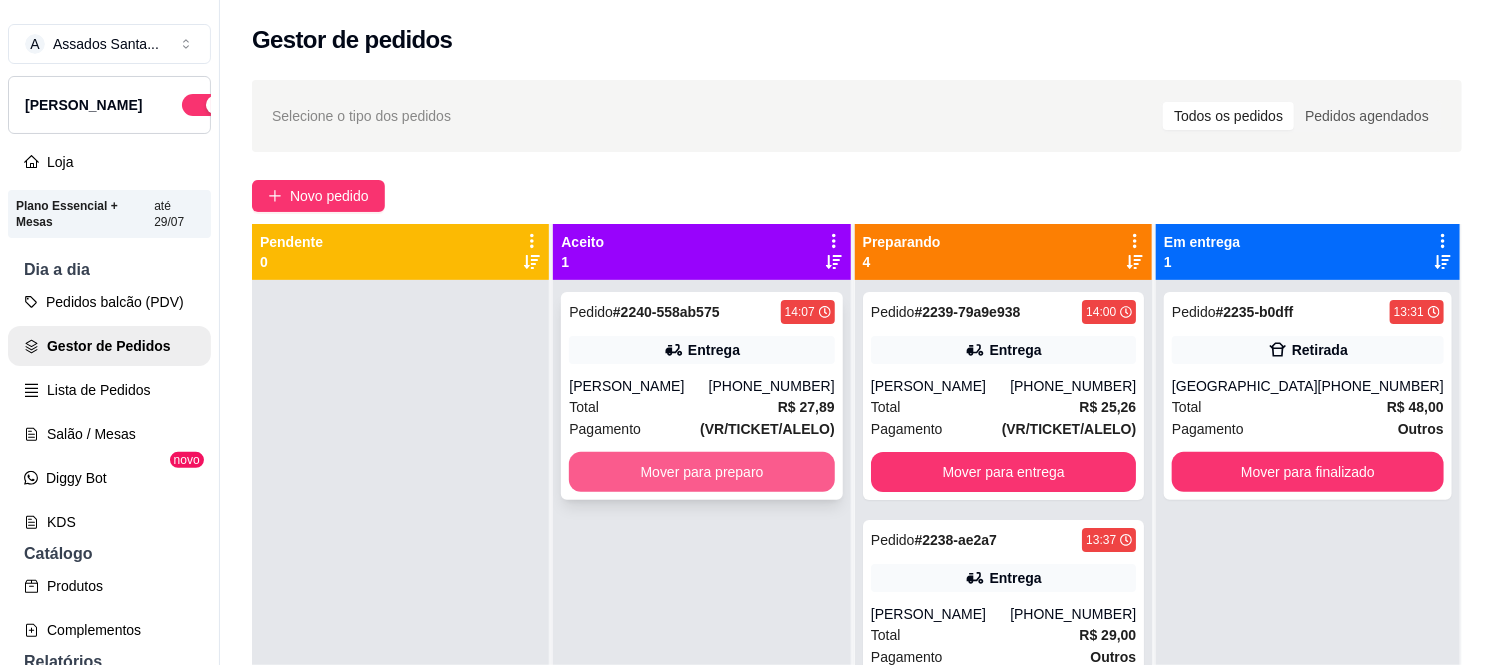 click on "Mover para preparo" at bounding box center [701, 472] 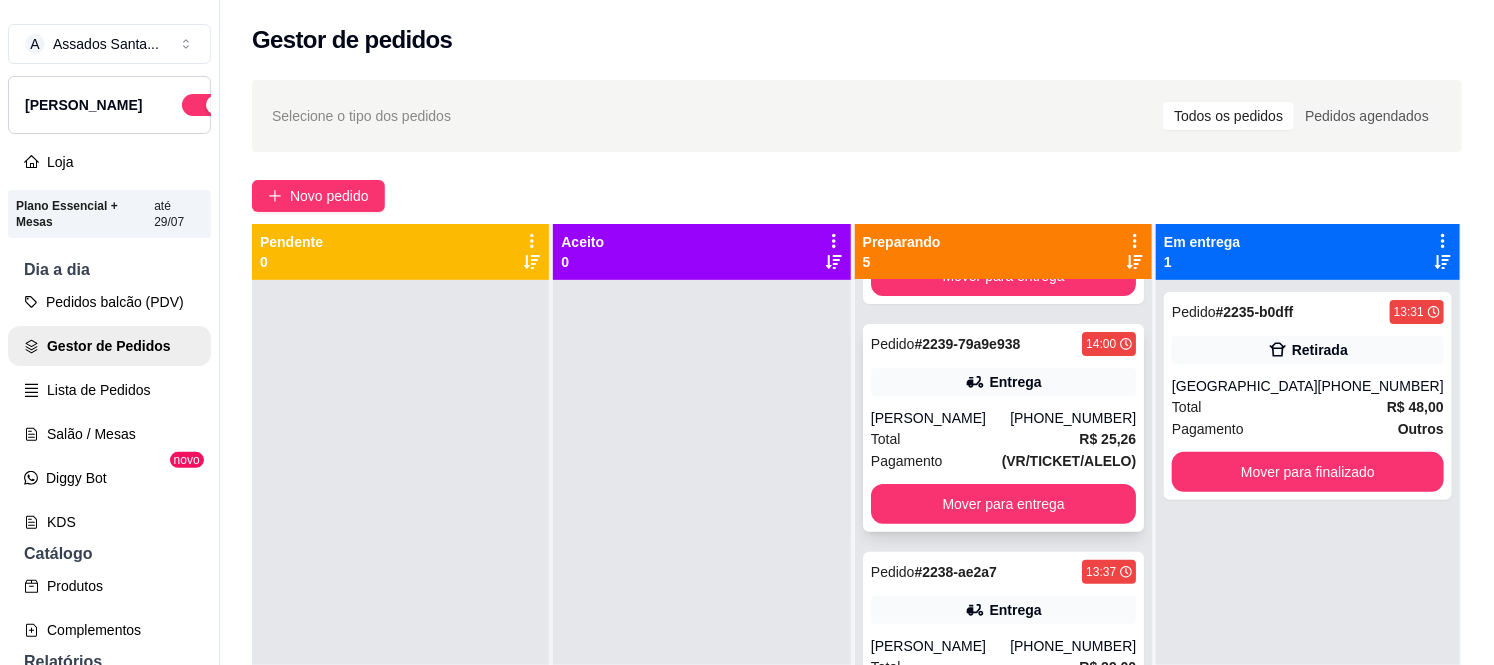 scroll, scrollTop: 222, scrollLeft: 0, axis: vertical 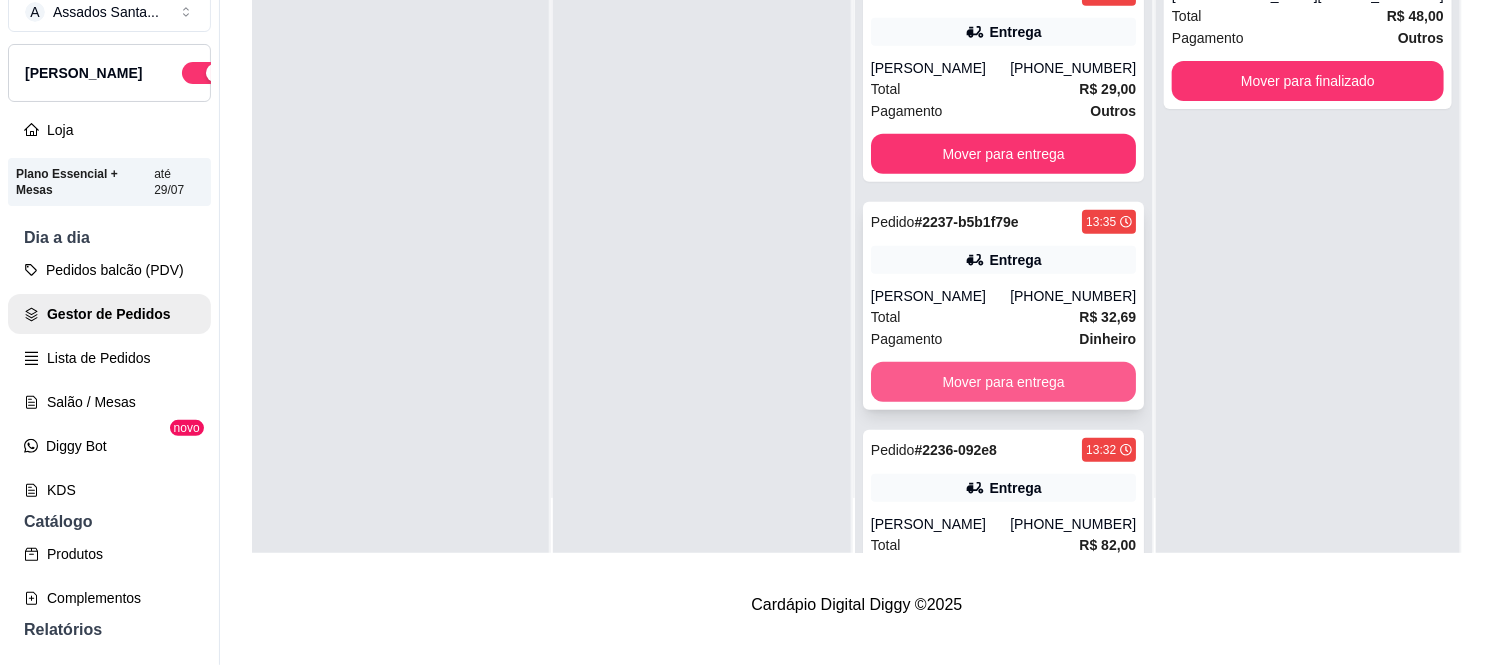 click on "Mover para entrega" at bounding box center [1003, 382] 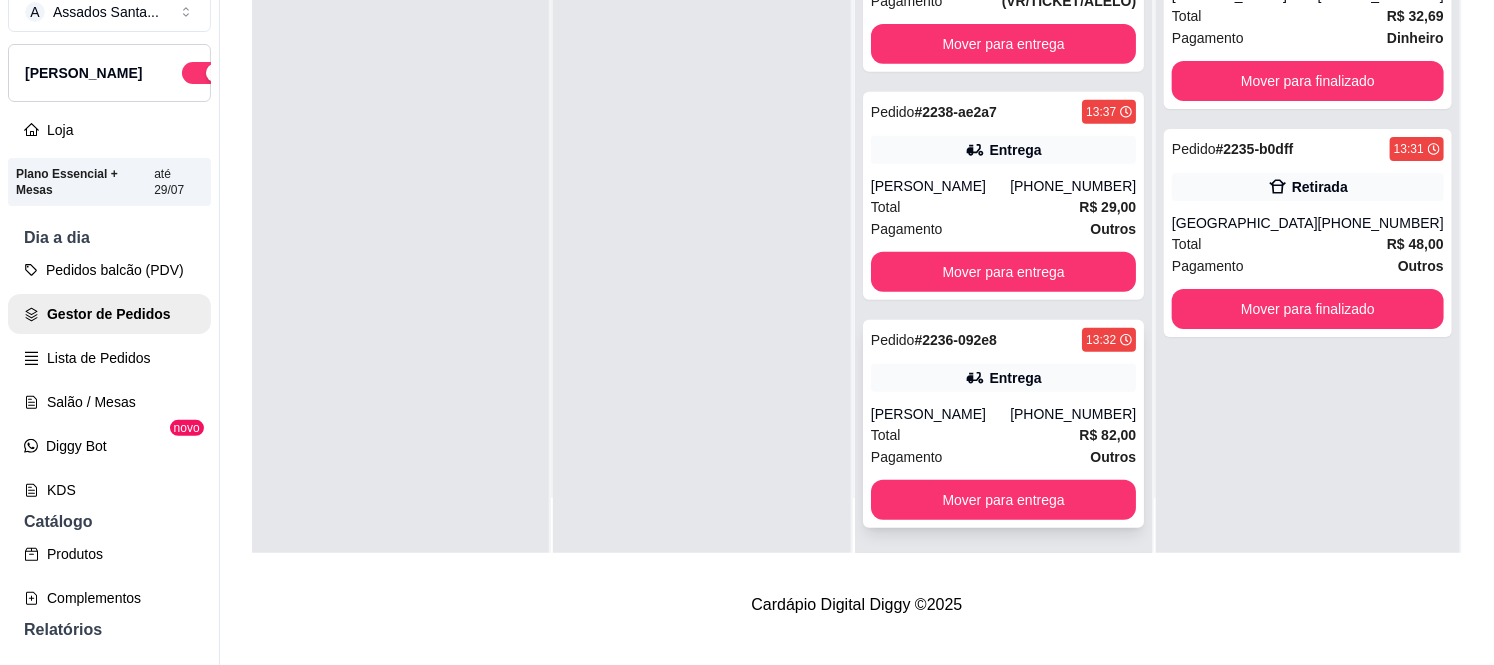 scroll, scrollTop: 154, scrollLeft: 0, axis: vertical 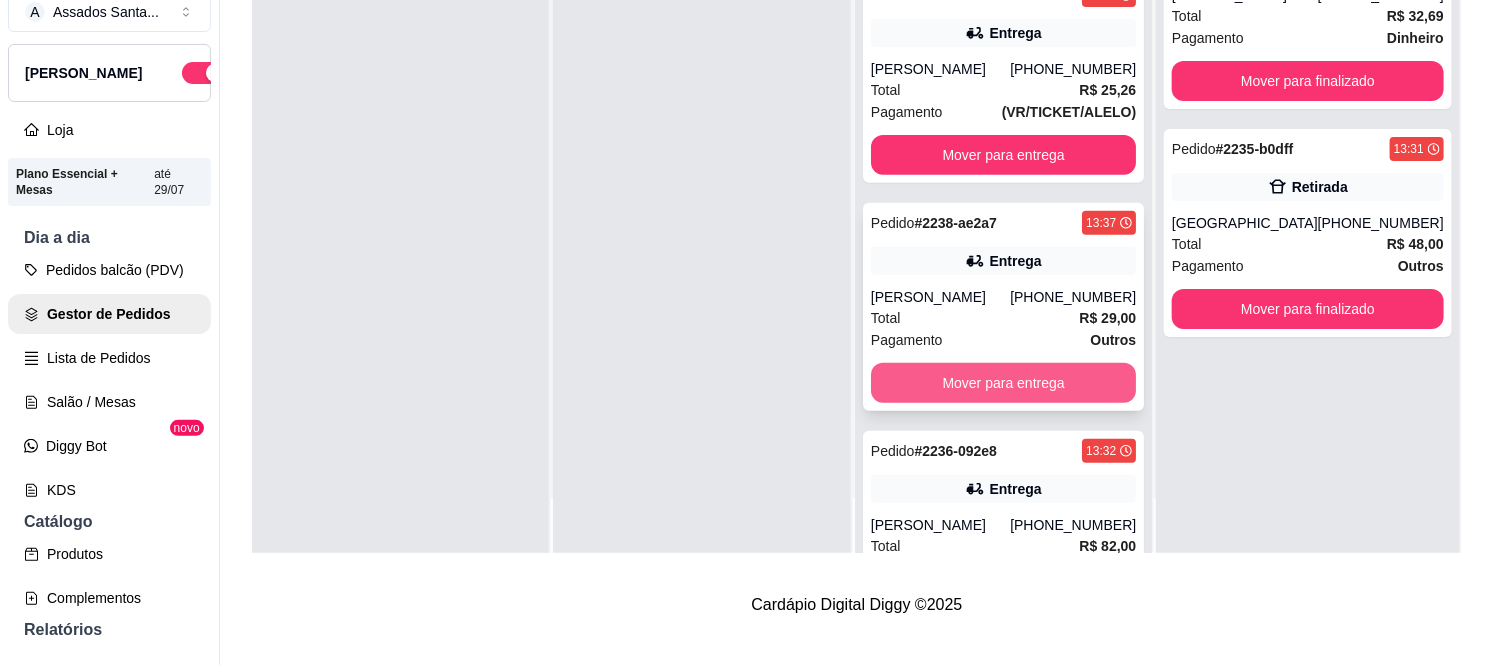 click on "Mover para entrega" at bounding box center [1003, 383] 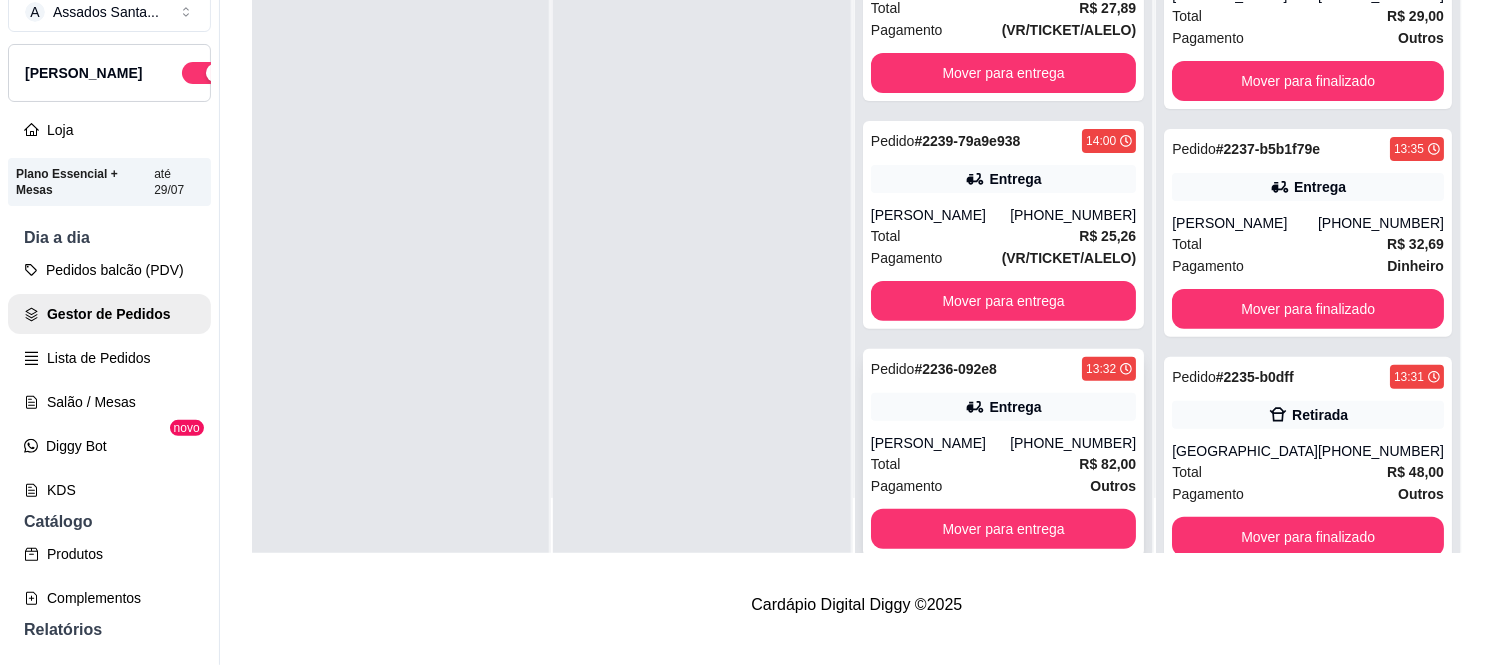 scroll, scrollTop: 0, scrollLeft: 0, axis: both 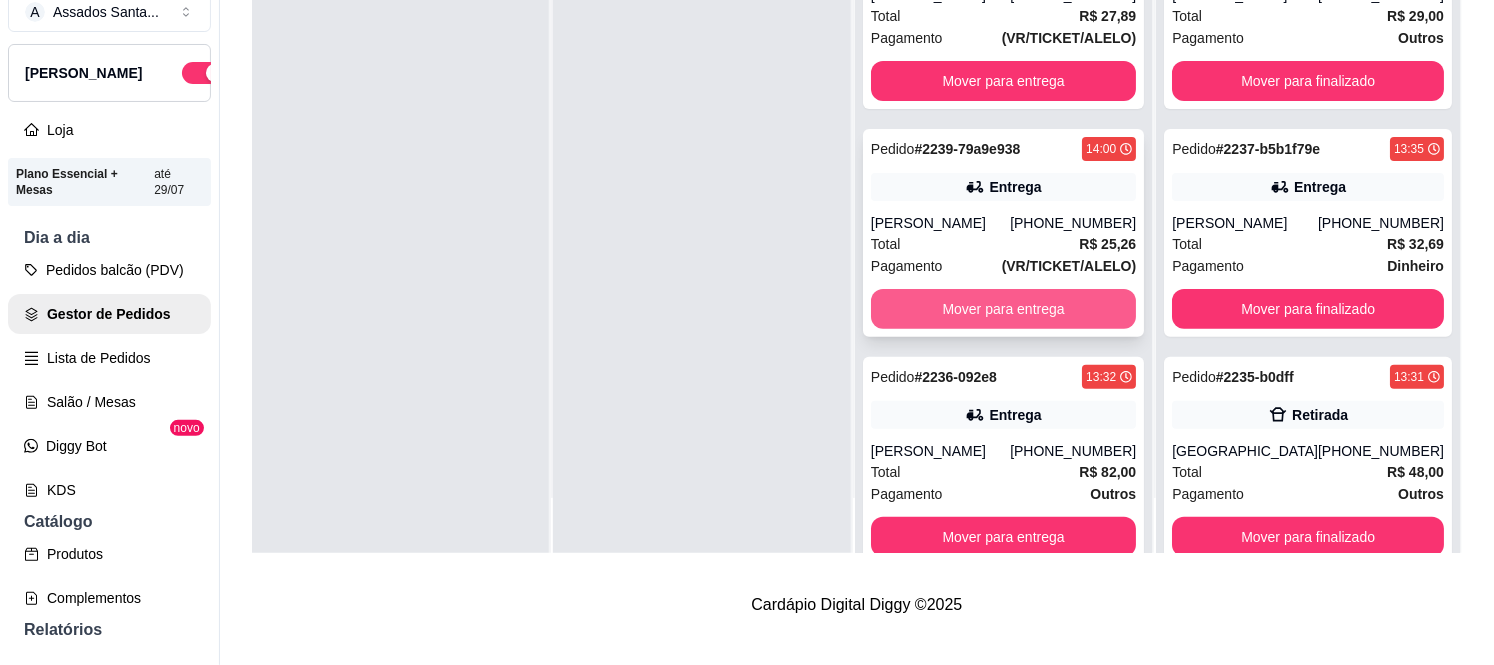 click on "Mover para entrega" at bounding box center (1003, 309) 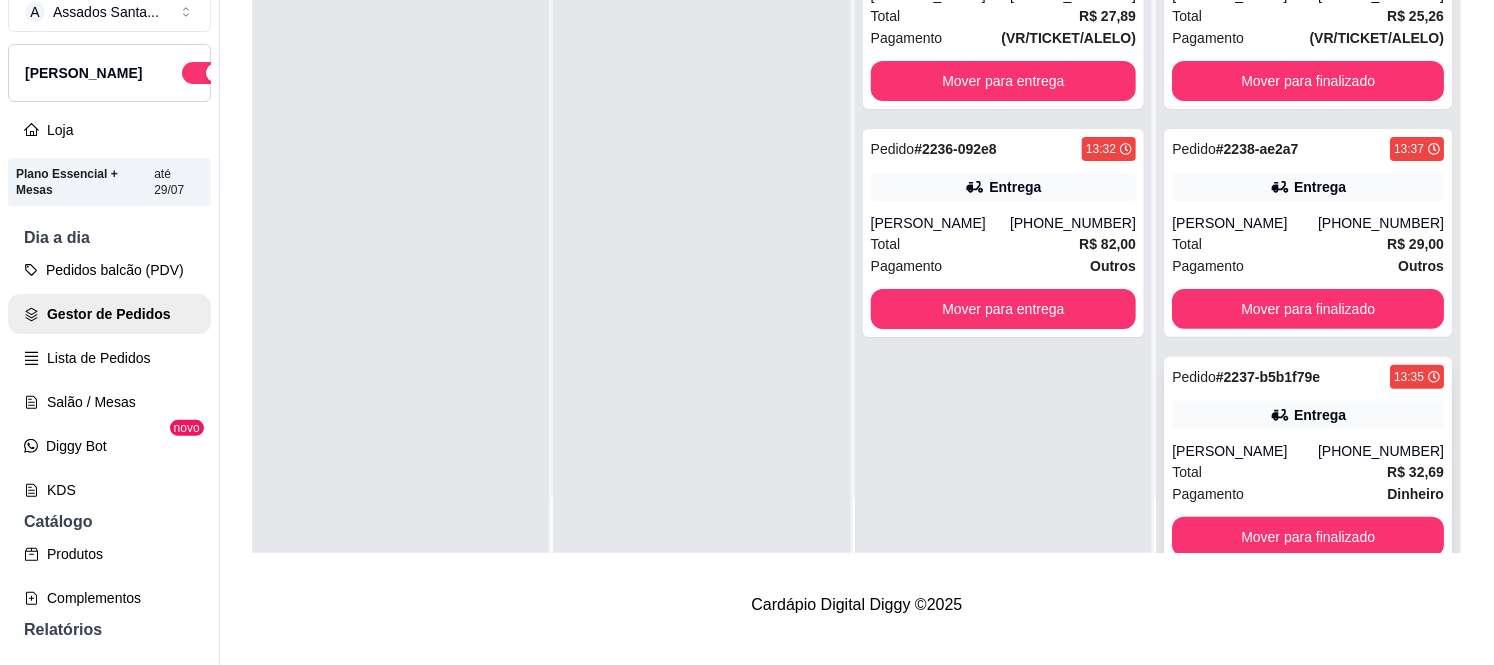 scroll, scrollTop: 0, scrollLeft: 0, axis: both 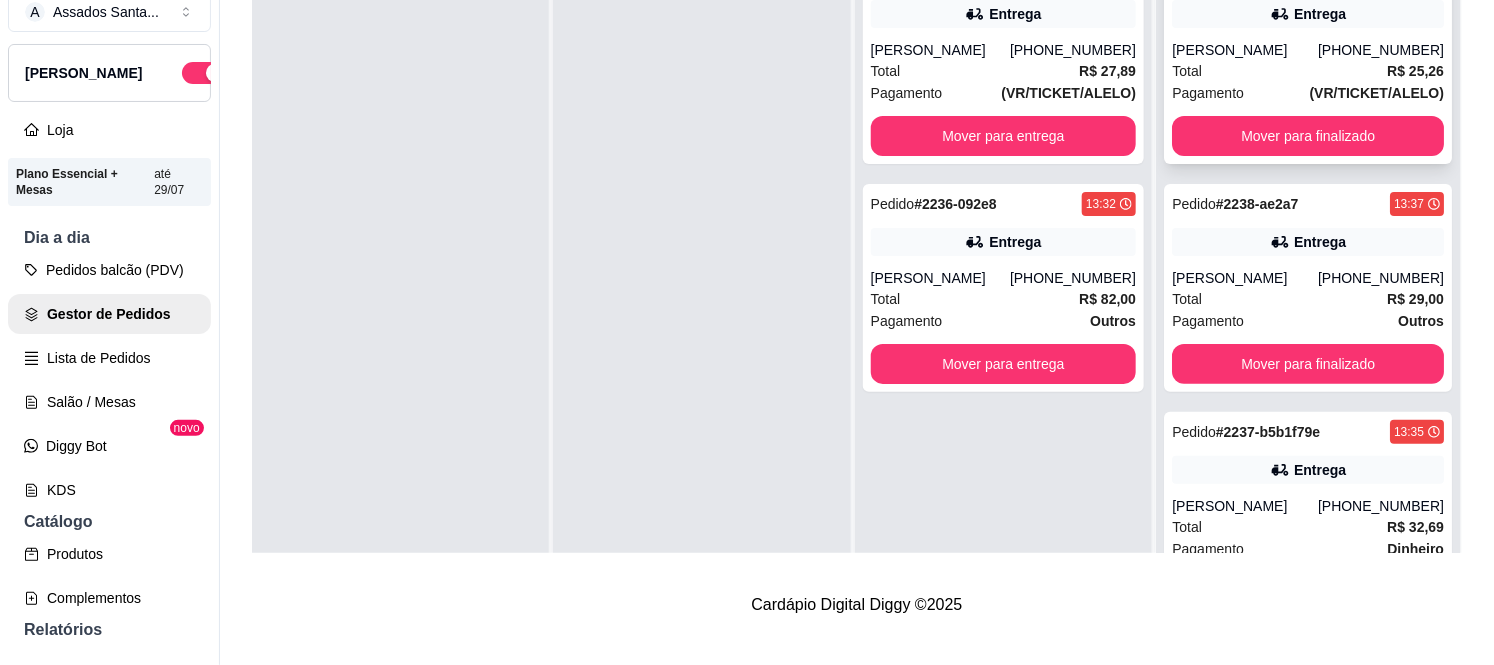 click on "Total R$ 25,26" at bounding box center [1308, 71] 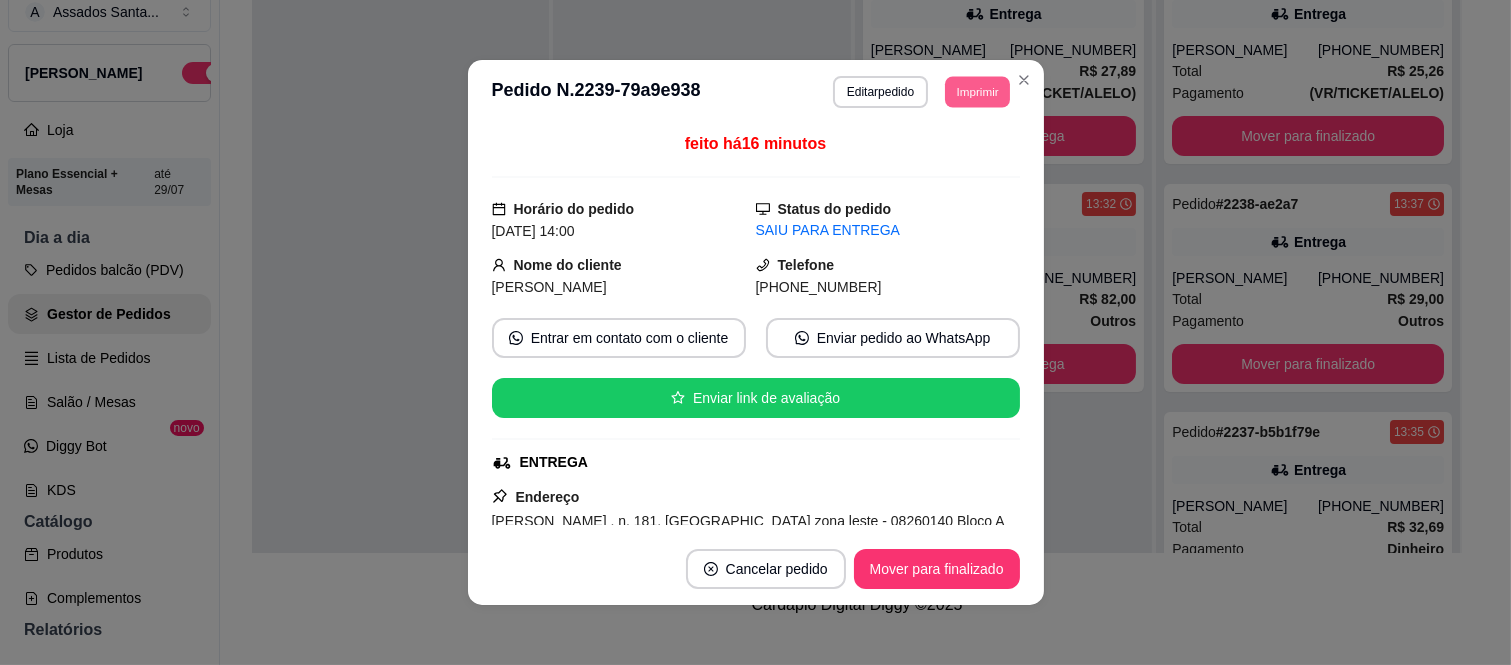 click on "Imprimir" at bounding box center [977, 91] 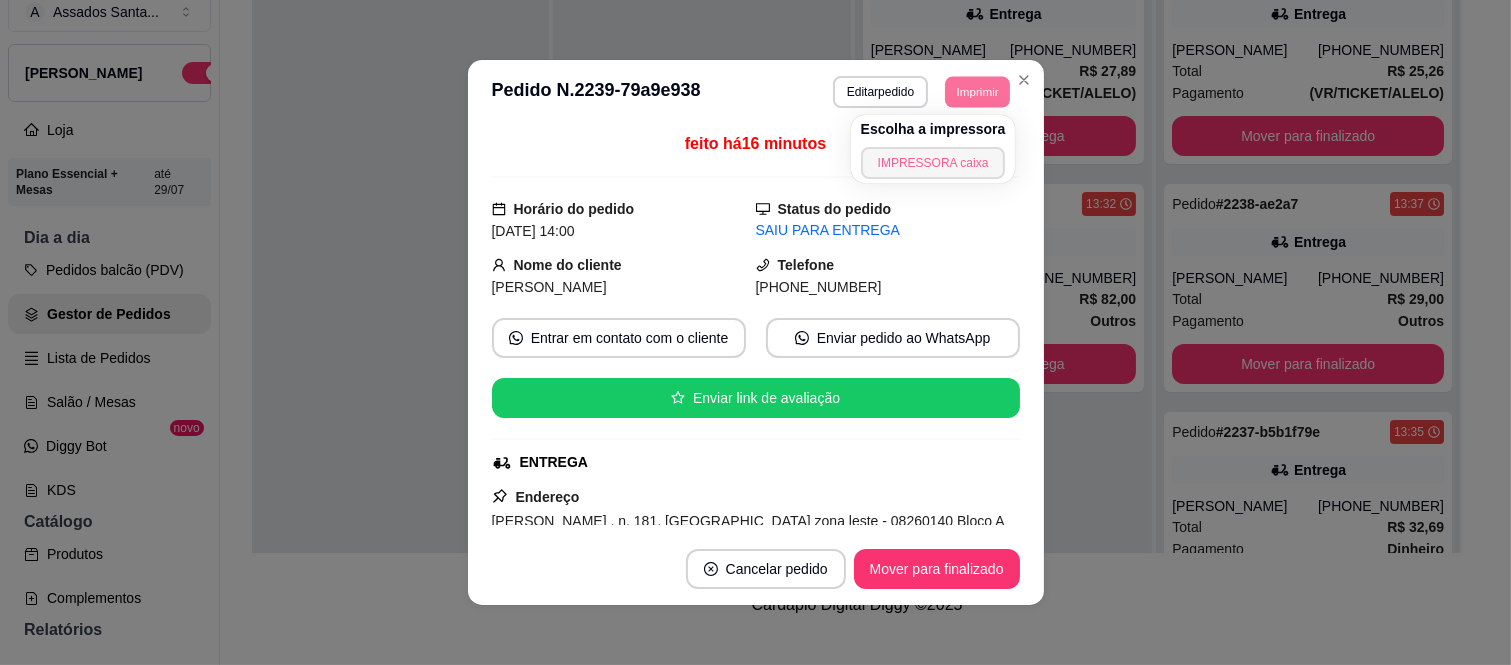 click on "IMPRESSORA caixa" at bounding box center (933, 163) 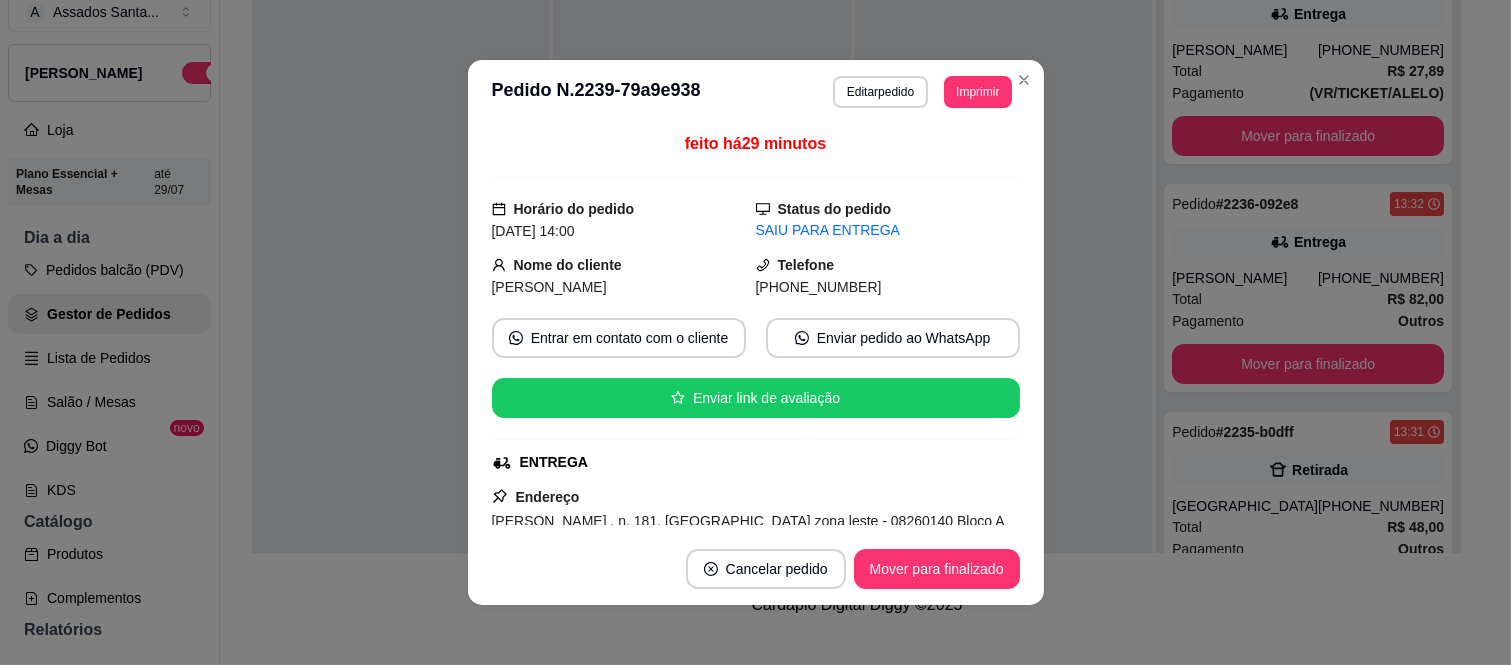 type 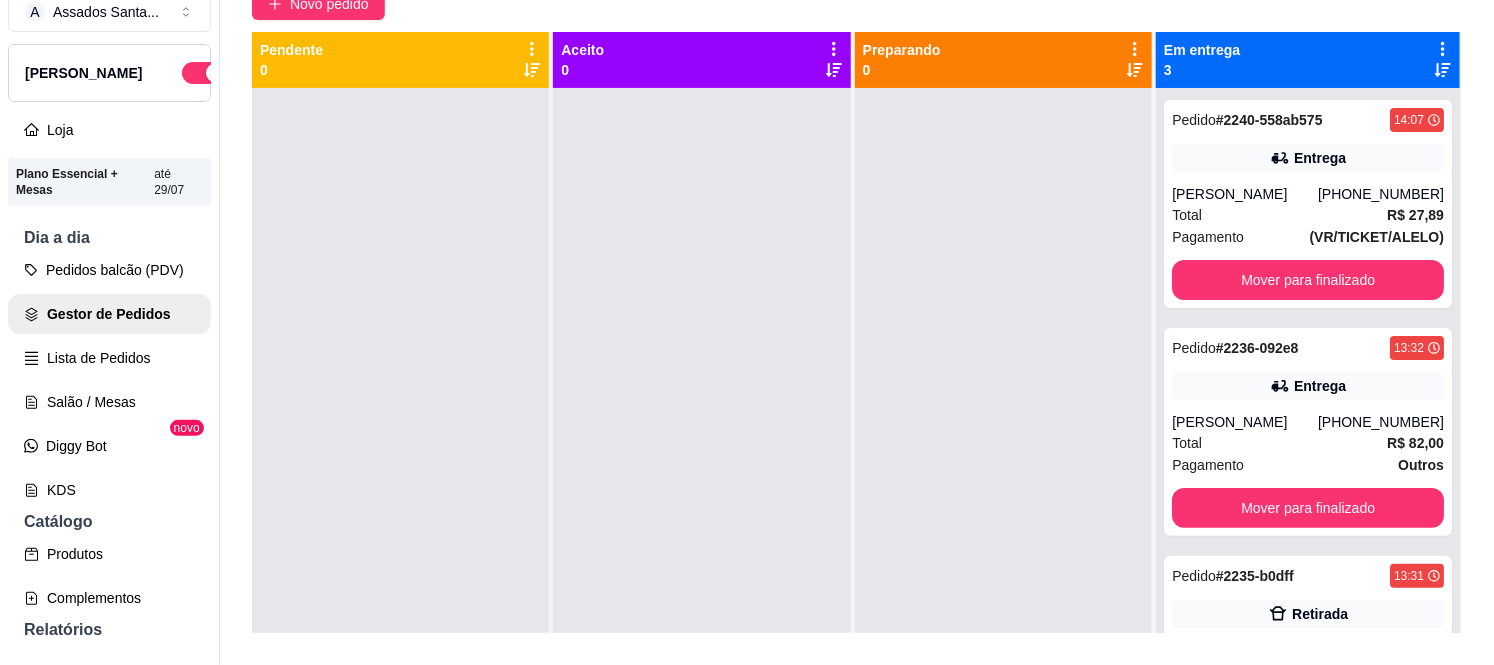 scroll, scrollTop: 0, scrollLeft: 0, axis: both 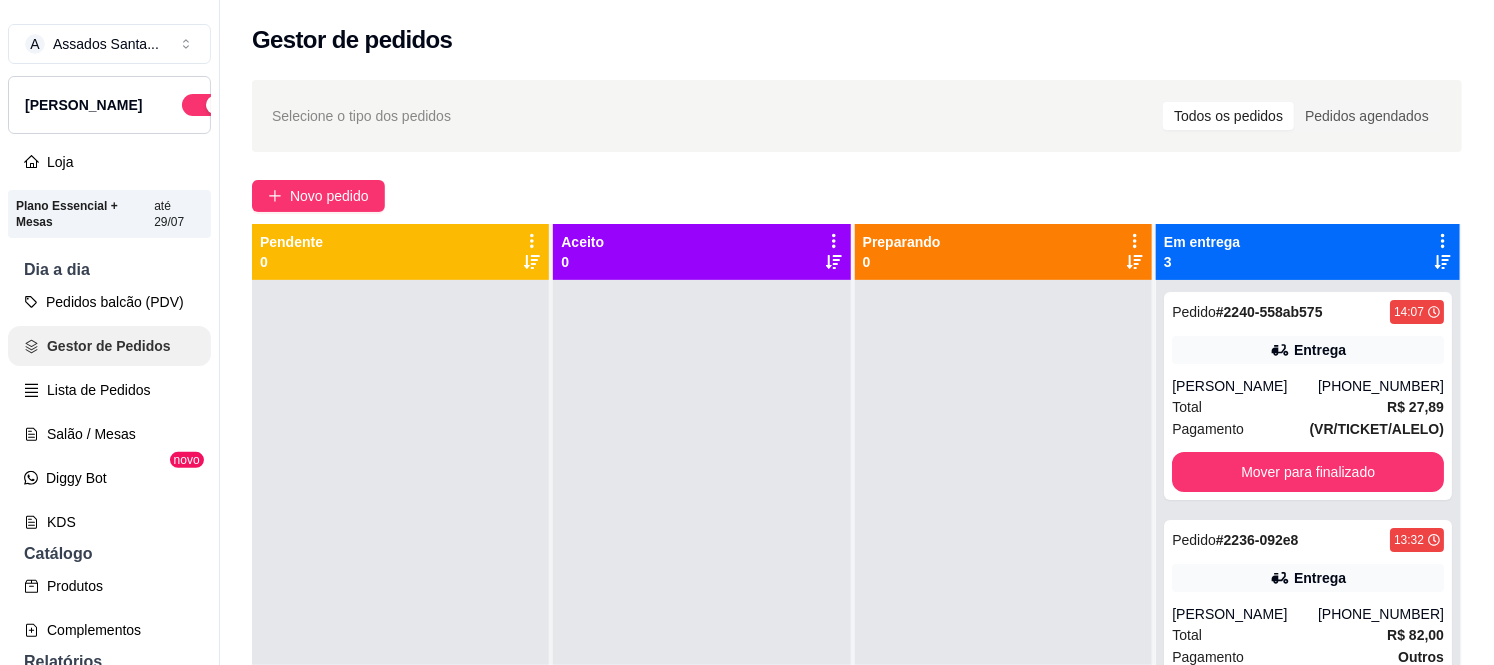 click on "Gestor de Pedidos" at bounding box center [109, 346] 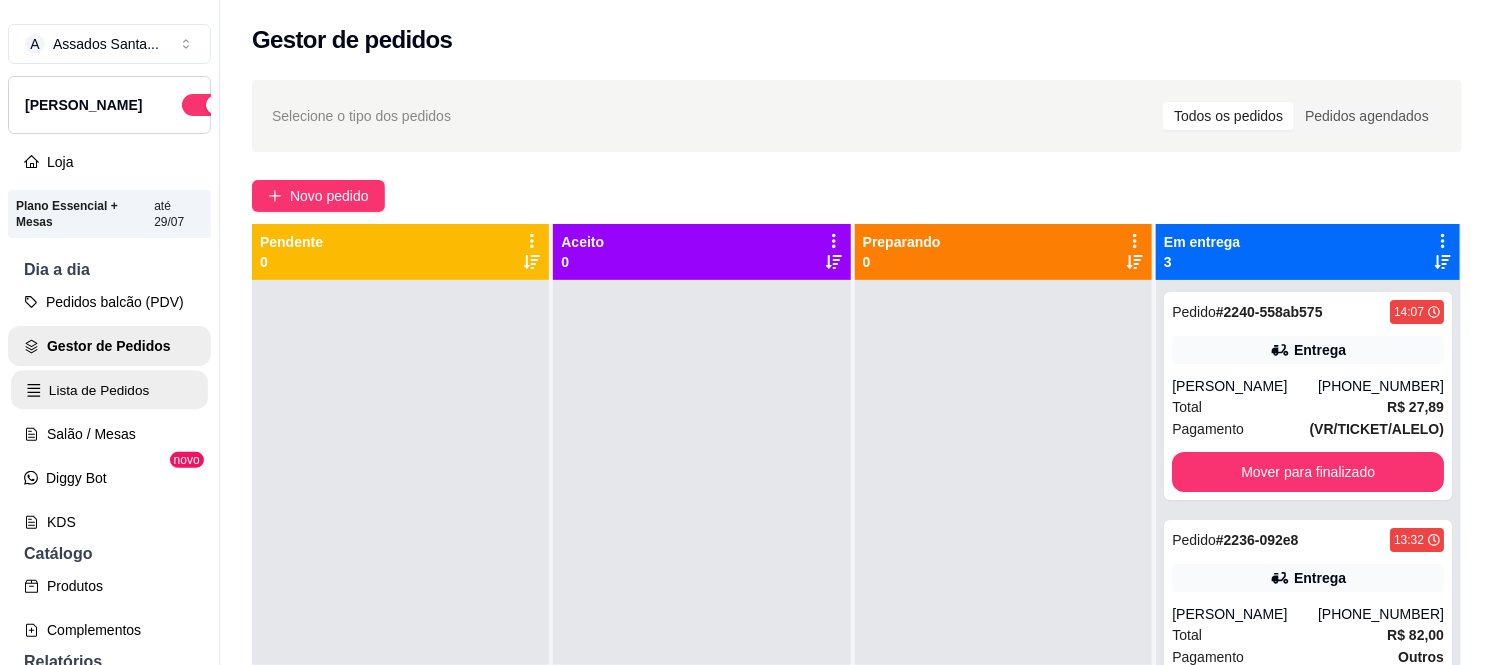 click on "Lista de Pedidos" at bounding box center [109, 390] 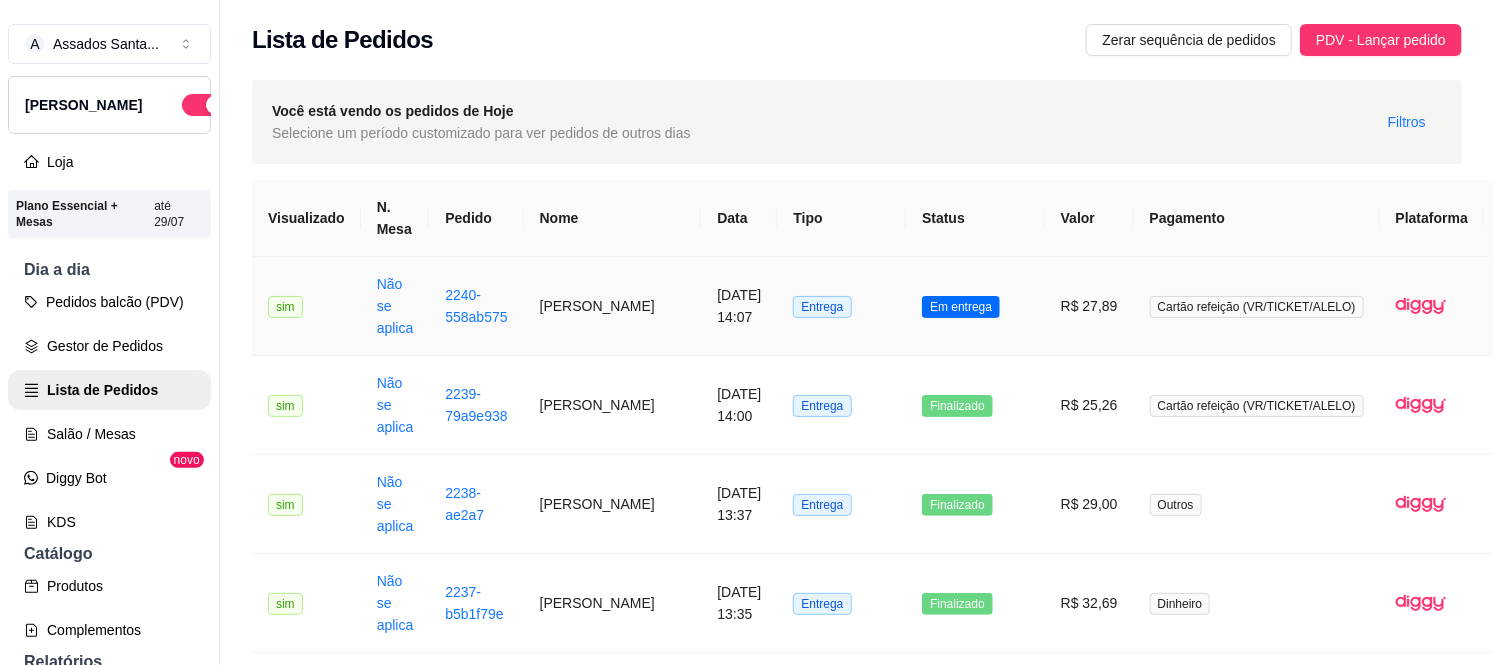 scroll, scrollTop: 111, scrollLeft: 0, axis: vertical 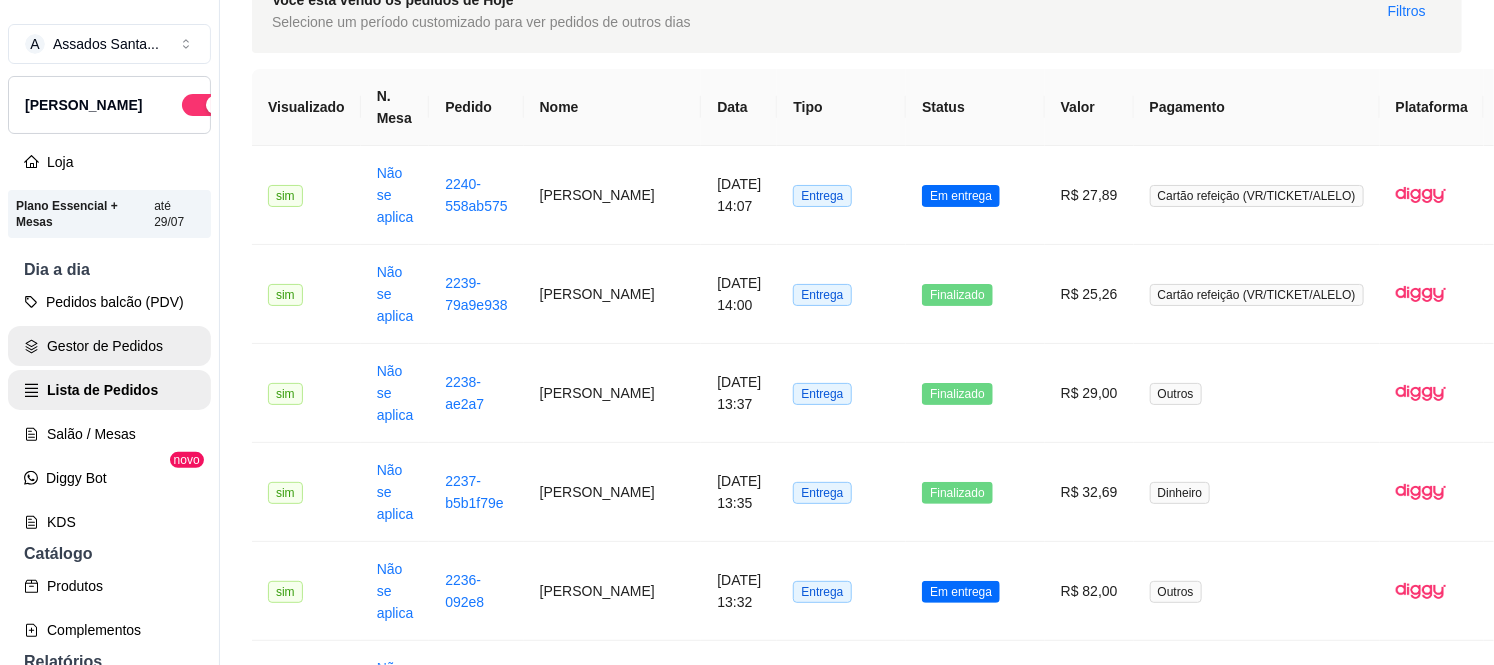 click on "Gestor de Pedidos" at bounding box center [109, 346] 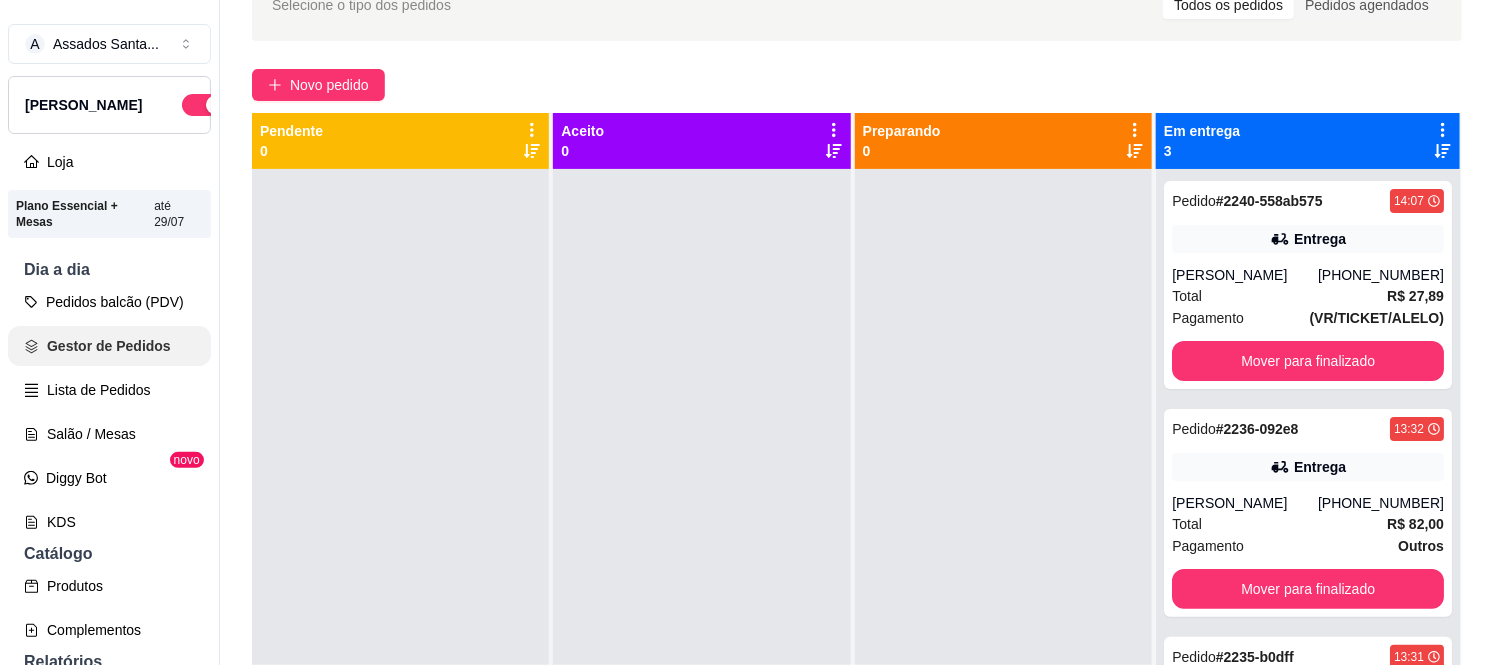 scroll, scrollTop: 0, scrollLeft: 0, axis: both 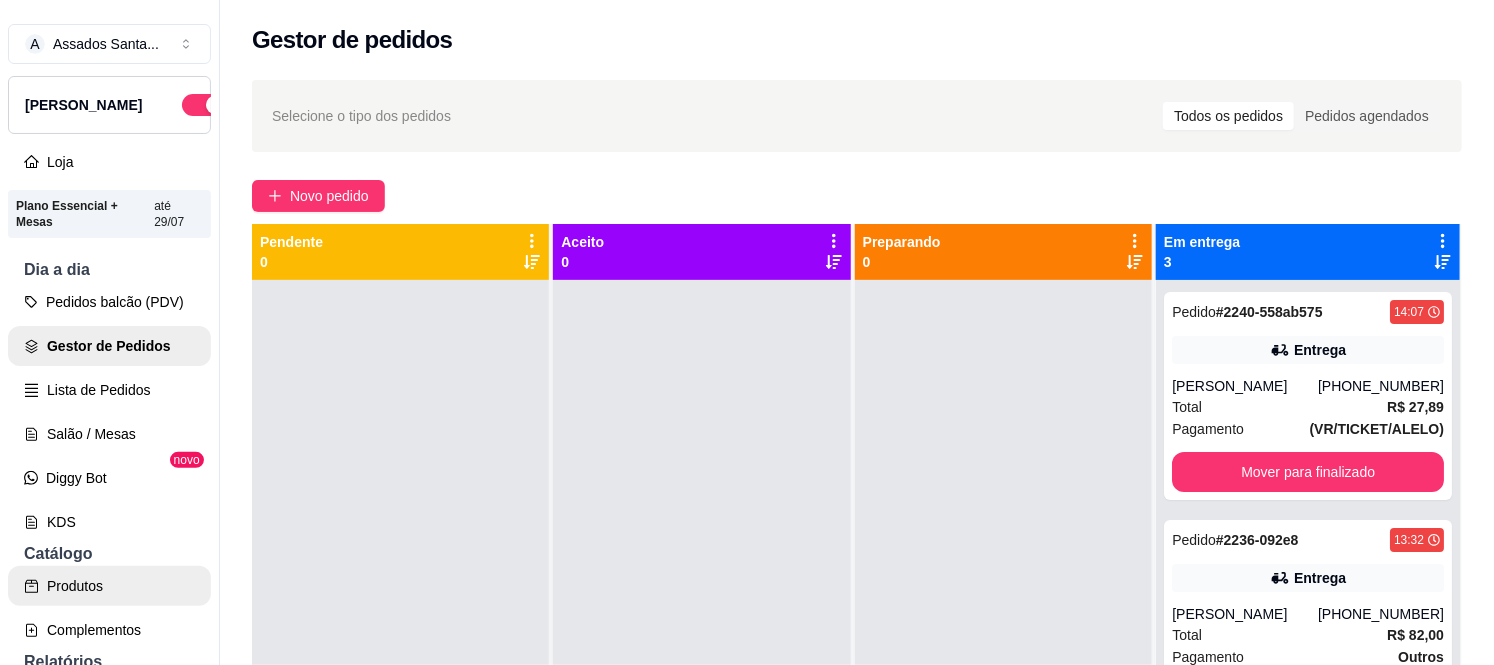 click on "Produtos" at bounding box center (109, 586) 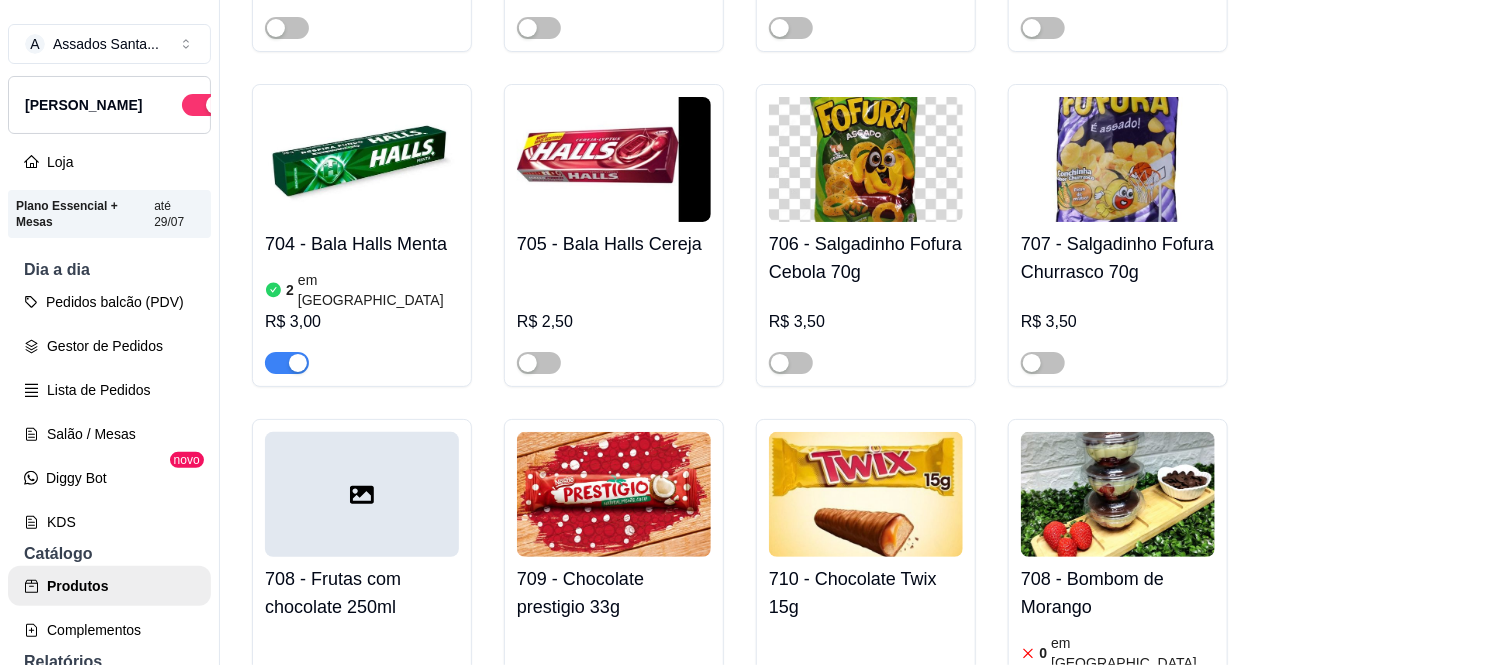 scroll, scrollTop: 13893, scrollLeft: 0, axis: vertical 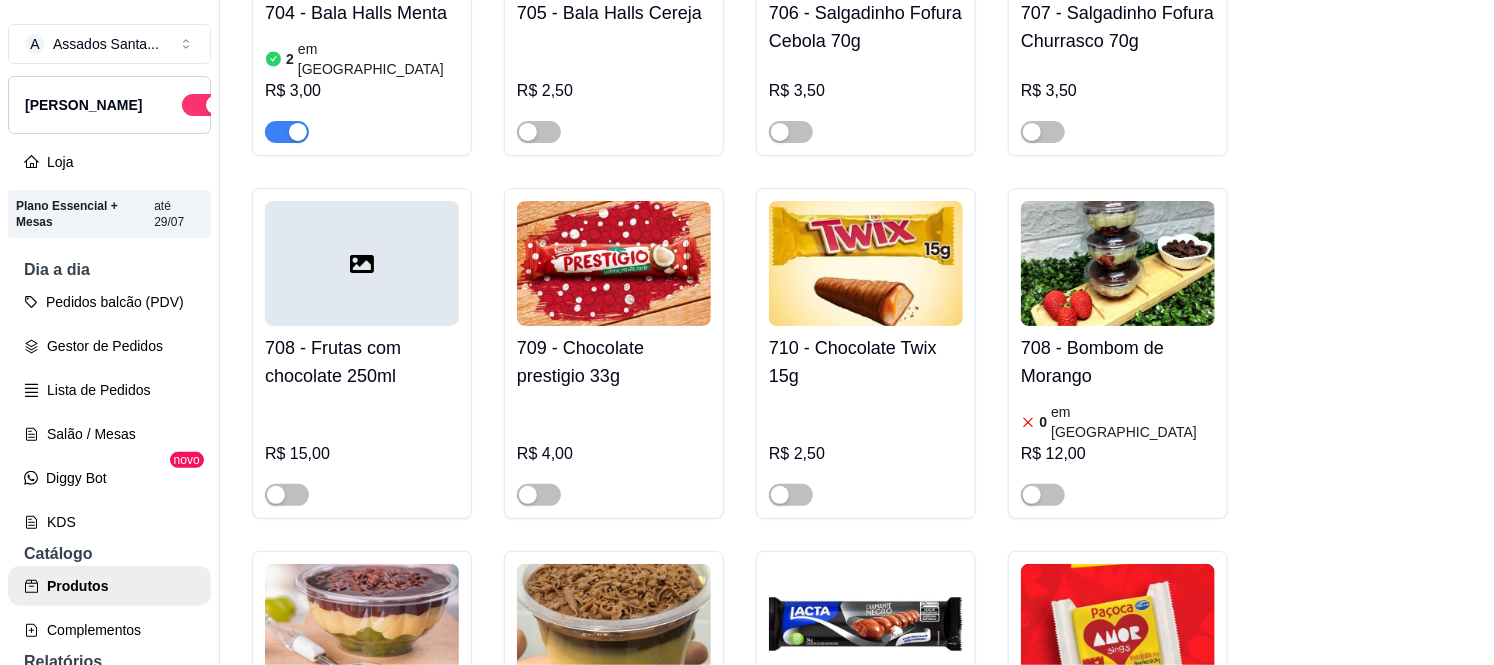 click on "em [GEOGRAPHIC_DATA]" at bounding box center (1137, 785) 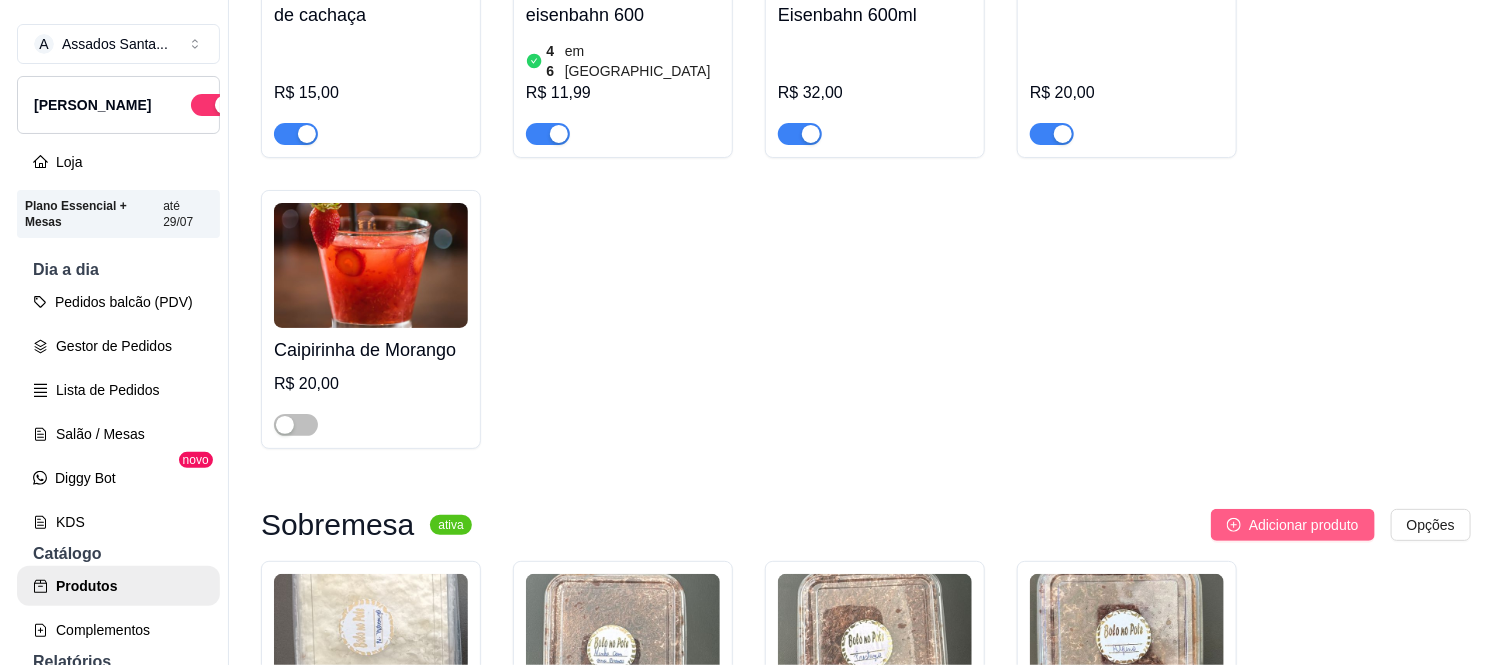 scroll, scrollTop: 12782, scrollLeft: 0, axis: vertical 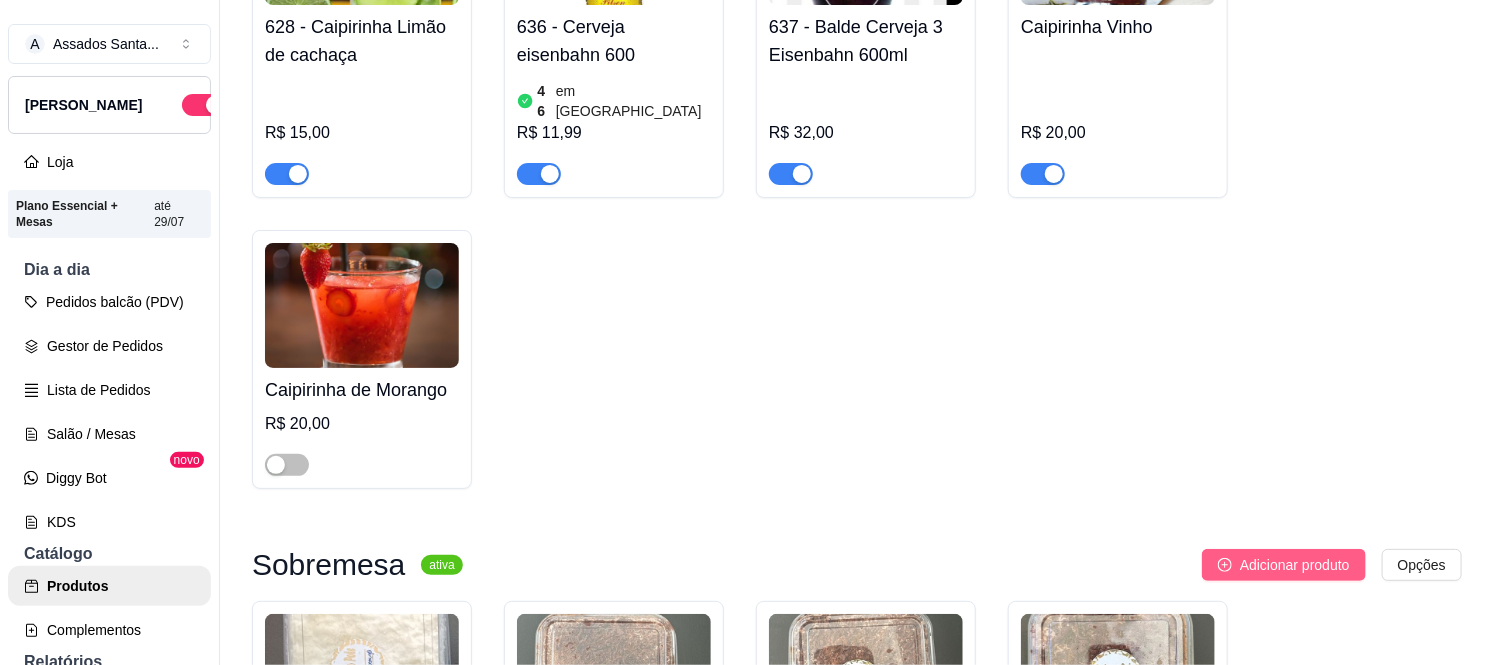 click on "Adicionar produto" at bounding box center [1295, 565] 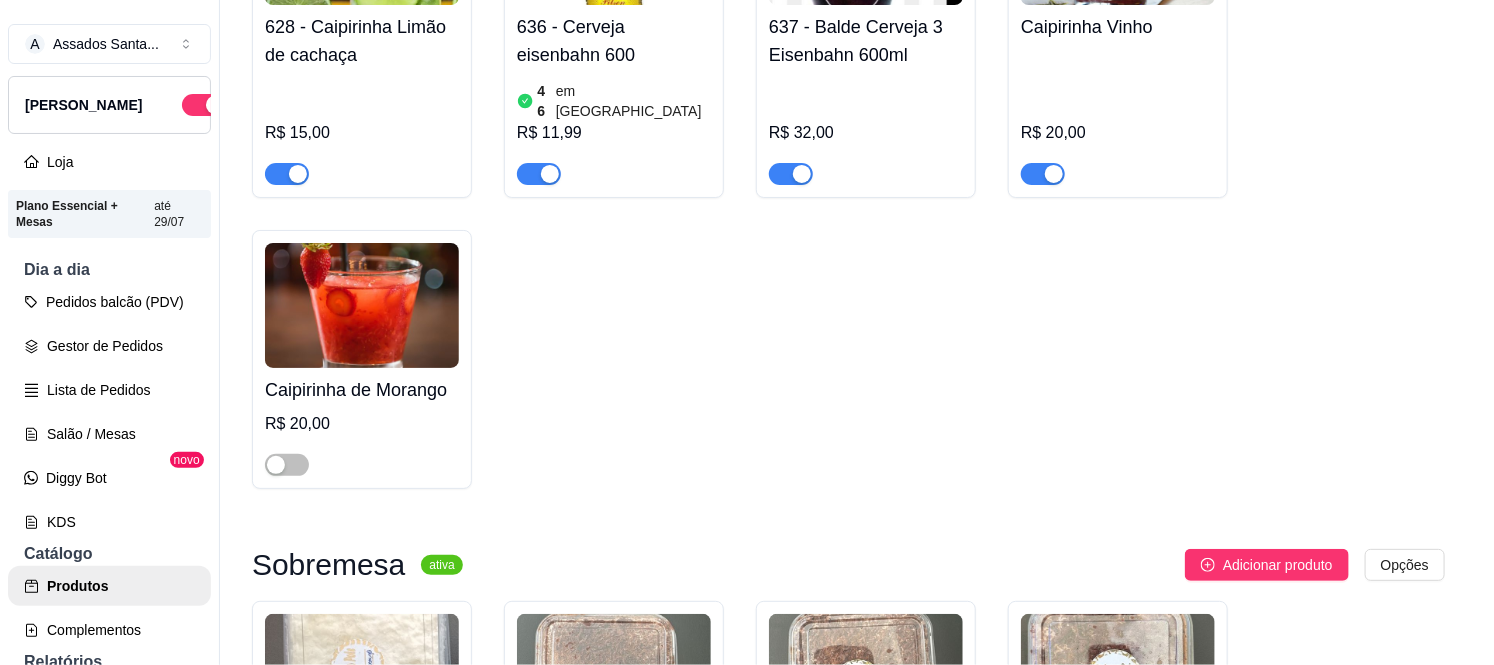 type 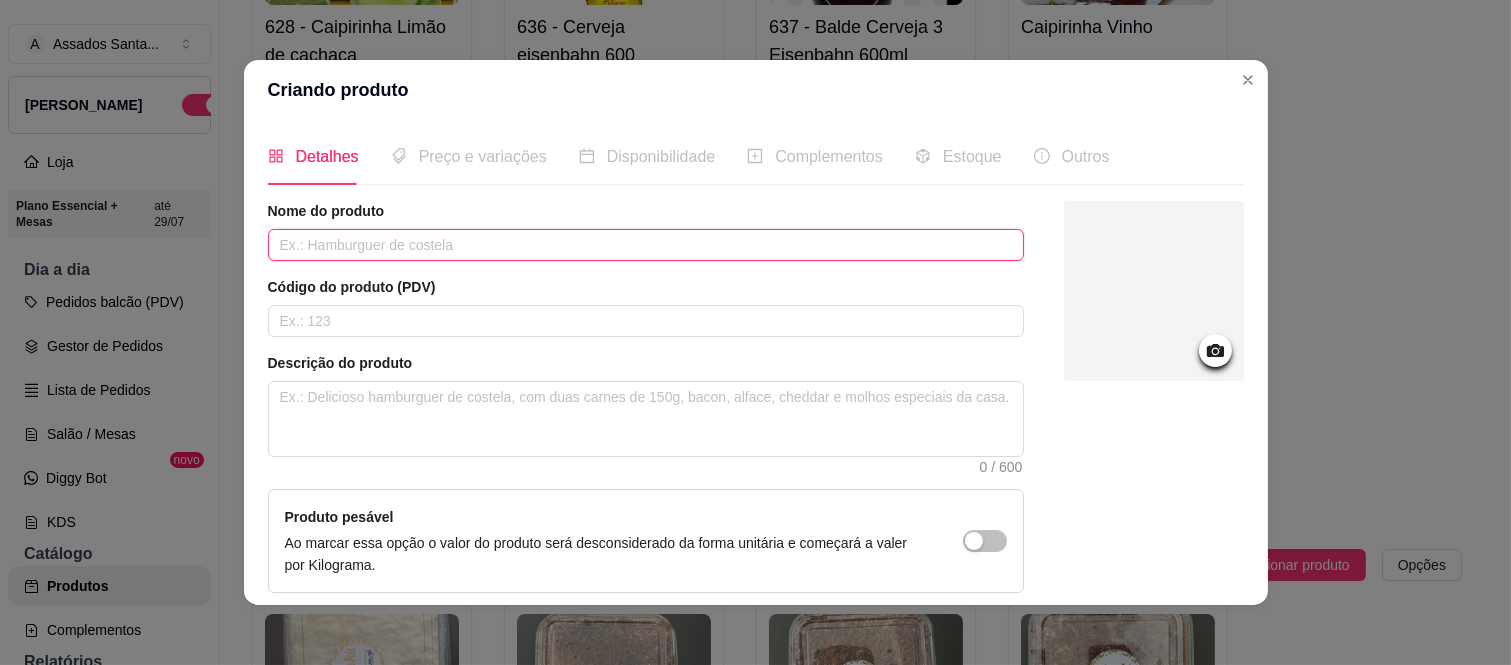 click at bounding box center (646, 245) 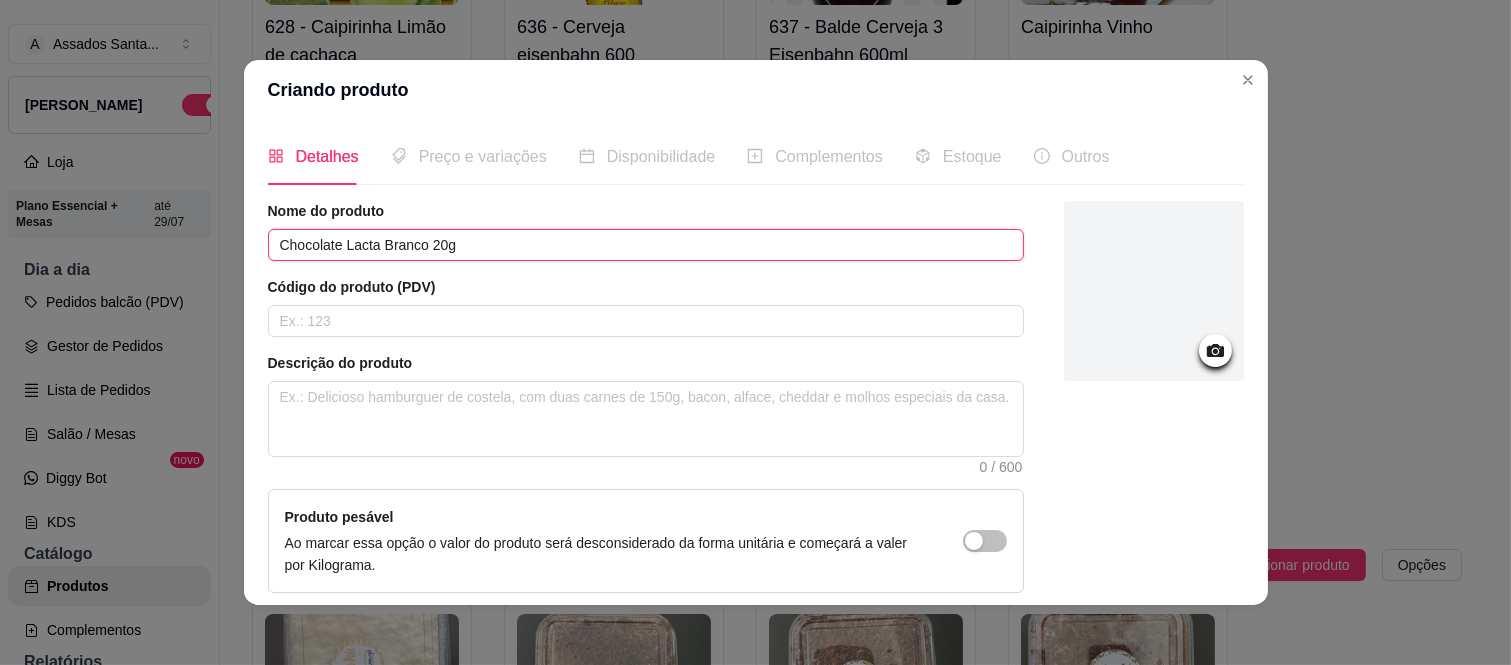type on "Chocolate Lacta Branco 20g" 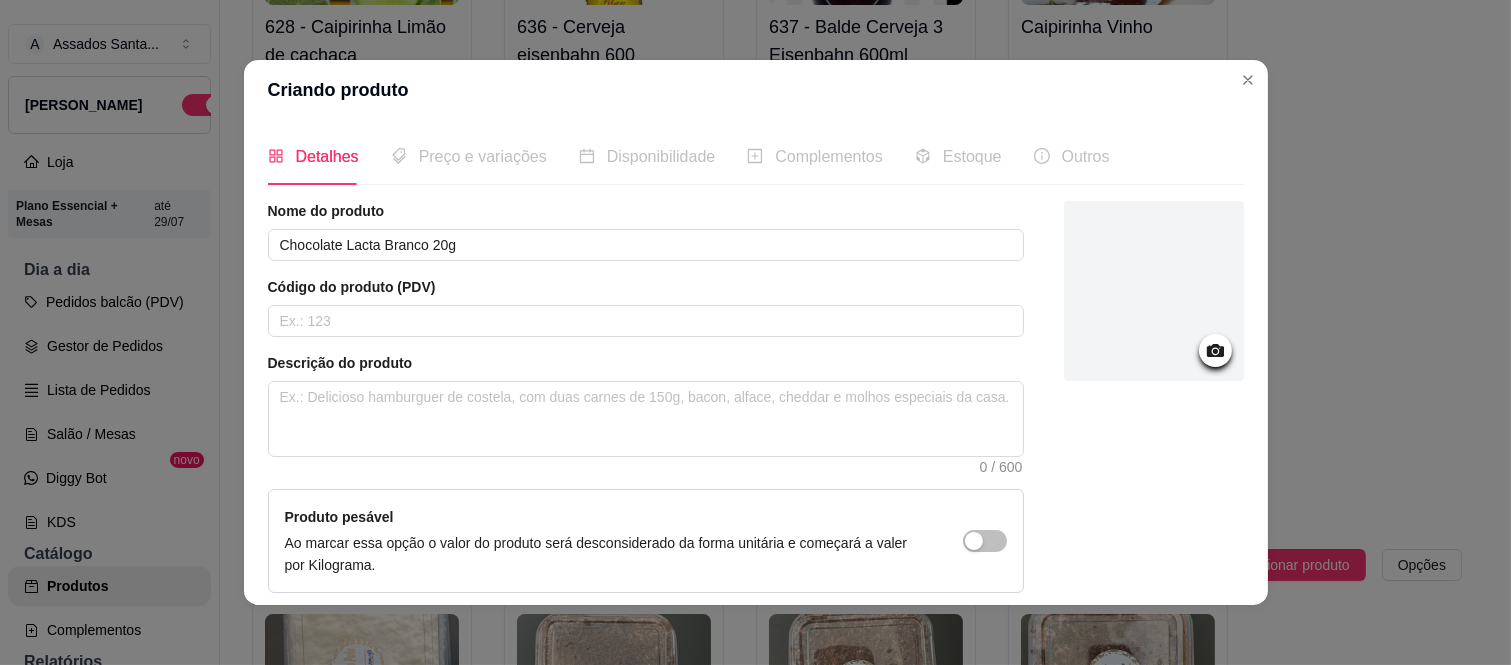 click at bounding box center (1154, 291) 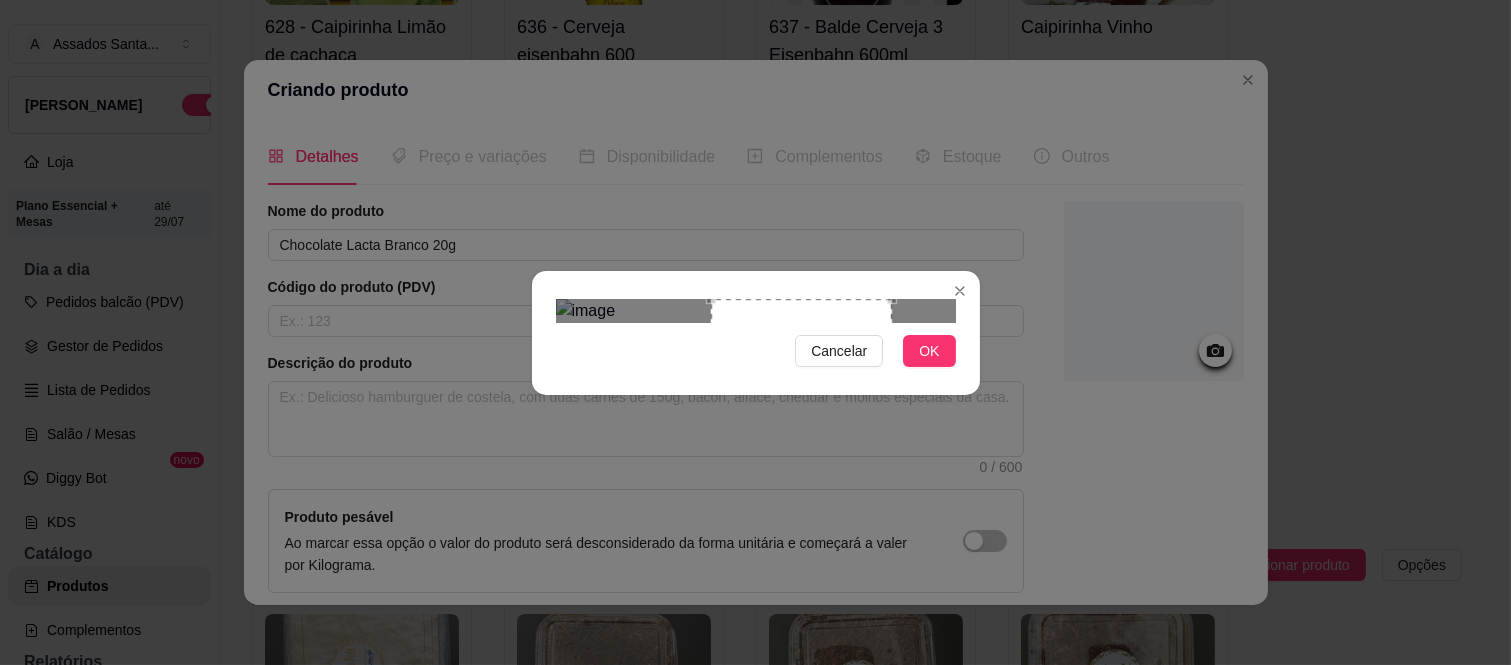 click at bounding box center (801, 389) 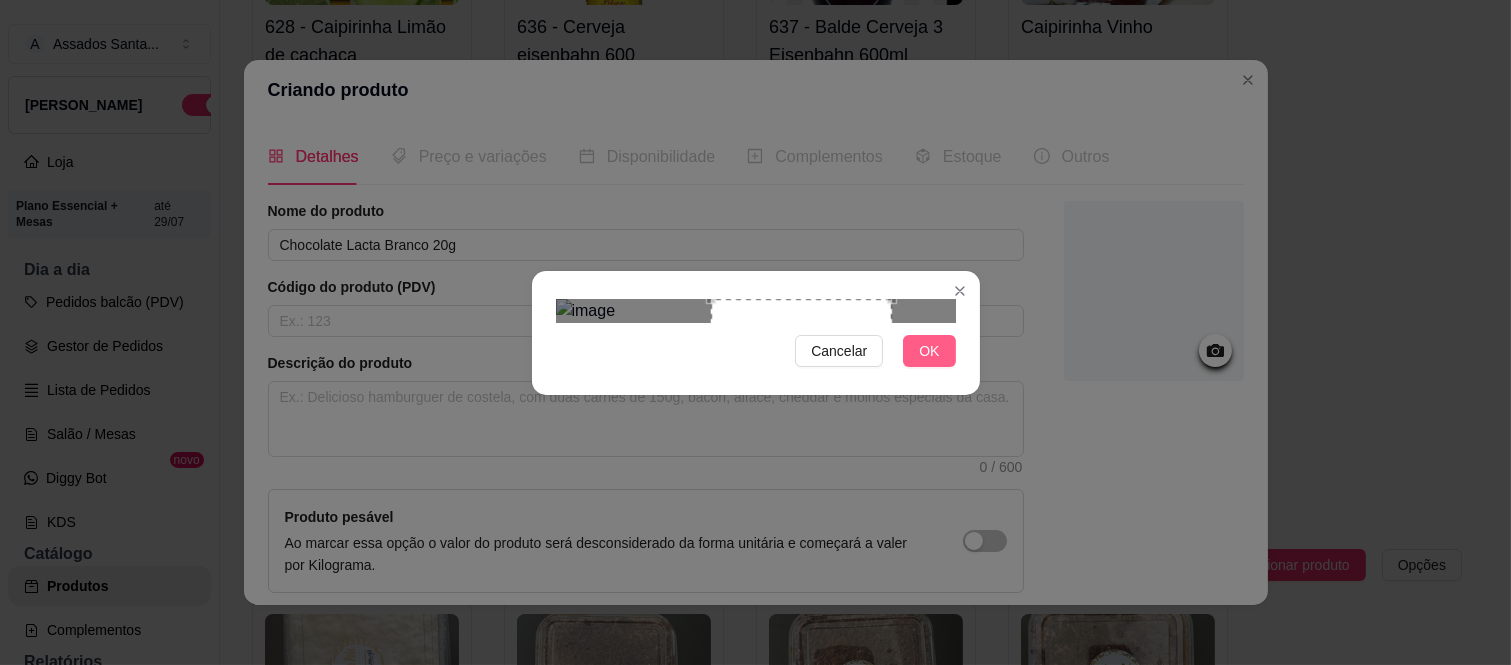 click on "OK" at bounding box center [929, 351] 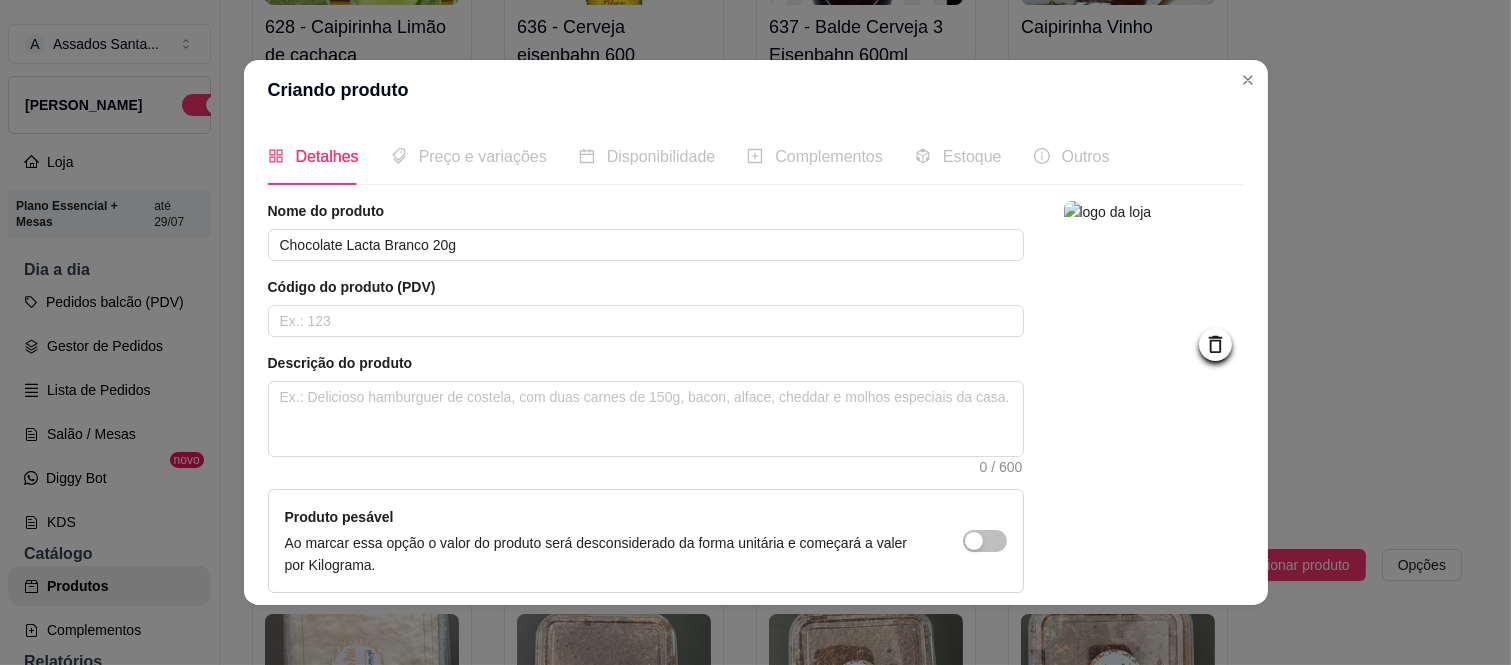 click at bounding box center (1154, 291) 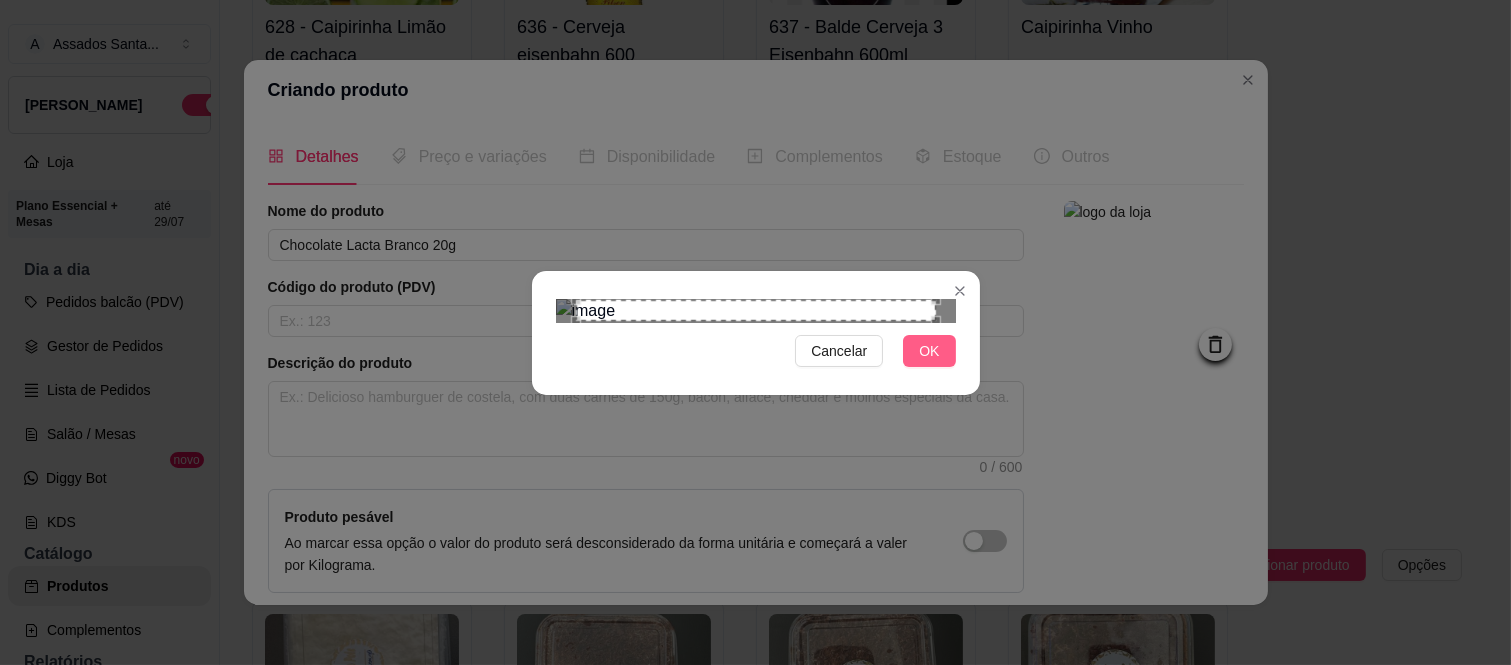 click on "OK" at bounding box center (929, 351) 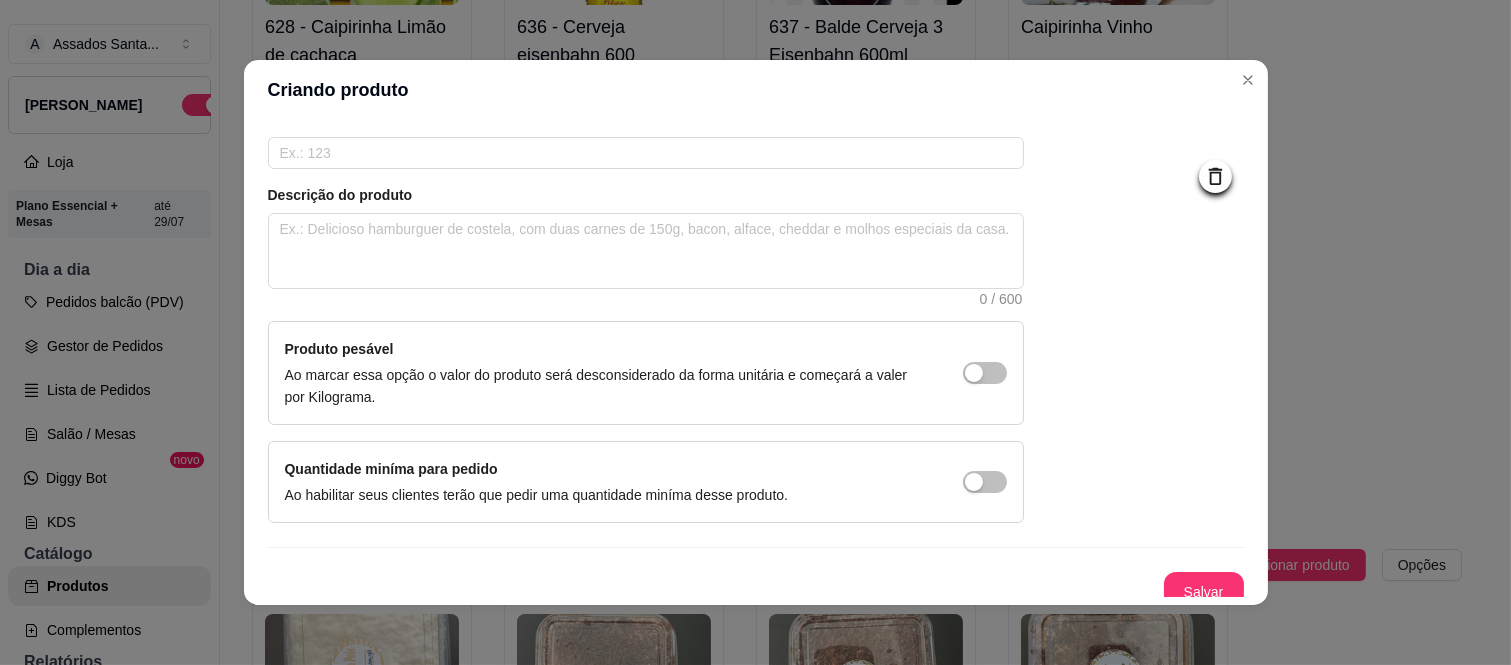 scroll, scrollTop: 183, scrollLeft: 0, axis: vertical 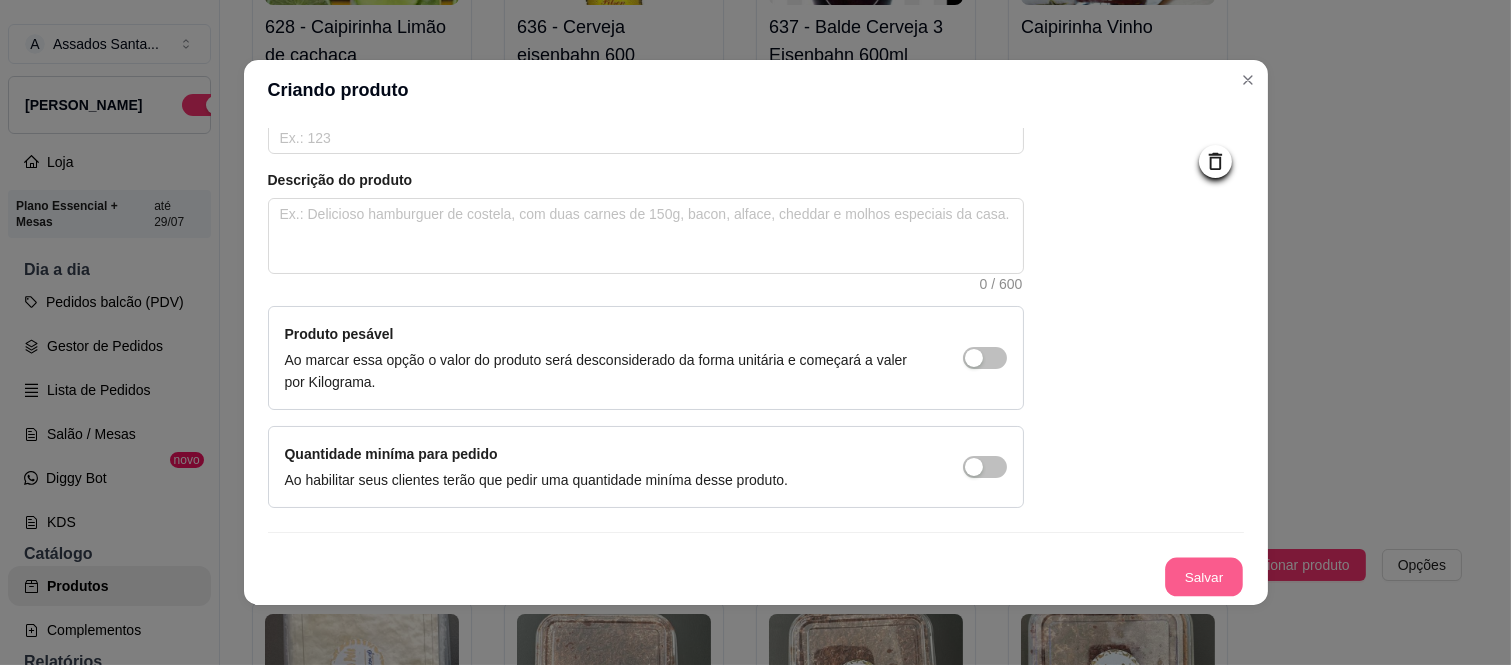 click on "Salvar" at bounding box center (1204, 577) 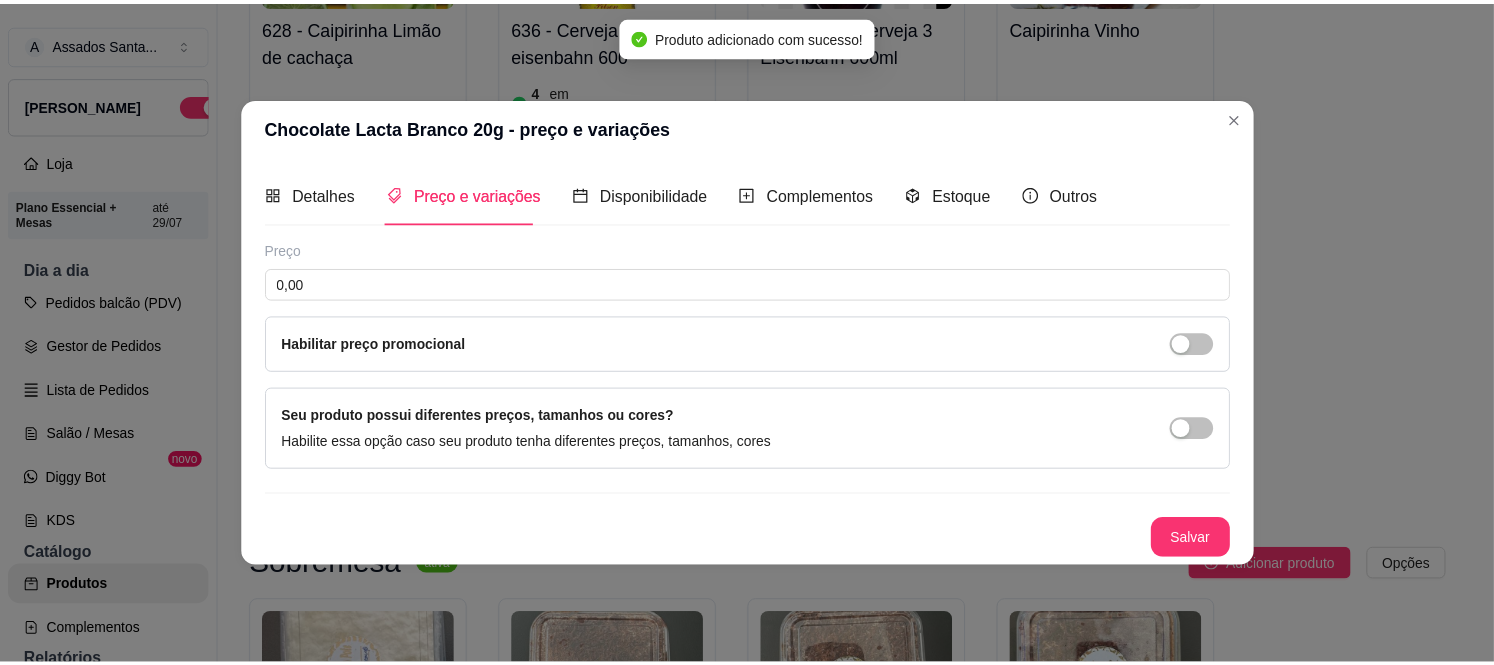 scroll, scrollTop: 0, scrollLeft: 0, axis: both 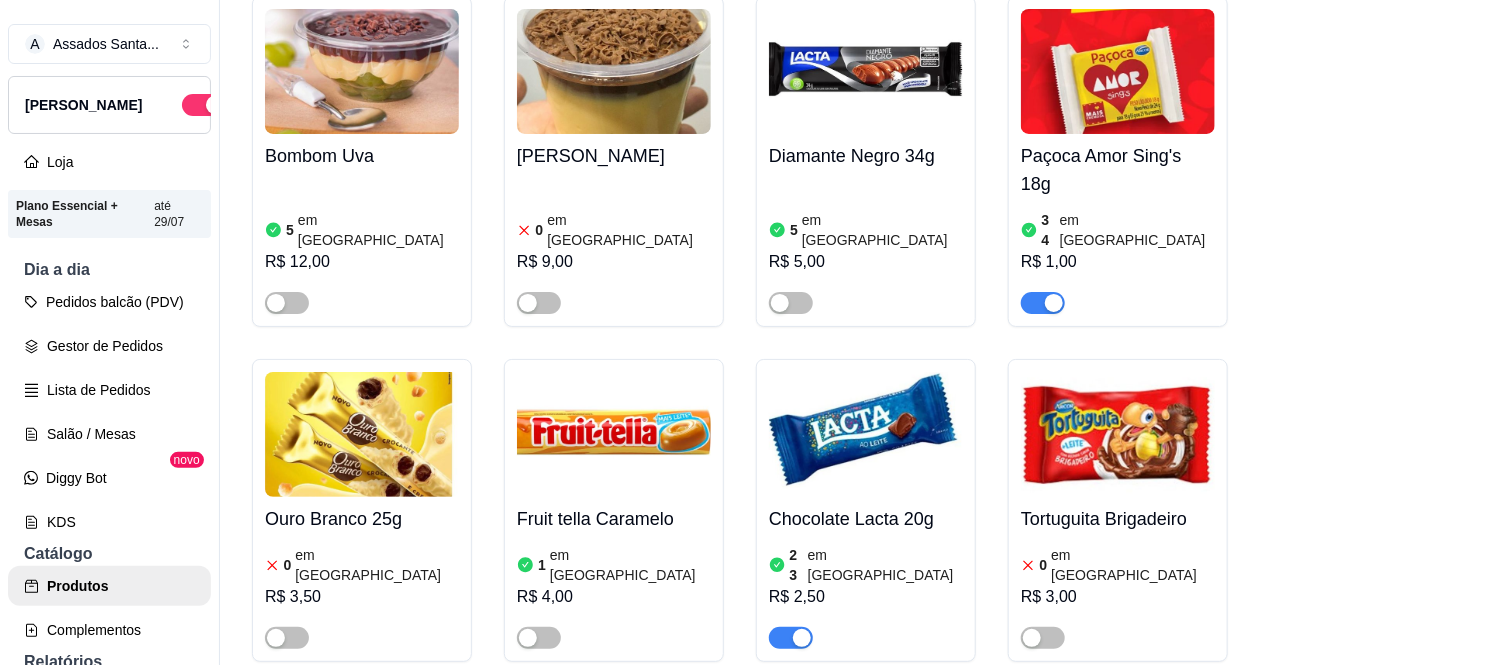 click on "Chocolate Lacta Branco 20g" at bounding box center [1118, 868] 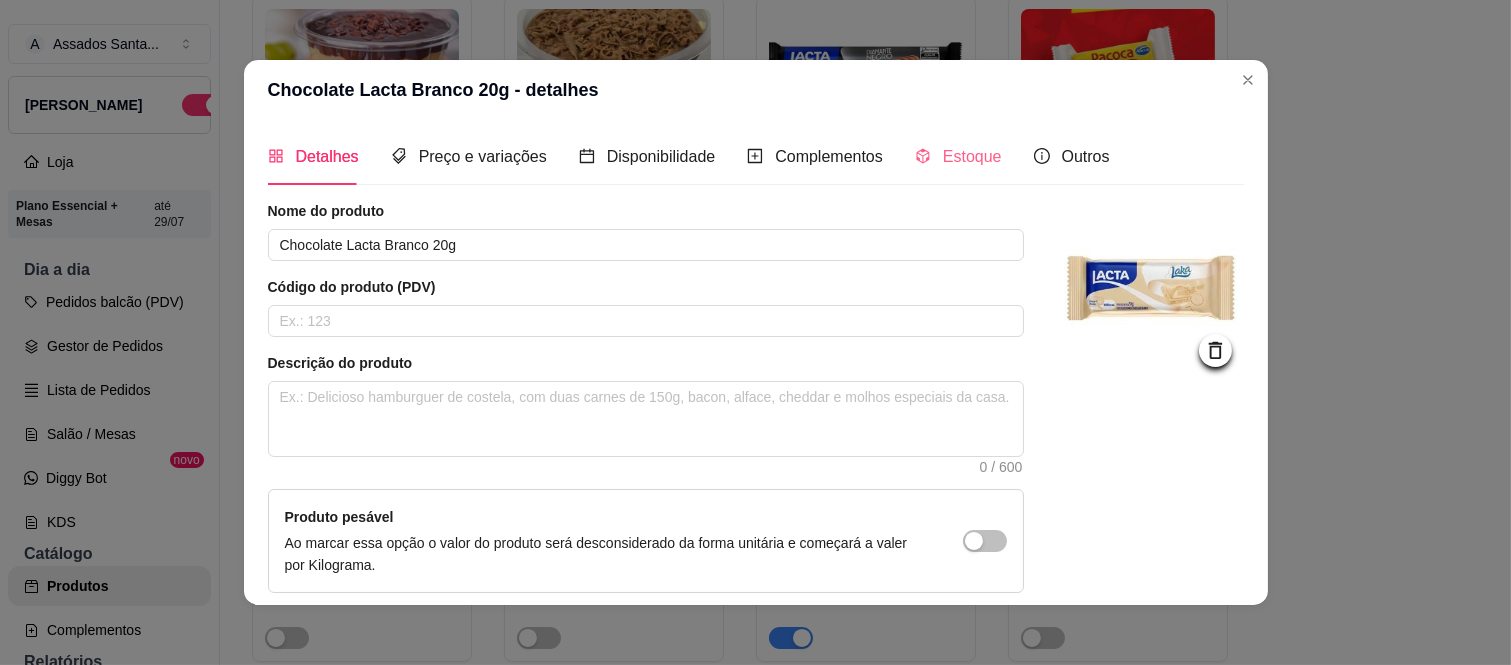 click on "Estoque" at bounding box center (958, 156) 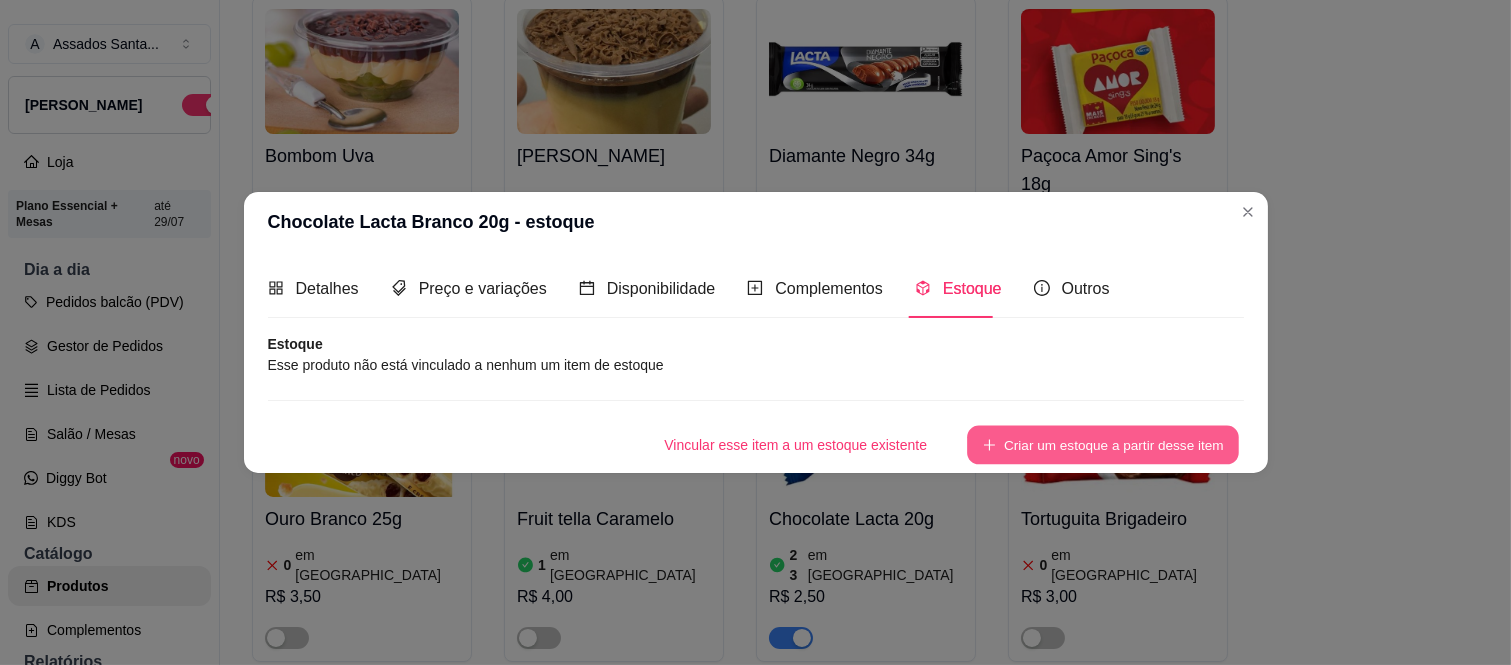 click on "Criar um estoque a partir desse item" at bounding box center [1103, 444] 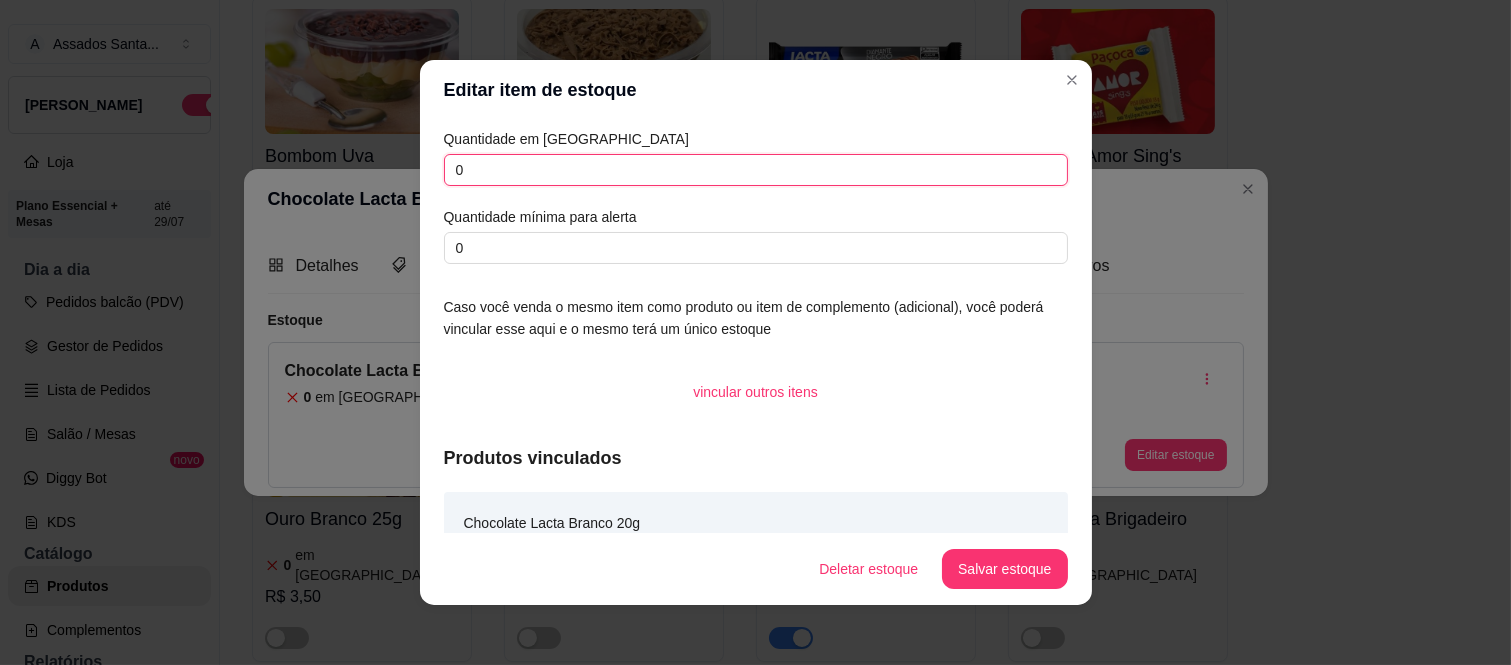 click on "0" at bounding box center (756, 170) 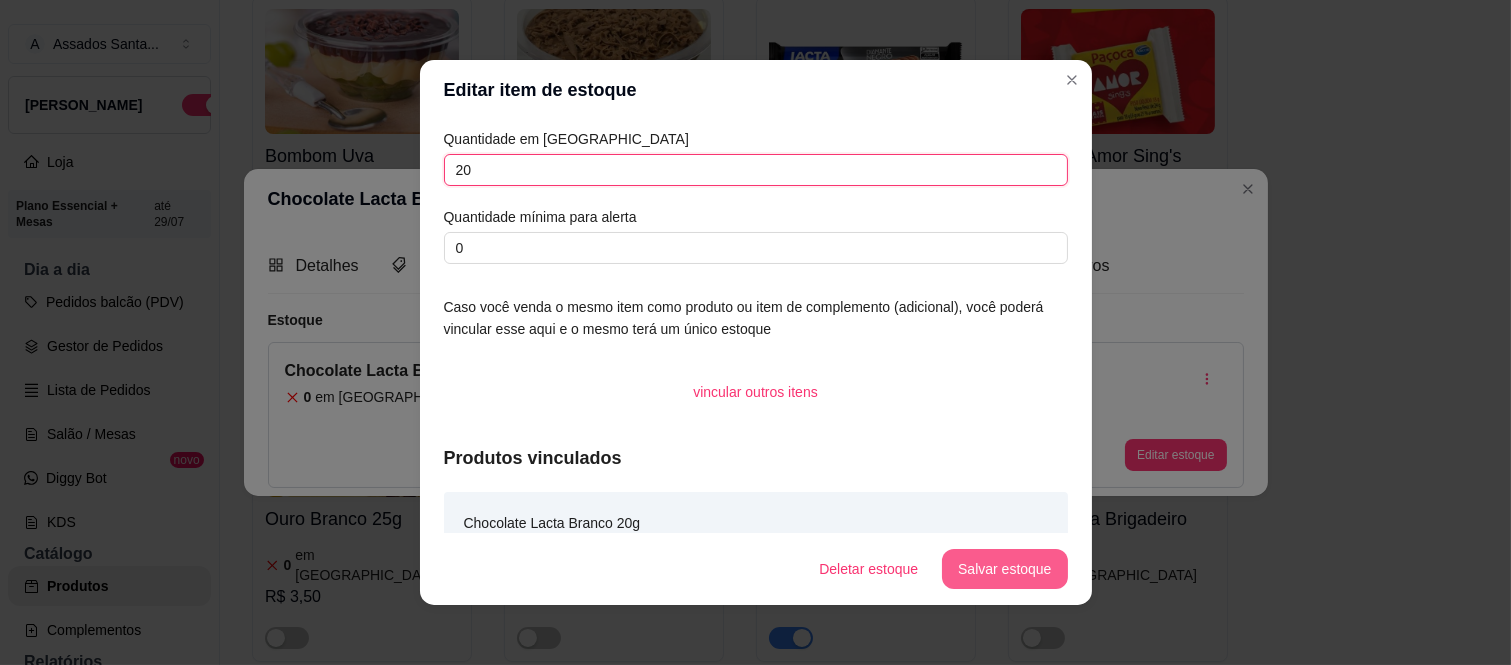 type on "20" 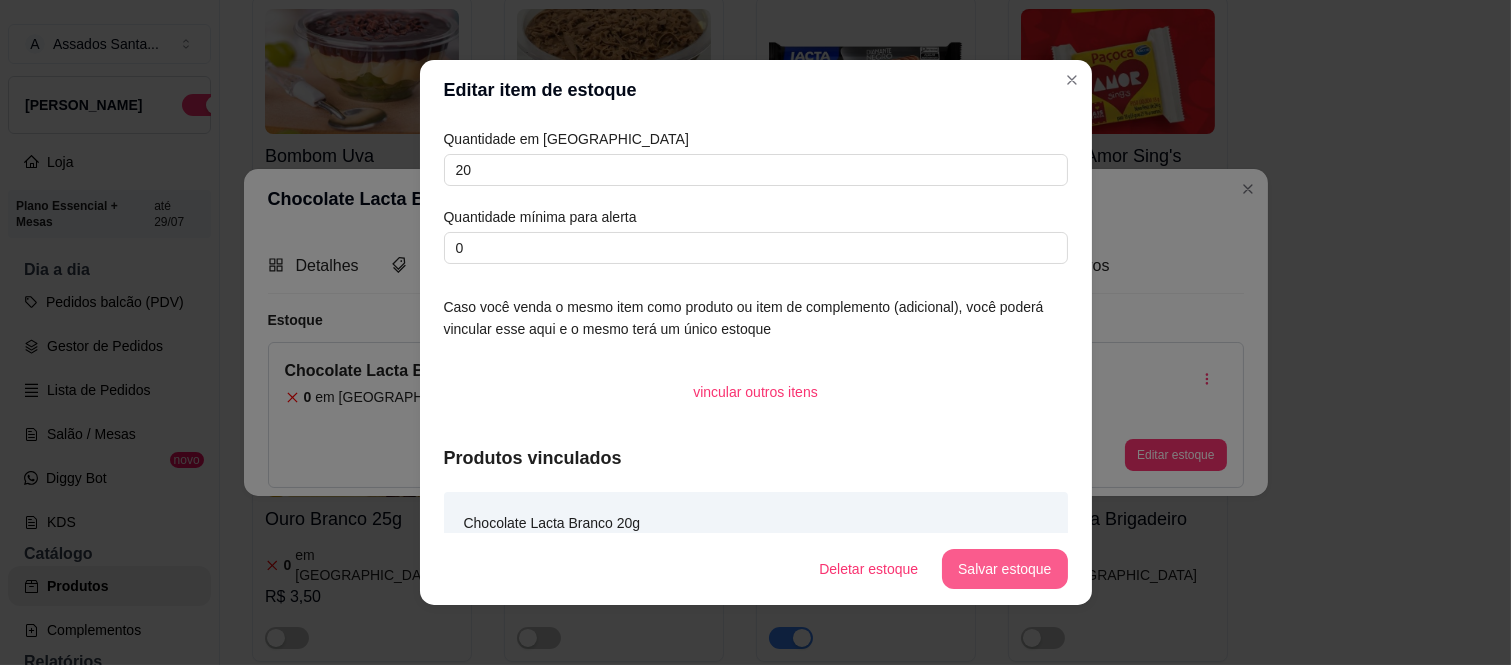 click on "Salvar estoque" at bounding box center [1004, 569] 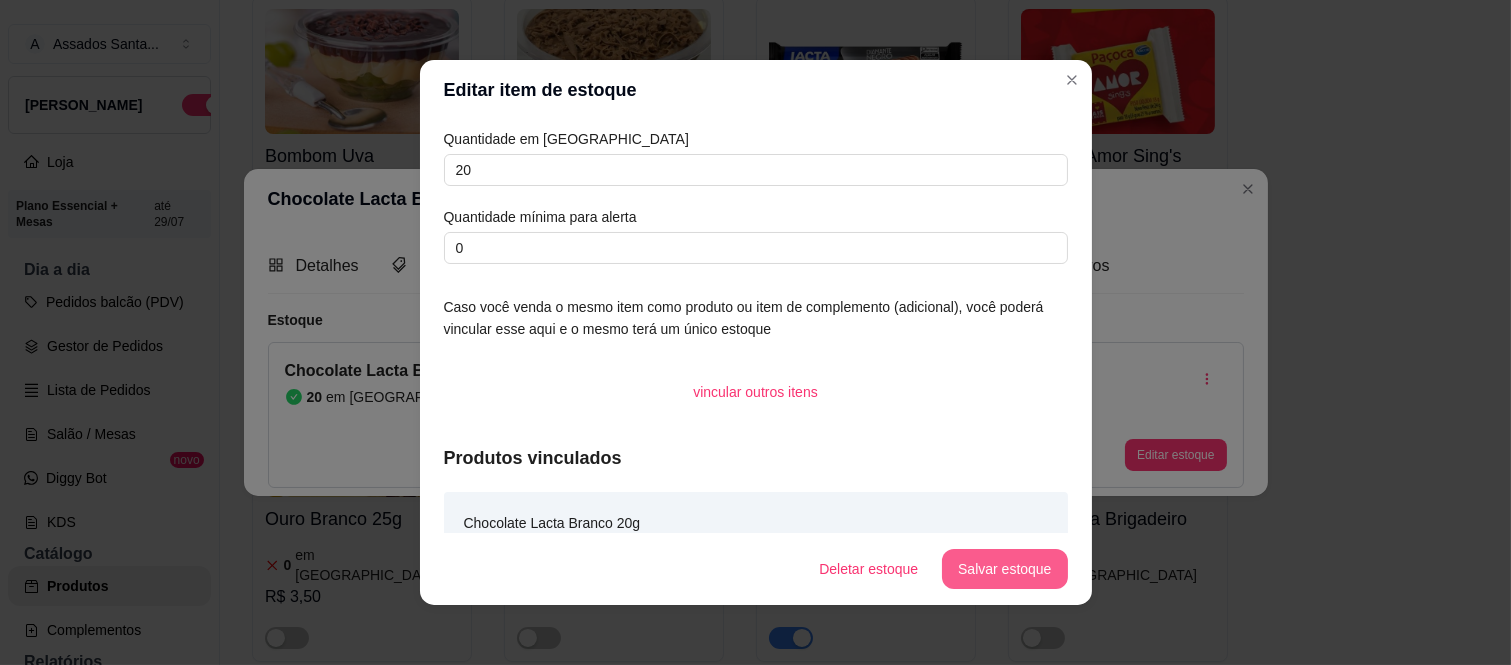 click on "Salvar estoque" at bounding box center [1004, 569] 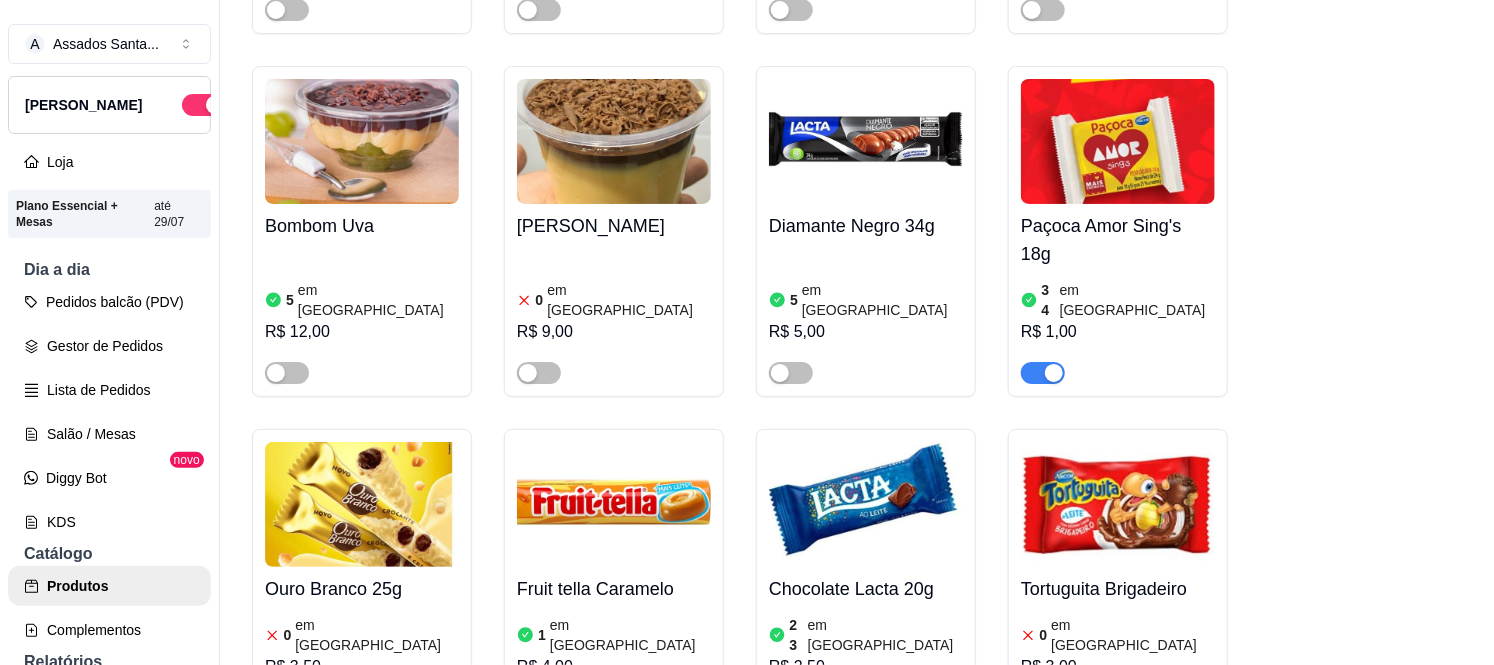 scroll, scrollTop: 14337, scrollLeft: 0, axis: vertical 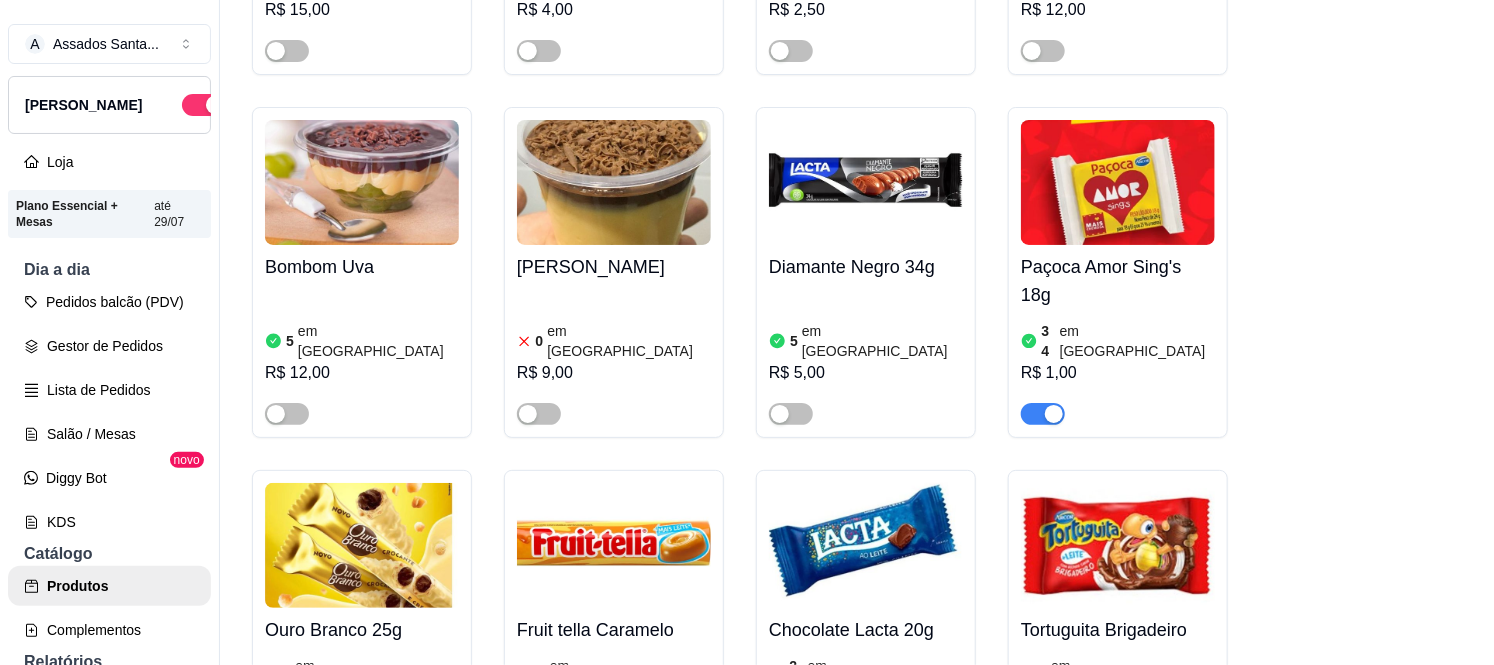 click on "Chocolate Lacta Branco 20g" at bounding box center (1118, 979) 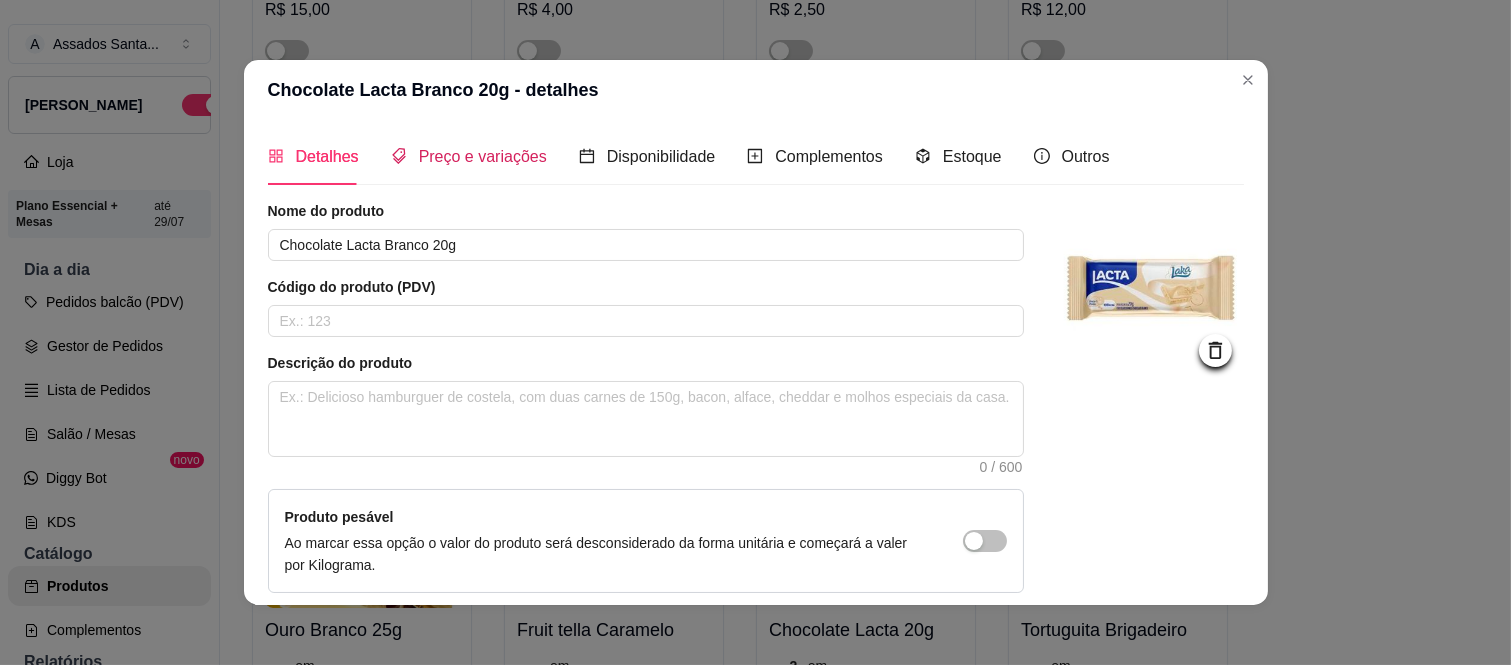 click on "Preço e variações" at bounding box center (483, 156) 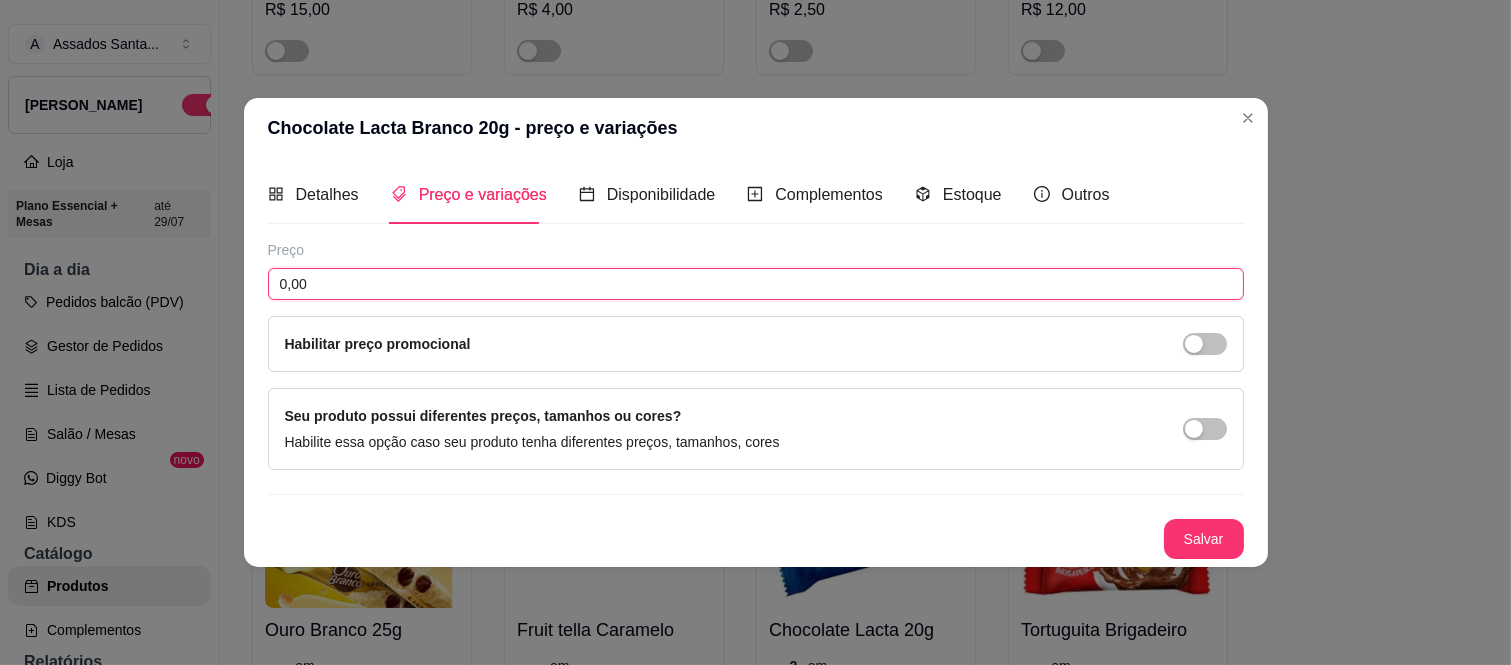 click on "0,00" at bounding box center [756, 284] 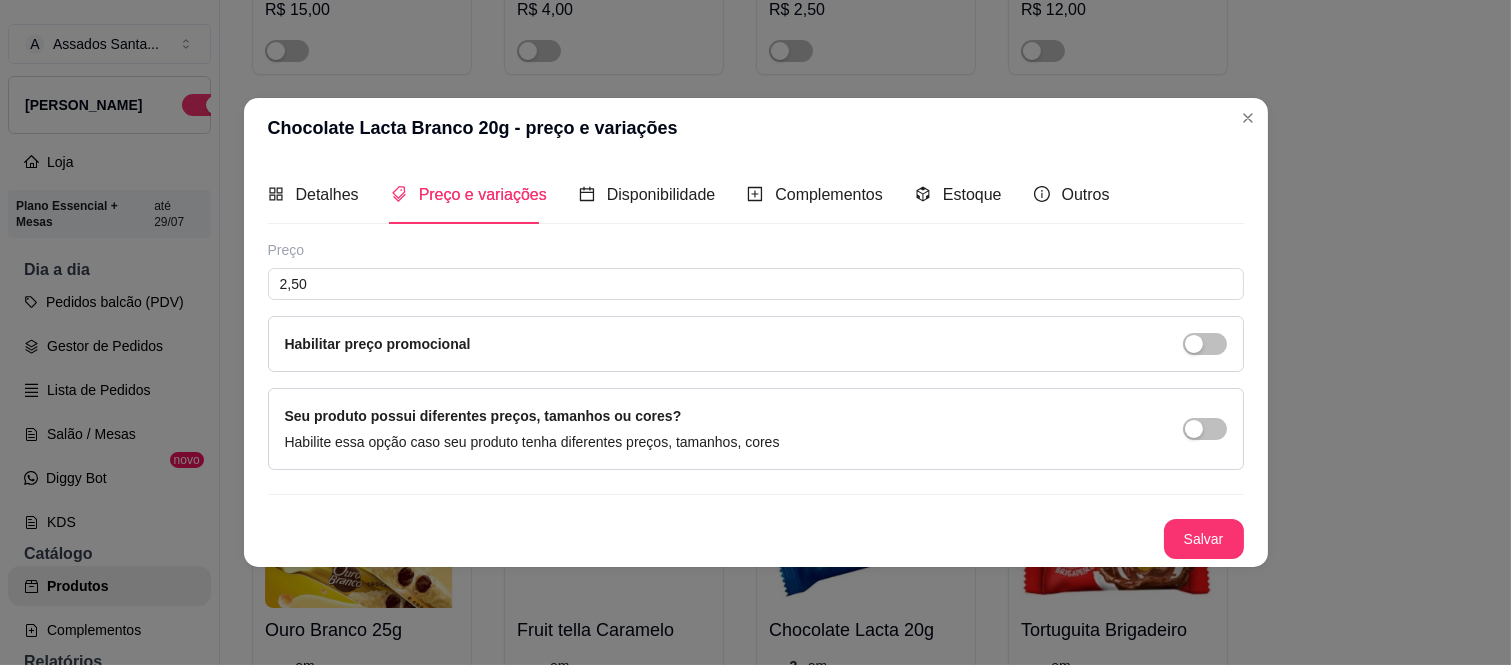 click on "Detalhes Preço e variações Disponibilidade Complementos Estoque Outros Nome do produto Chocolate Lacta Branco 20g Código do produto (PDV) Descrição do produto 0 / 600 Produto pesável Ao marcar essa opção o valor do produto será desconsiderado da forma unitária e começará a valer por Kilograma. Quantidade miníma para pedido Ao habilitar seus clientes terão que pedir uma quantidade miníma desse produto. Copiar link do produto Deletar produto Salvar Preço  2,50 Habilitar preço promocional Seu produto possui diferentes preços, tamanhos ou cores? Habilite essa opção caso seu produto tenha diferentes preços, tamanhos, cores Salvar" at bounding box center [756, 362] 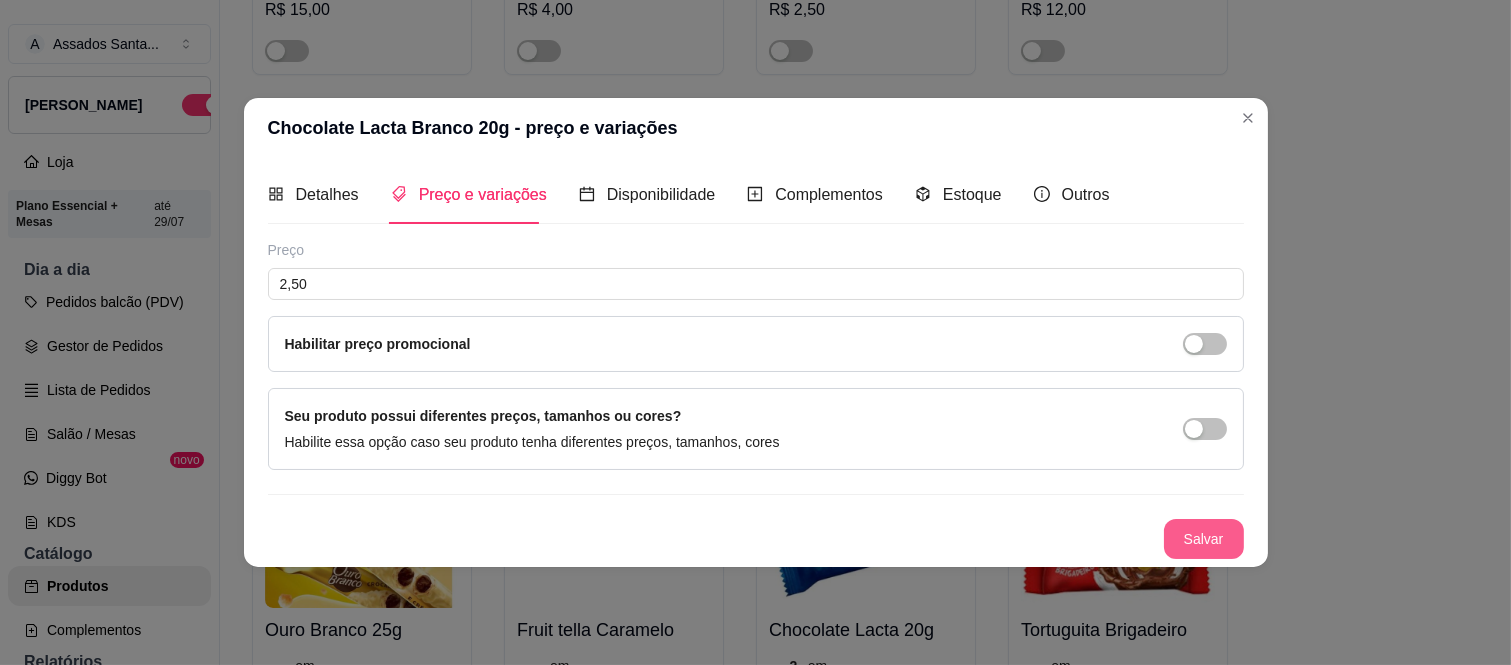 click on "Salvar" at bounding box center [1204, 539] 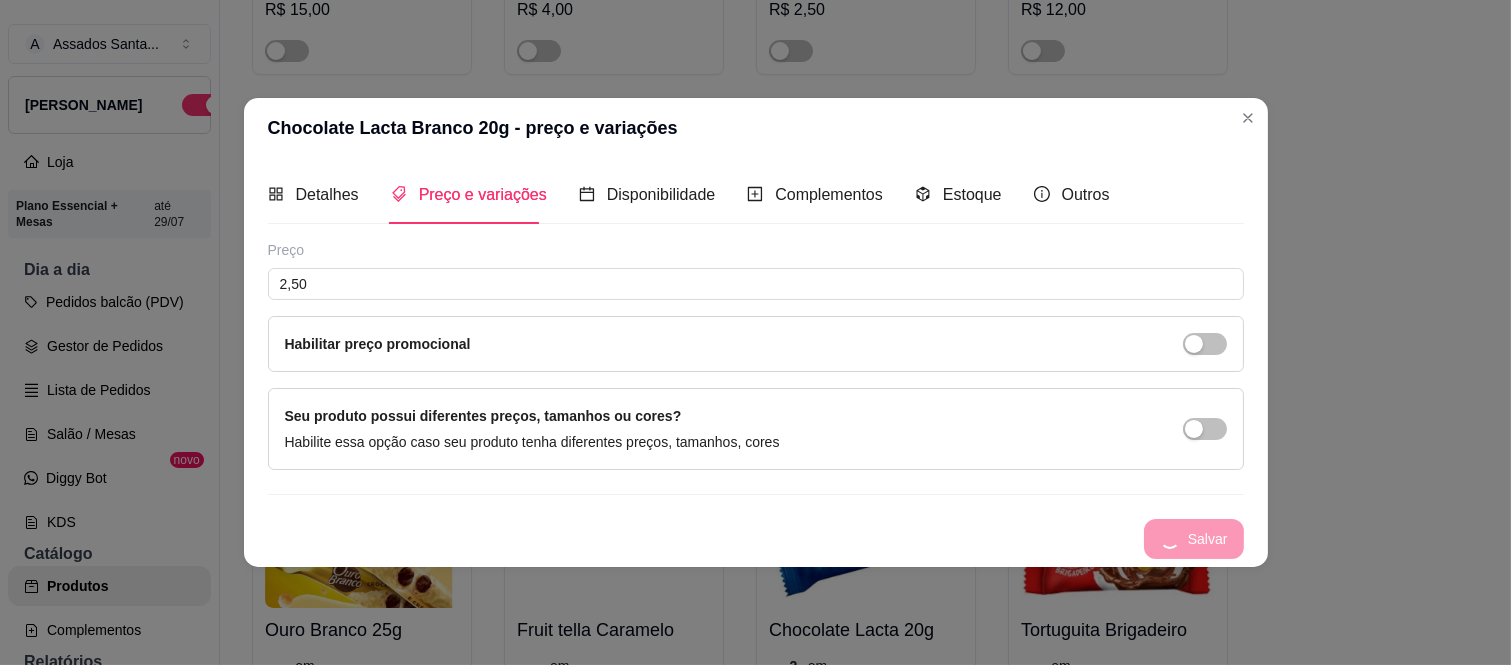click on "Salvar" at bounding box center (756, 539) 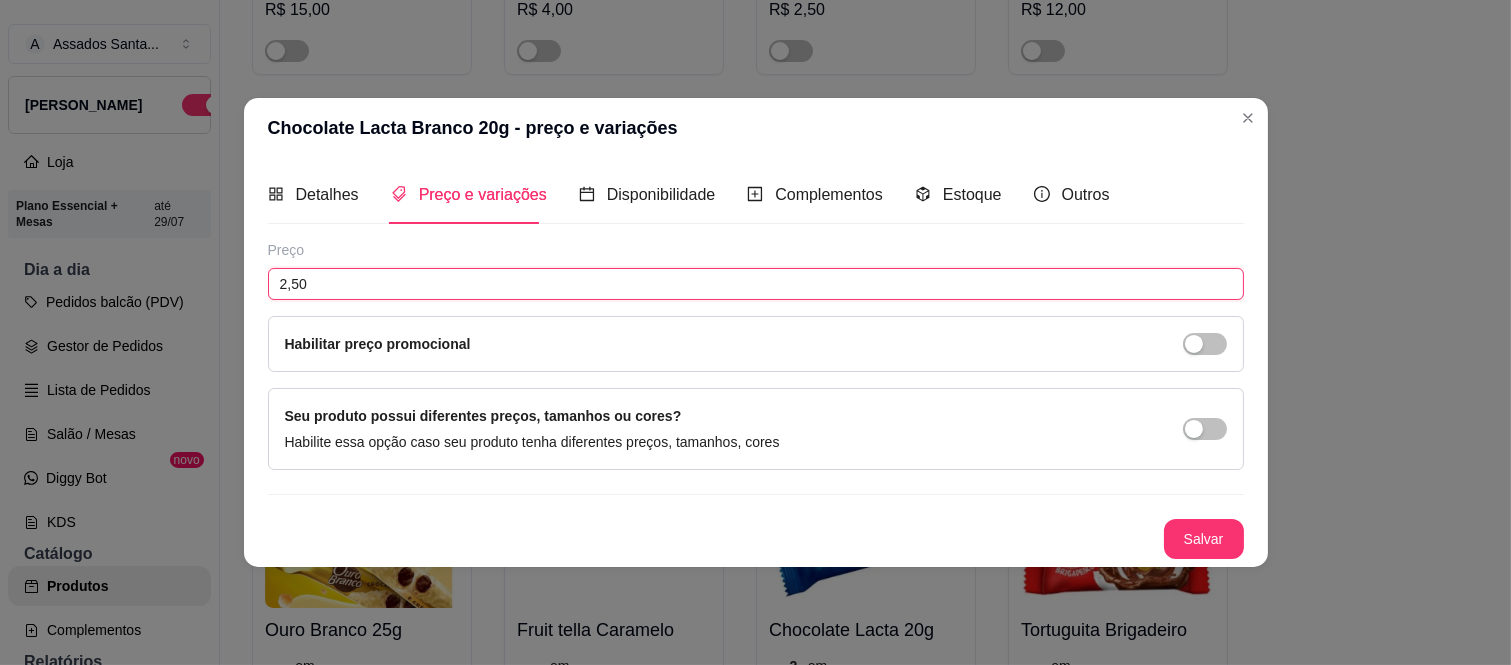 click on "2,50" at bounding box center [756, 284] 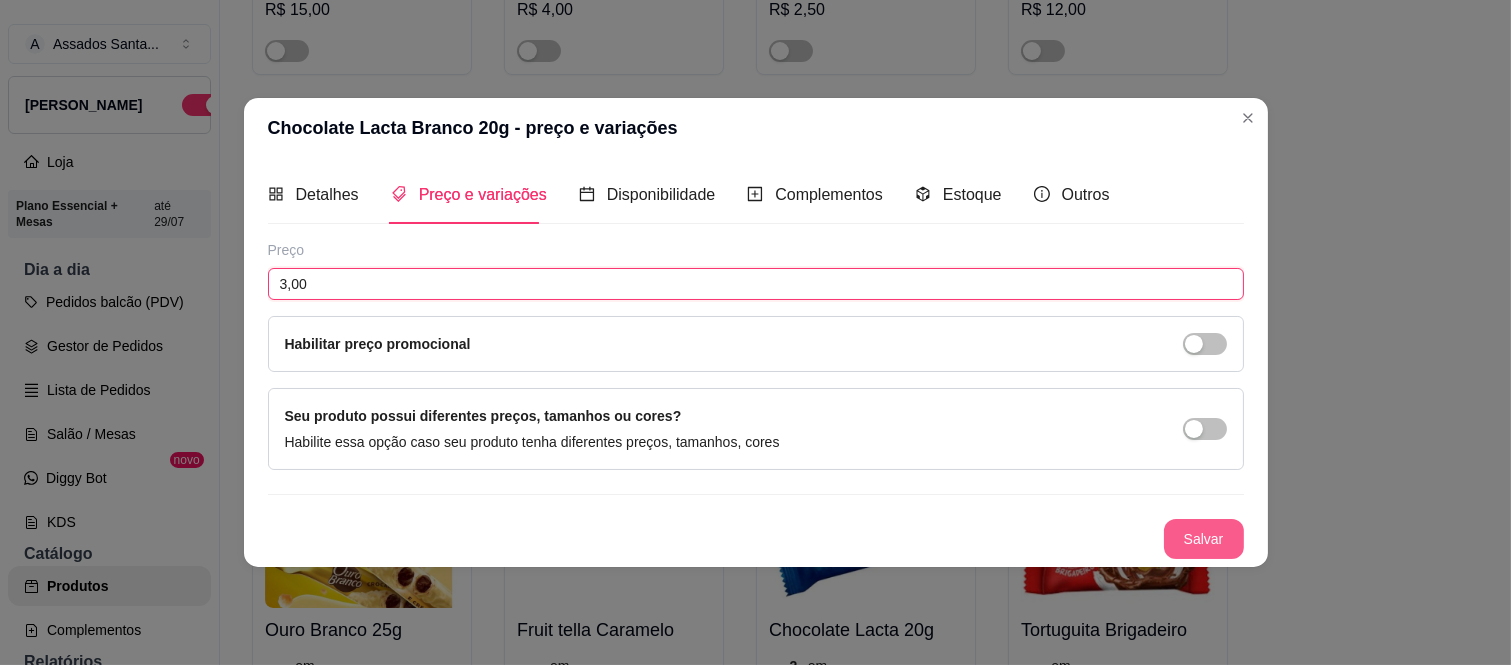 type on "3,00" 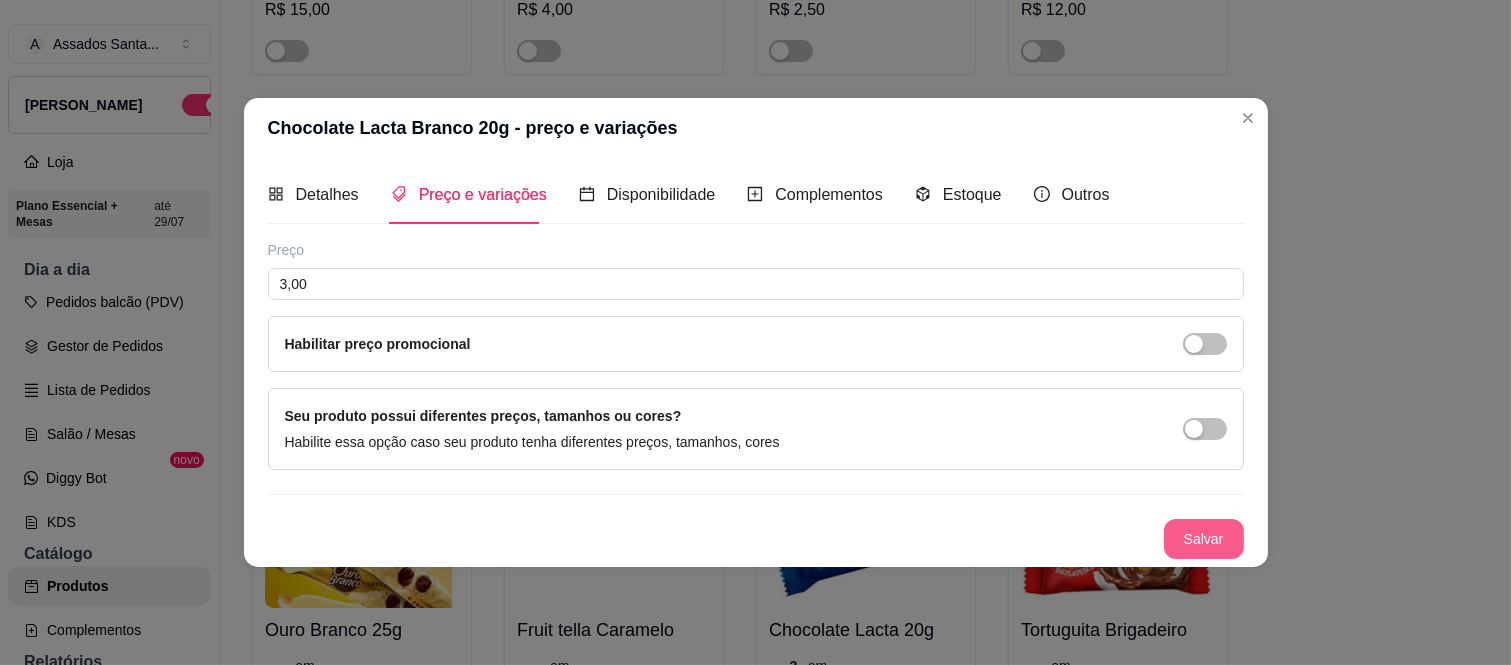 click on "Salvar" at bounding box center [1204, 539] 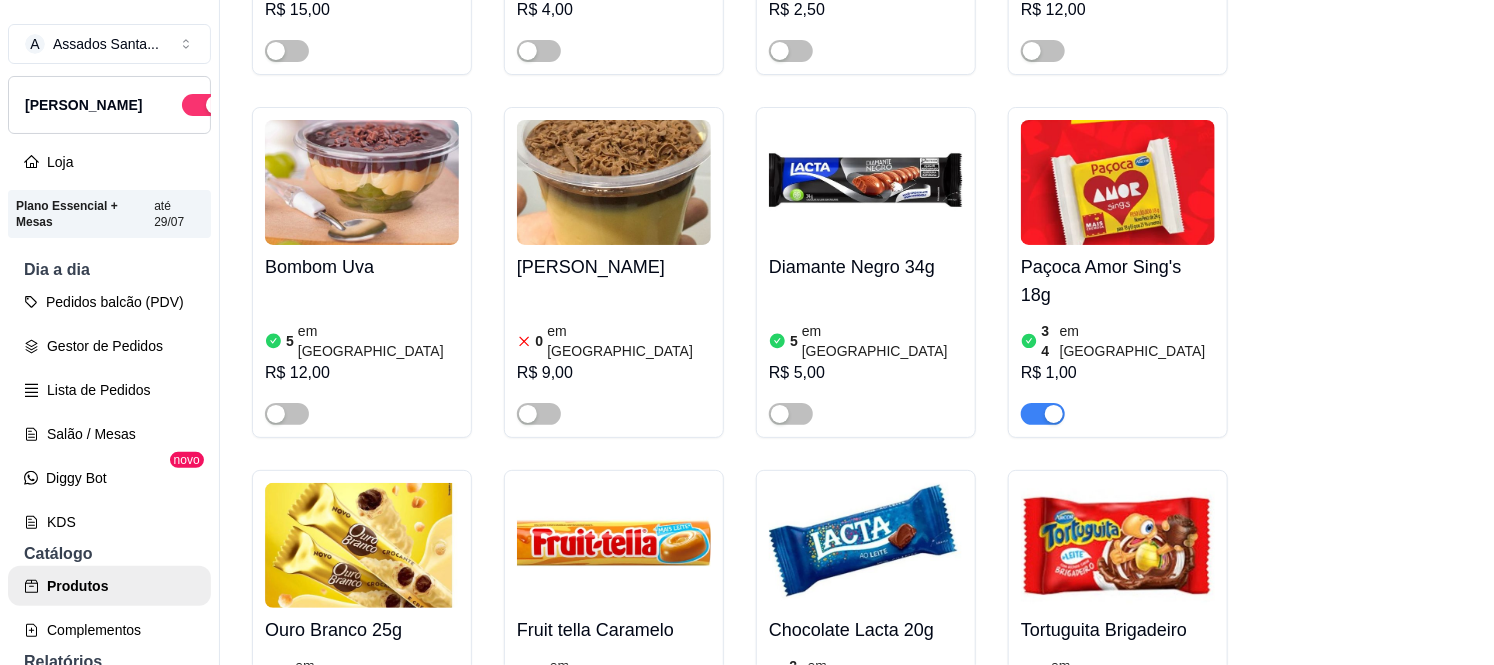 click on "700 - Bolo de Pote Ninho com morango    0 em estoque R$ 12,00 701 - Bolo de Pote Ninho com ouro Branco    R$ 12,00 702 - Bolo de Pote Prestigio    R$ 12,00 703 - Bolo de Pote Alpino    0 em estoque R$ 12,00 704 - [GEOGRAPHIC_DATA] Menta   2 em estoque R$ 3,00 705 - [GEOGRAPHIC_DATA] Cereja    R$ 2,50 706 - Salgadinho Fofura Cebola 70g   R$ 3,50 707 - Salgadinho Fofura Churrasco 70g   R$ 3,50 708 - Frutas com chocolate  250ml   R$ 15,00 709 - Chocolate prestigio 33g   R$ 4,00 710 - Chocolate Twix  15g   R$ 2,50 708 - Bombom de Morango    0 em estoque R$ 12,00 Bombom Uva   5 em estoque R$ 12,00 Mousse Maracujá    0 em estoque R$ 9,00 Diamante Negro 34g   5 em estoque R$ 5,00 Paçoca Amor Sing's 18g   34 em estoque R$ 1,00 Ouro Branco 25g   0 em estoque R$ 3,50 Fruit tella Caramelo   1 em estoque R$ 4,00 Chocolate Lacta 20g   23 em estoque R$ 2,50 Tortuguita Brigadeiro   0 em estoque R$ 3,00 Bala Maça Verde   R$ 0,15 Sonho de Valsa 20g   R$ 3,00 Ouro Branco 20g   R$ 3,00 Chocolate Lacta Branco 20g" at bounding box center (857, 91) 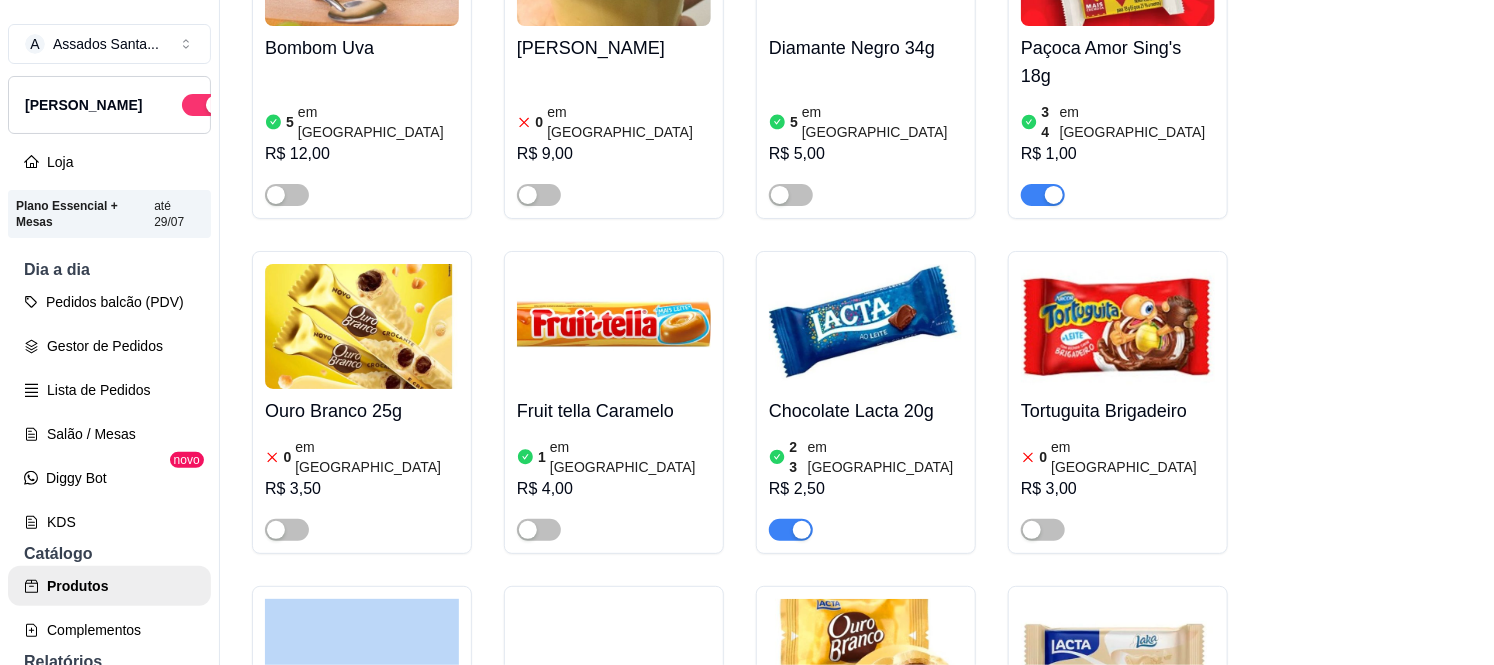 scroll, scrollTop: 14560, scrollLeft: 0, axis: vertical 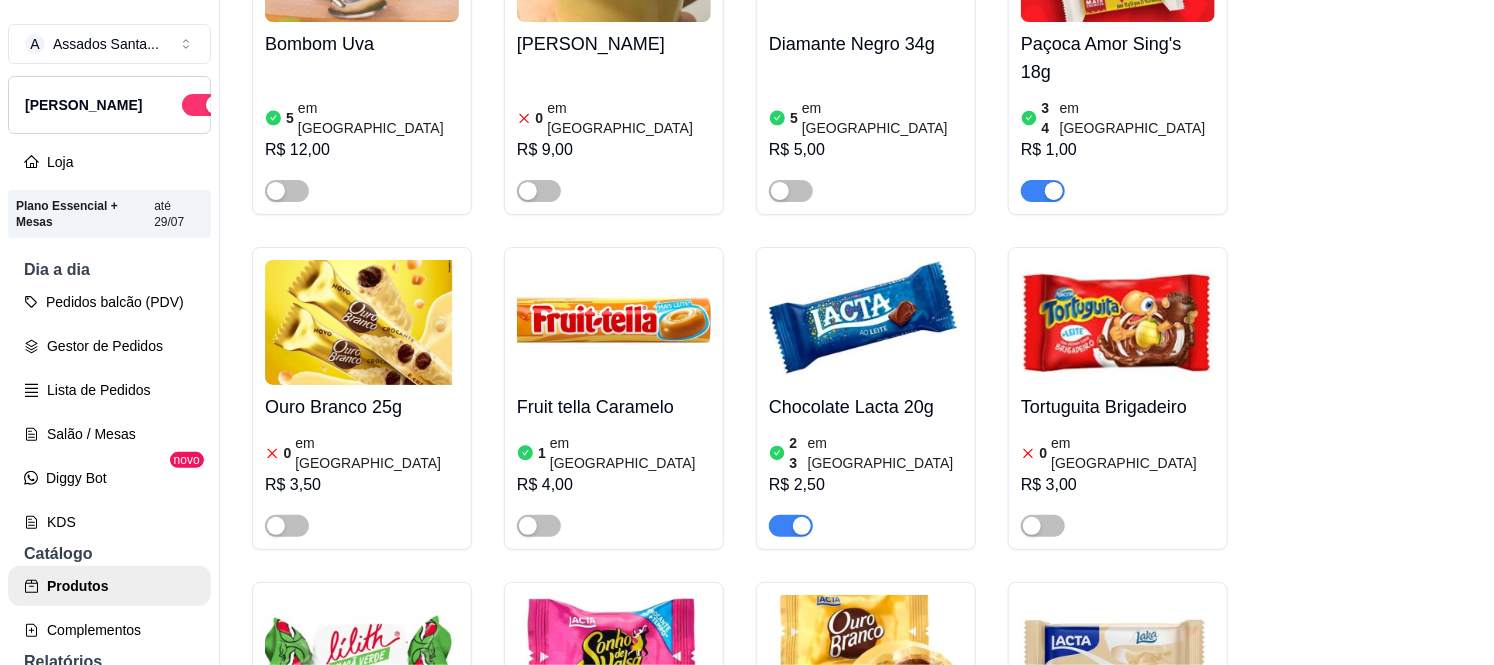 click on "700 - Bolo de Pote Ninho com morango    0 em estoque R$ 12,00 701 - Bolo de Pote Ninho com ouro Branco    R$ 12,00 702 - Bolo de Pote Prestigio    R$ 12,00 703 - Bolo de Pote Alpino    0 em estoque R$ 12,00 704 - [GEOGRAPHIC_DATA] Menta   2 em estoque R$ 3,00 705 - [GEOGRAPHIC_DATA] Cereja    R$ 2,50 706 - Salgadinho Fofura Cebola 70g   R$ 3,50 707 - Salgadinho Fofura Churrasco 70g   R$ 3,50 708 - Frutas com chocolate  250ml   R$ 15,00 709 - Chocolate prestigio 33g   R$ 4,00 710 - Chocolate Twix  15g   R$ 2,50 708 - Bombom de Morango    0 em estoque R$ 12,00 Bombom Uva   5 em estoque R$ 12,00 Mousse Maracujá    0 em estoque R$ 9,00 Diamante Negro 34g   5 em estoque R$ 5,00 Paçoca Amor Sing's 18g   34 em estoque R$ 1,00 Ouro Branco 25g   0 em estoque R$ 3,50 Fruit tella Caramelo   1 em estoque R$ 4,00 Chocolate Lacta 20g   23 em estoque R$ 2,50 Tortuguita Brigadeiro   0 em estoque R$ 3,00 Bala Maça Verde   R$ 0,15 Sonho de Valsa 20g   R$ 3,00 Ouro Branco 20g   R$ 3,00 Chocolate Lacta Branco 20g" at bounding box center (857, -132) 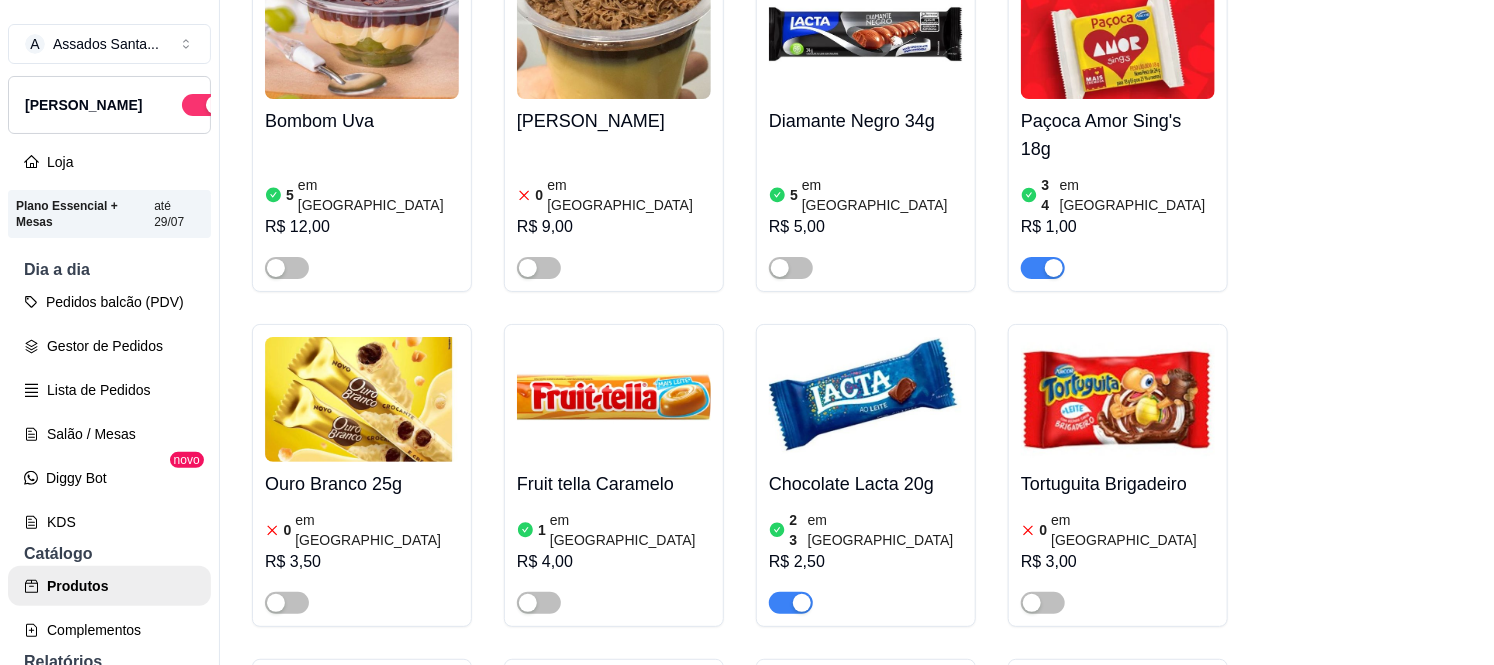 scroll, scrollTop: 14448, scrollLeft: 0, axis: vertical 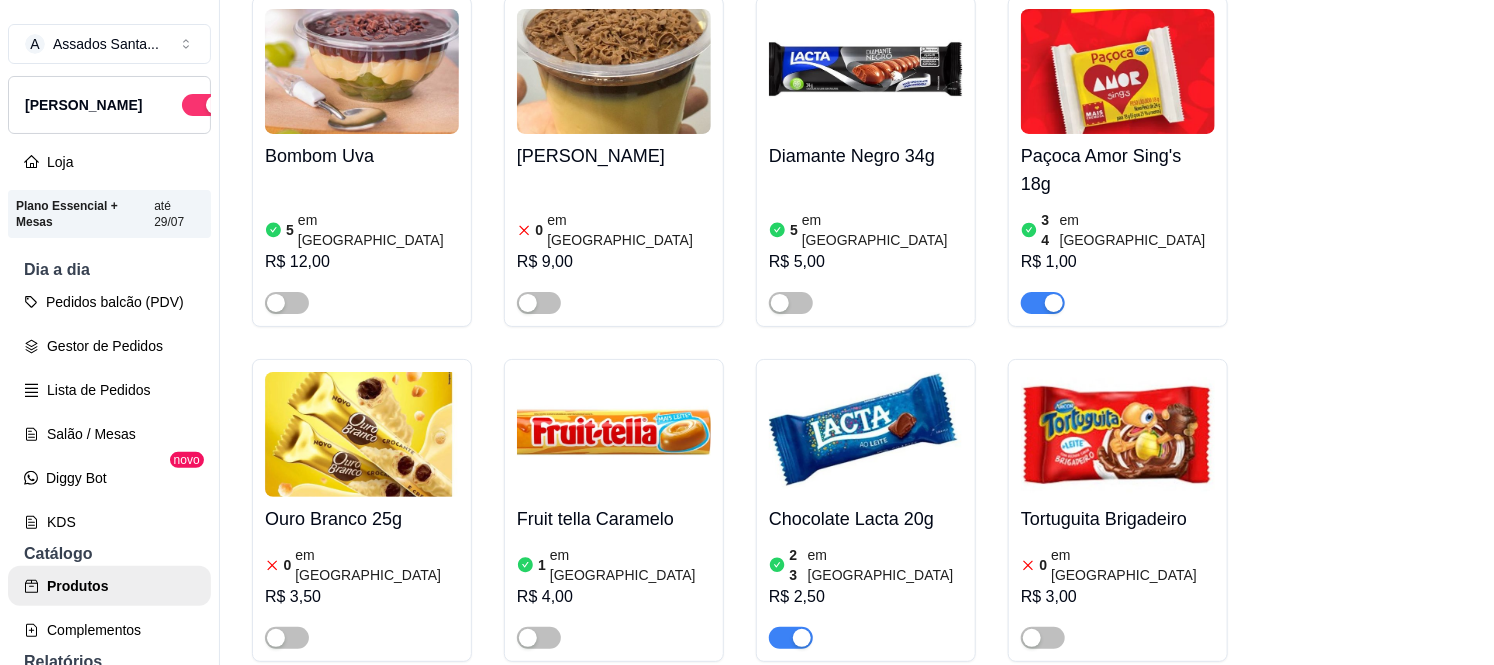 click on "em [GEOGRAPHIC_DATA]" at bounding box center [885, 565] 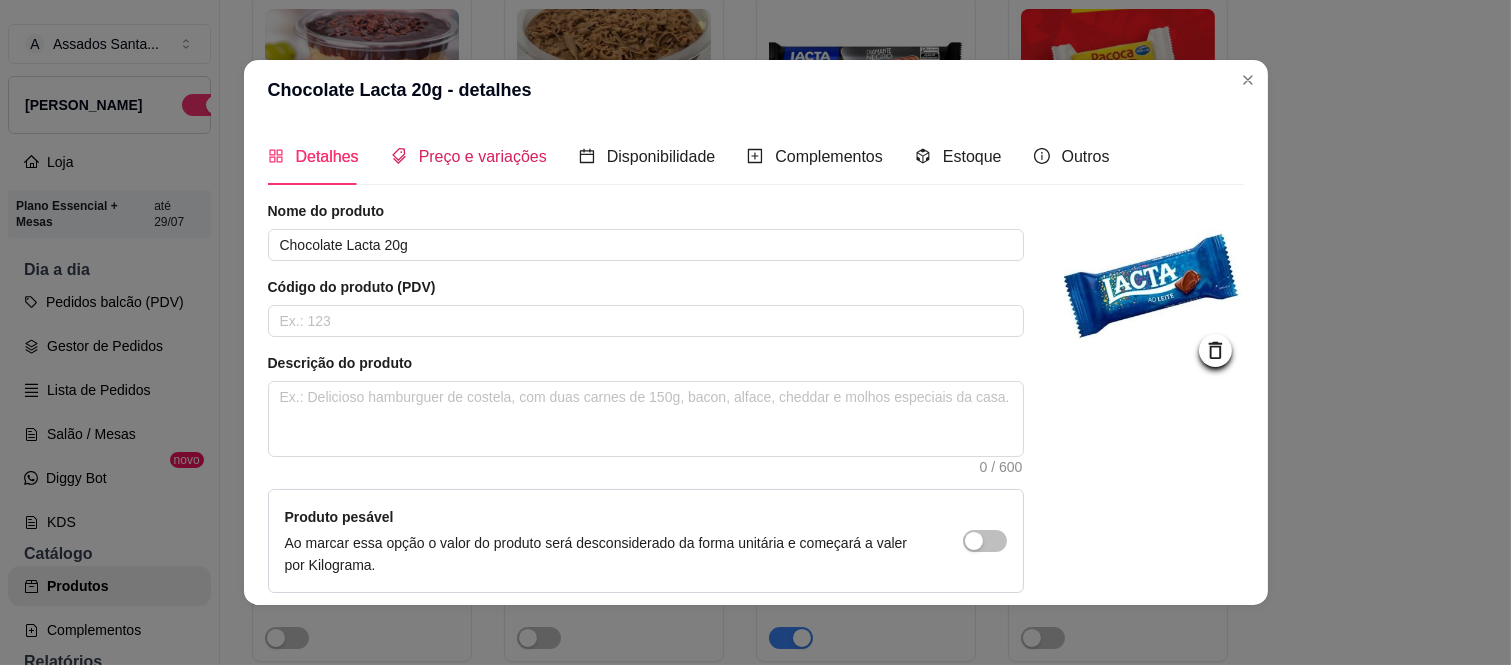 click on "Preço e variações" at bounding box center (483, 156) 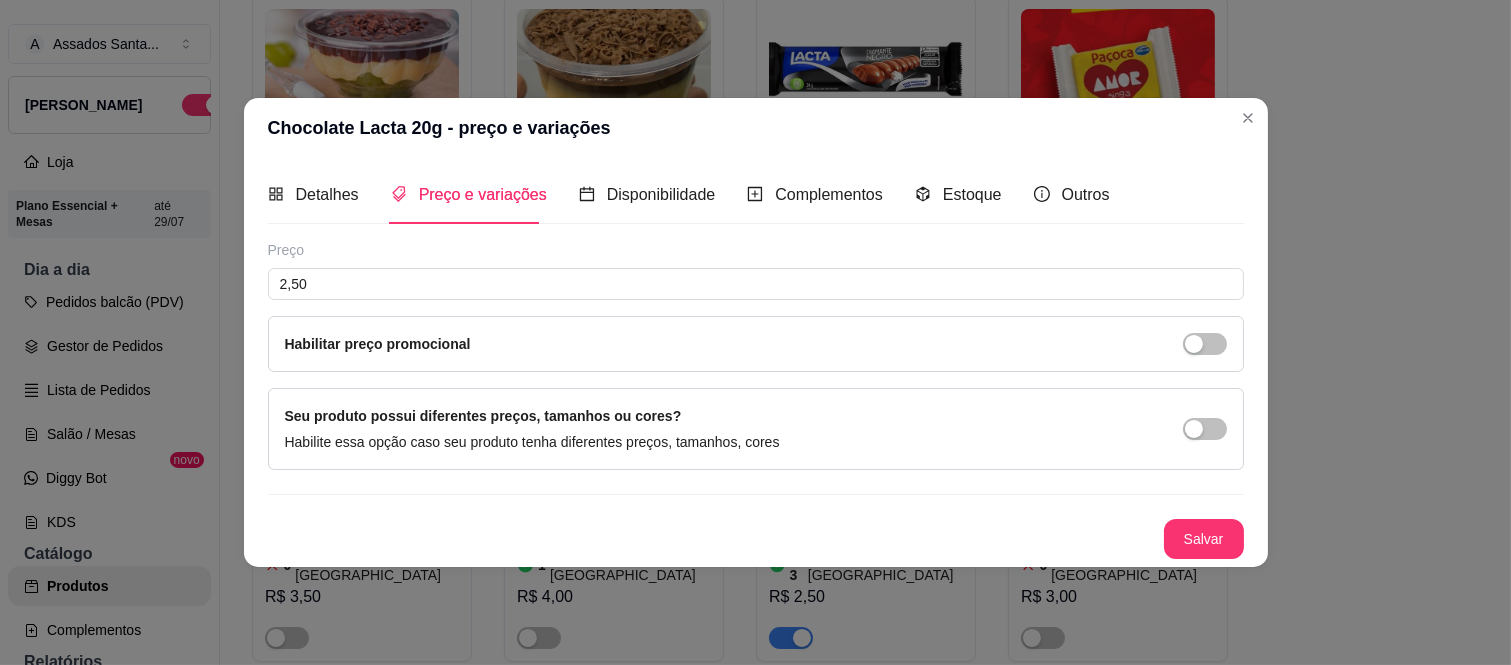 type 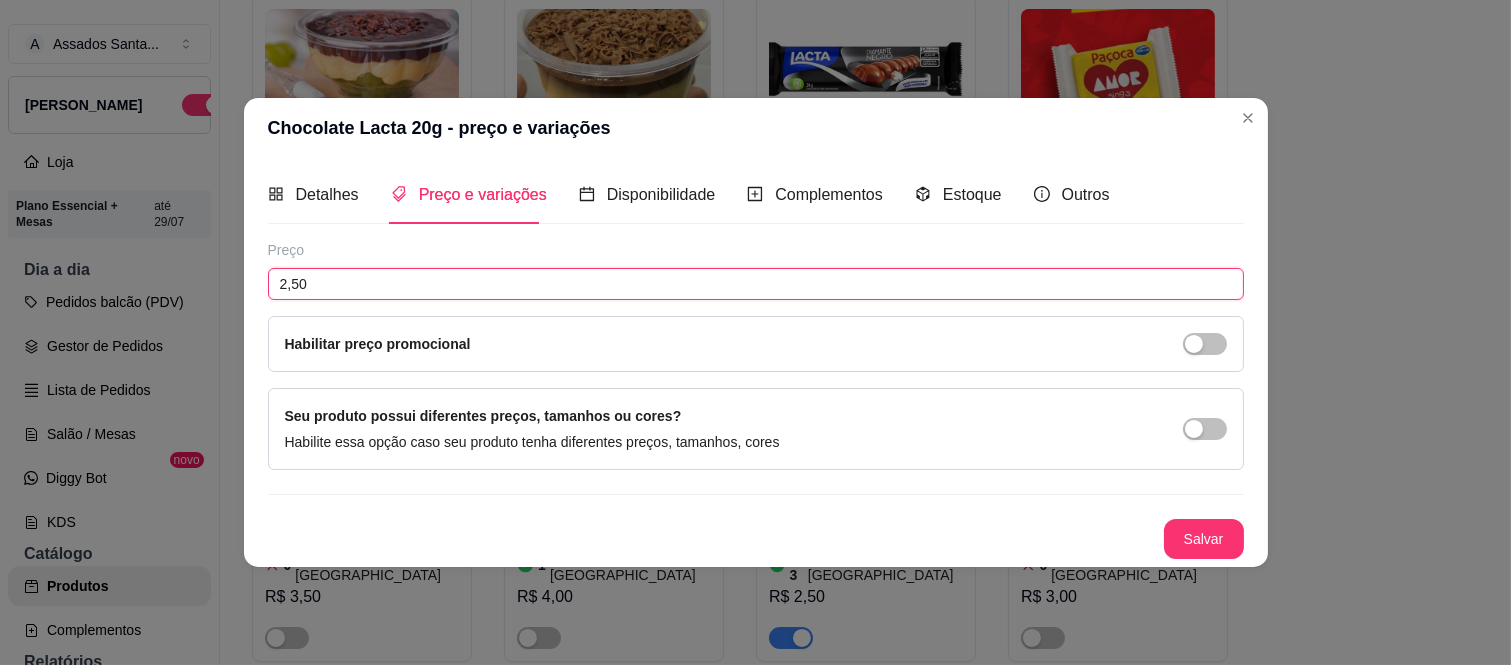 click on "2,50" at bounding box center (756, 284) 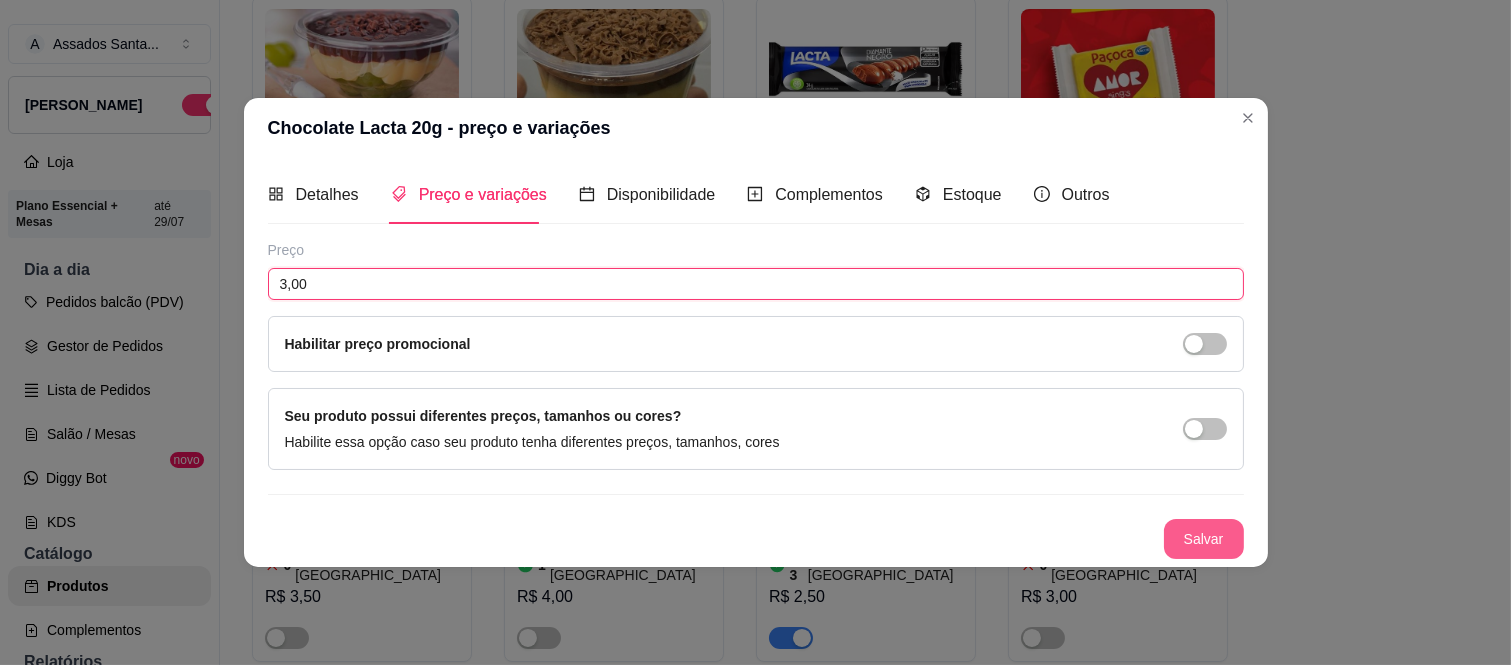 type on "3,00" 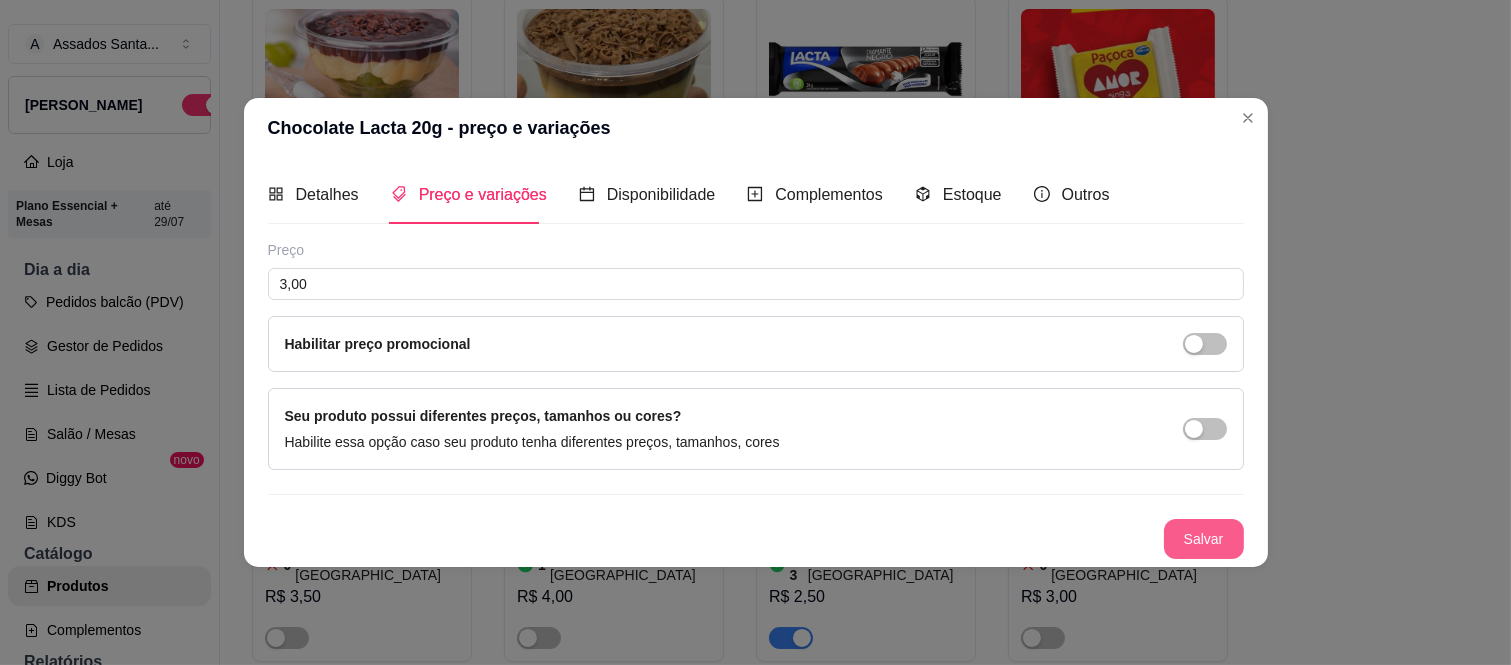 click on "Salvar" at bounding box center (1204, 539) 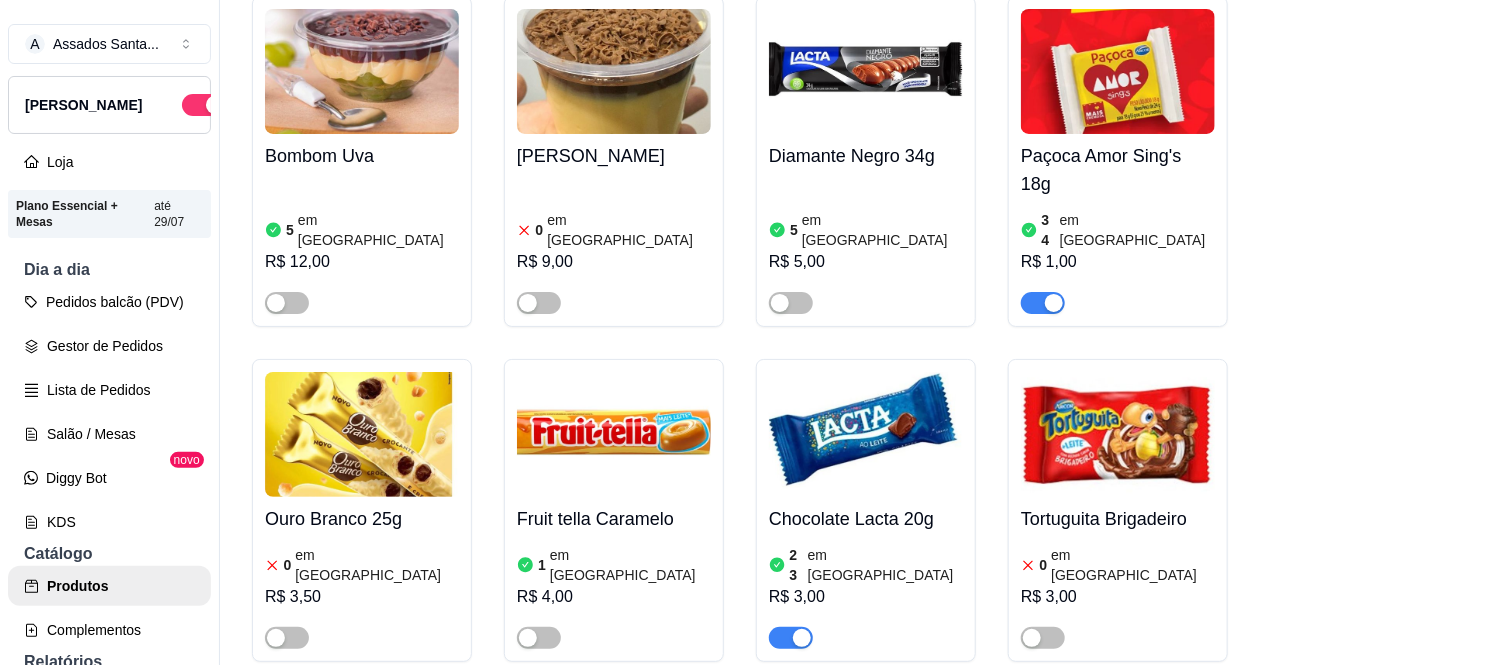 click on "Chocolate Lacta 20g   23 em estoque R$ 3,00" at bounding box center [866, 573] 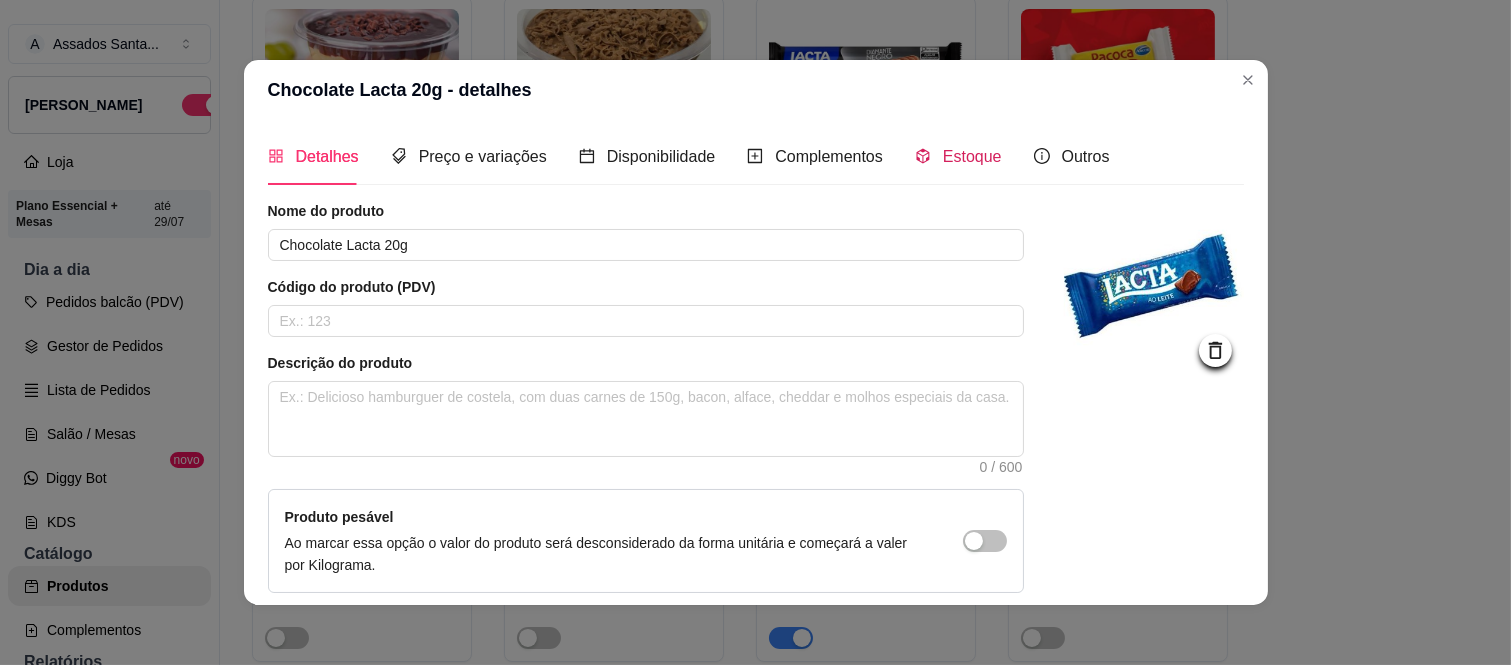 click on "Estoque" at bounding box center (972, 156) 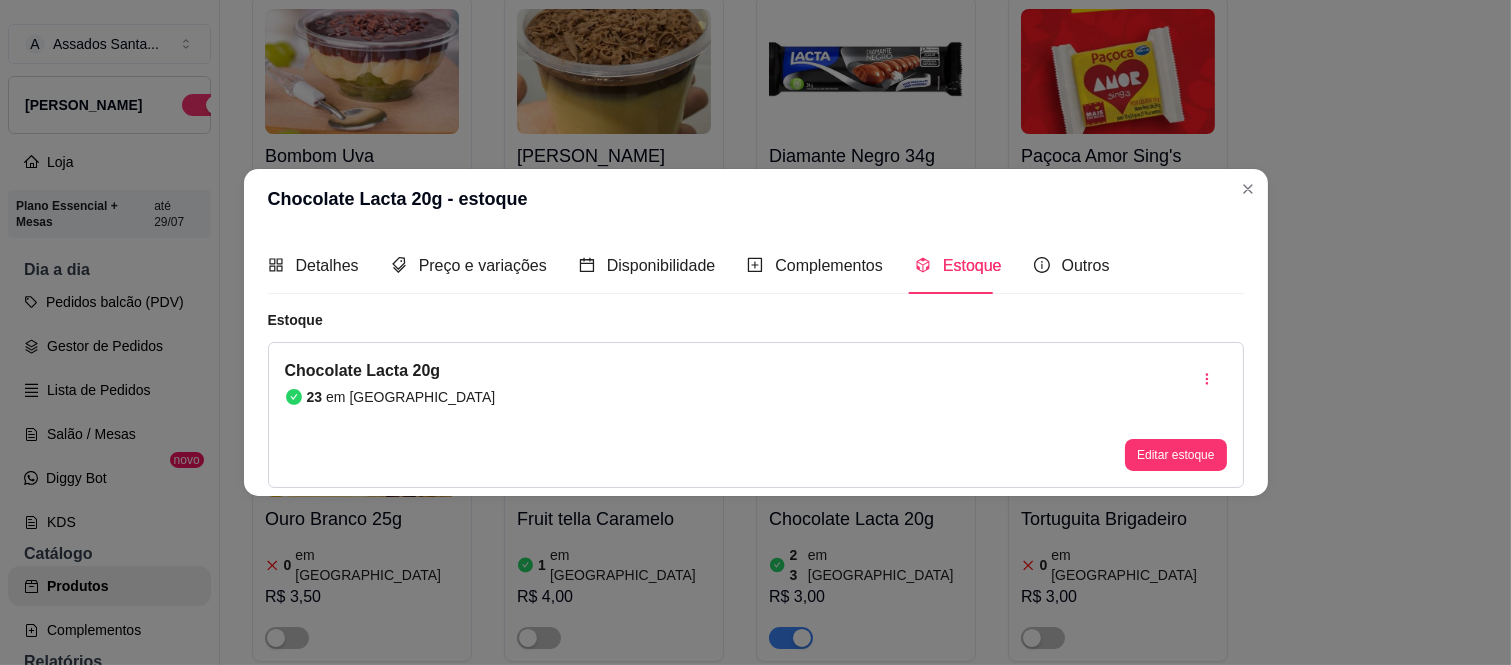 click on "Chocolate Lacta 20g 23 em estoque Editar estoque" at bounding box center [756, 415] 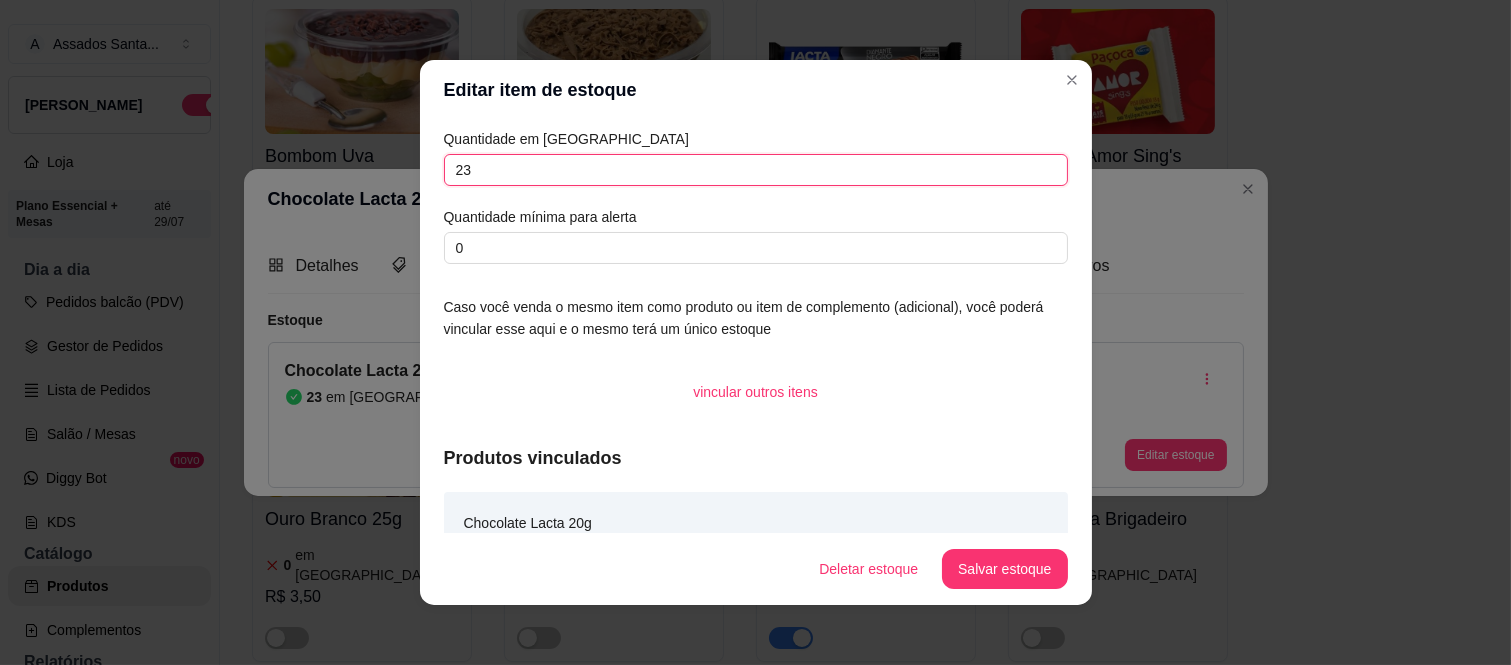 click on "23" at bounding box center [756, 170] 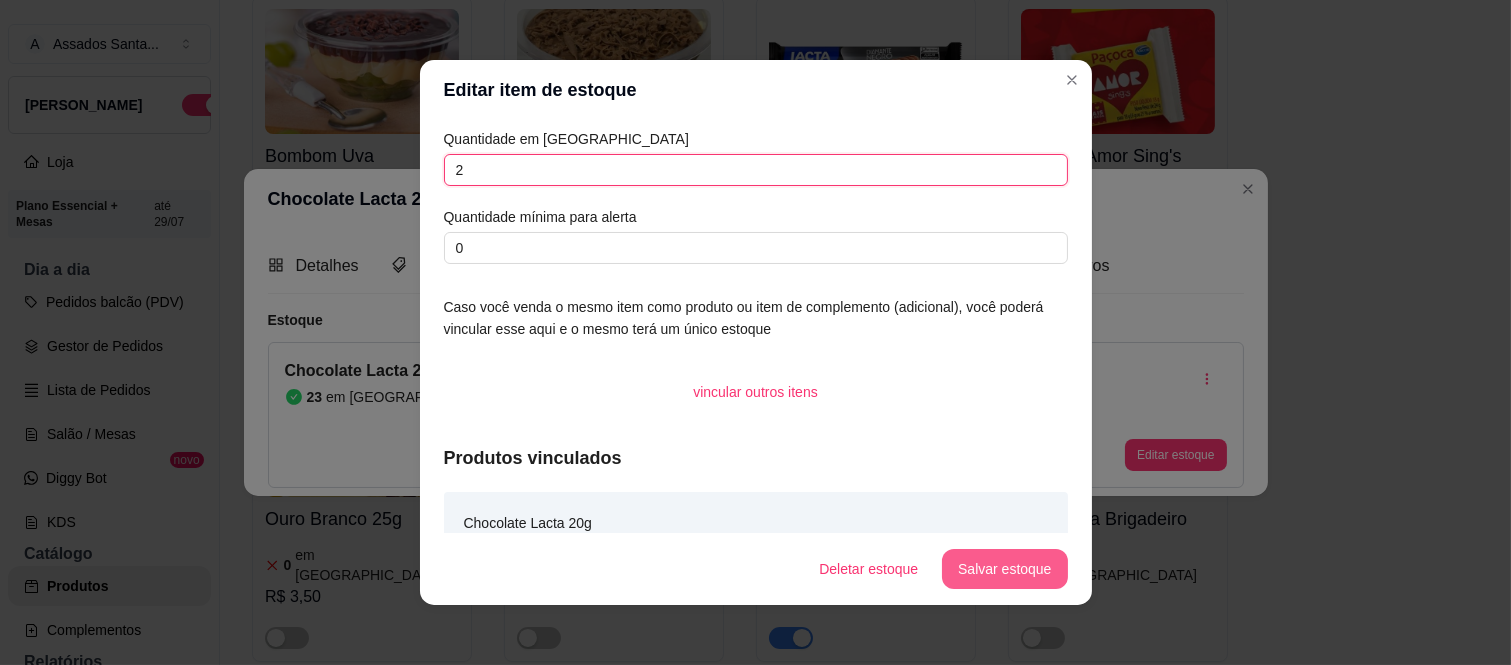 type on "2" 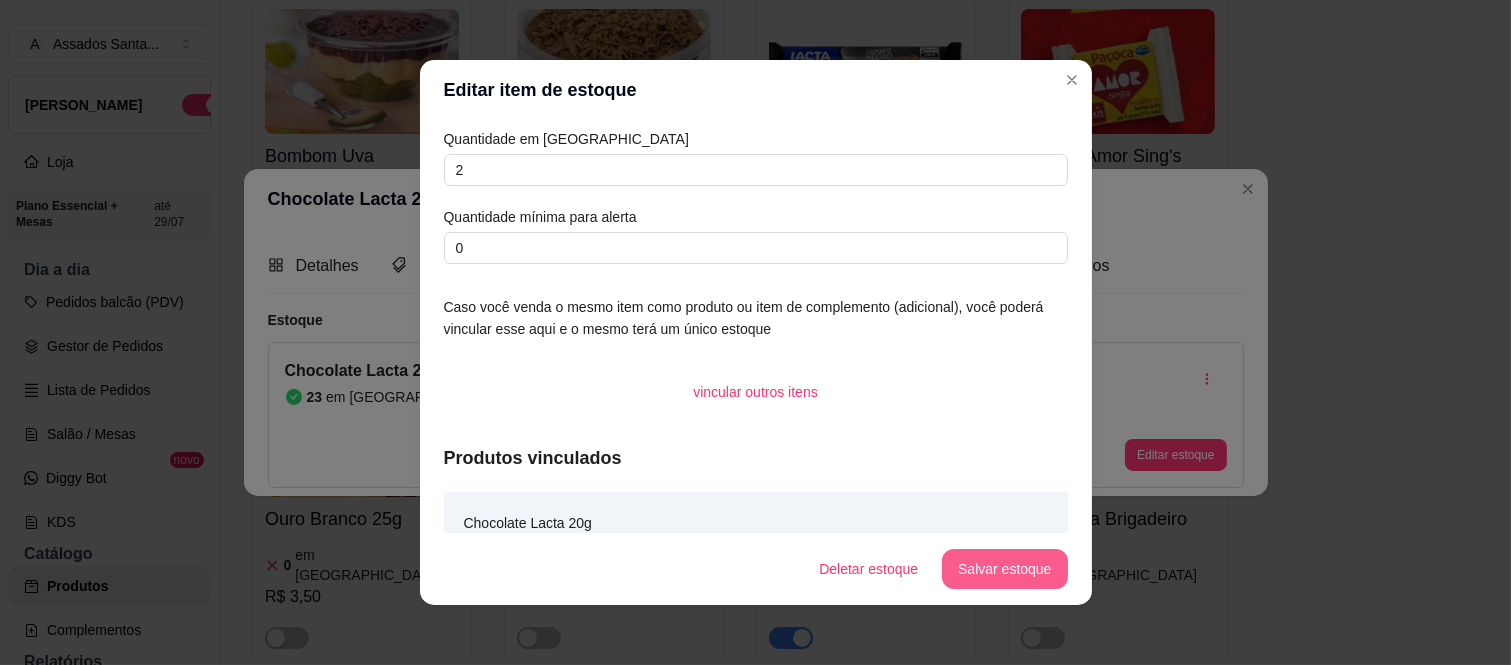 click on "Salvar estoque" at bounding box center (1004, 569) 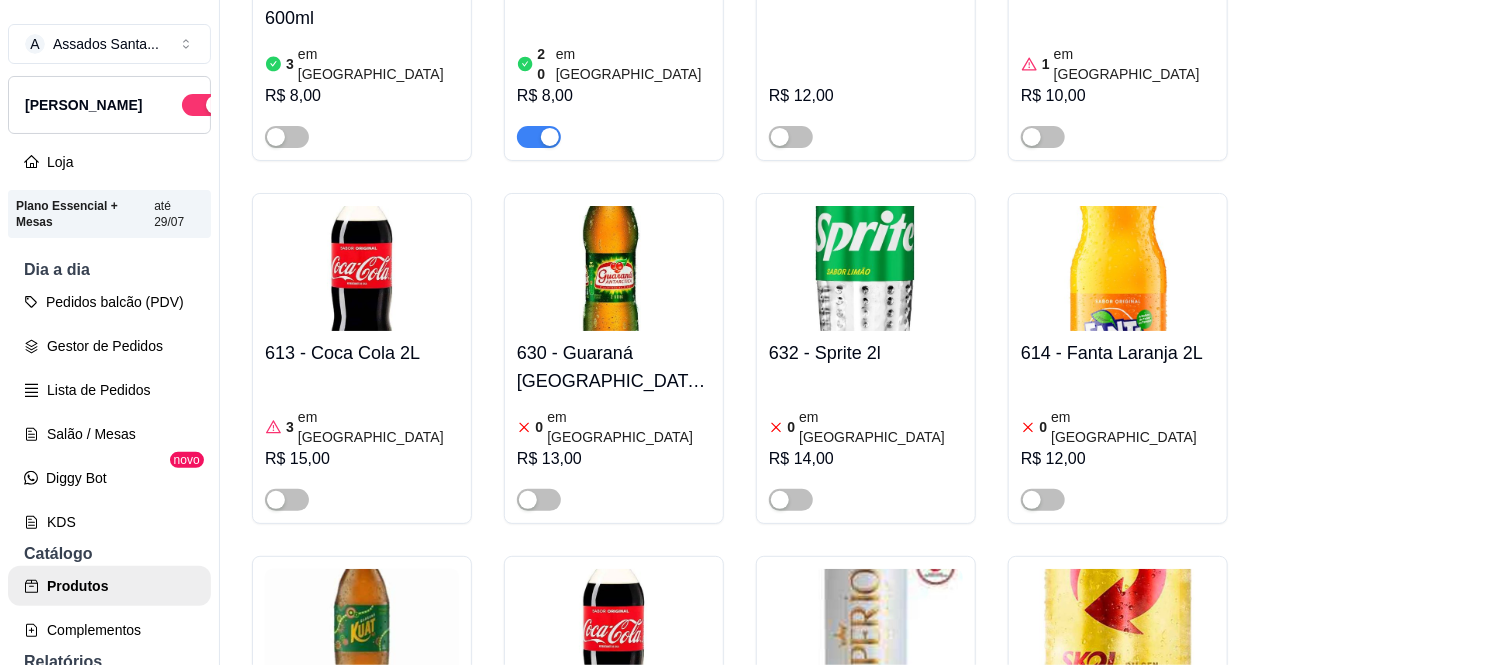 scroll, scrollTop: 10782, scrollLeft: 0, axis: vertical 